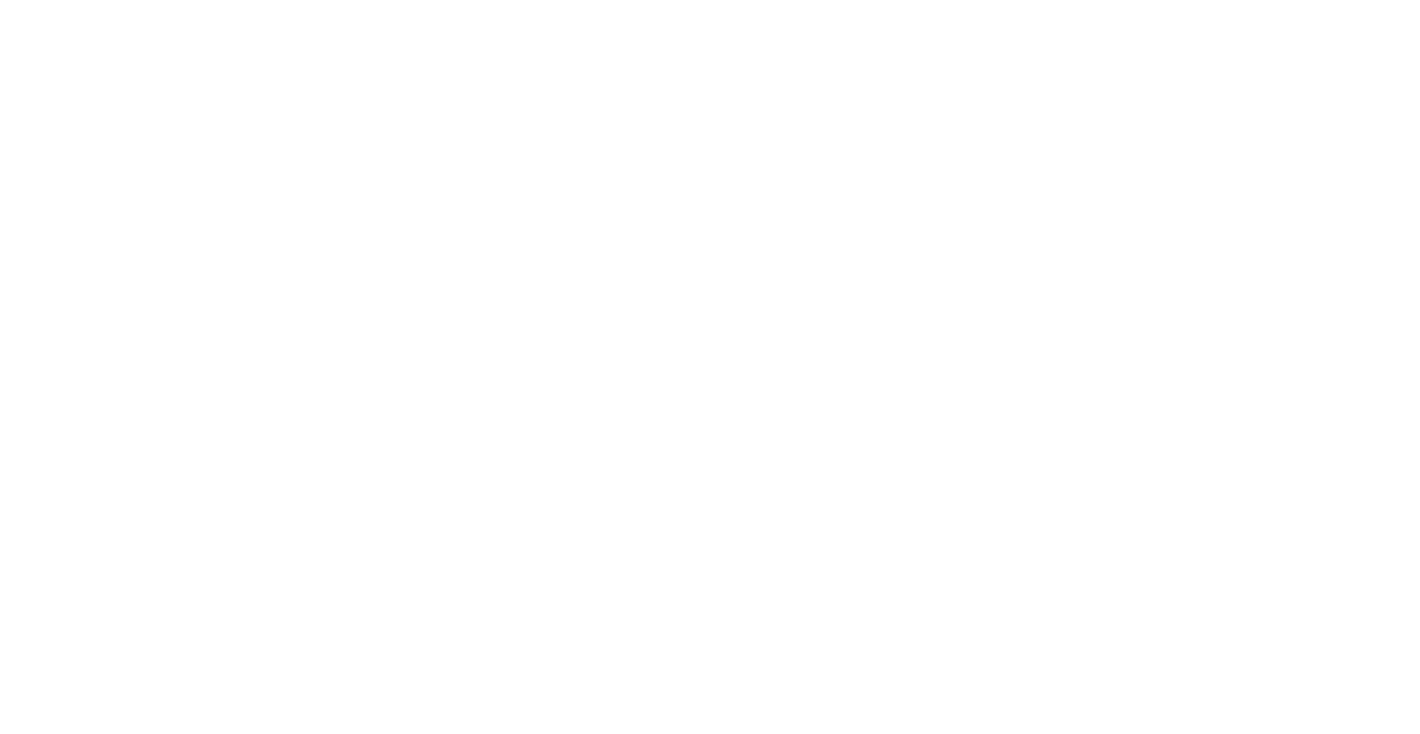 scroll, scrollTop: 0, scrollLeft: 0, axis: both 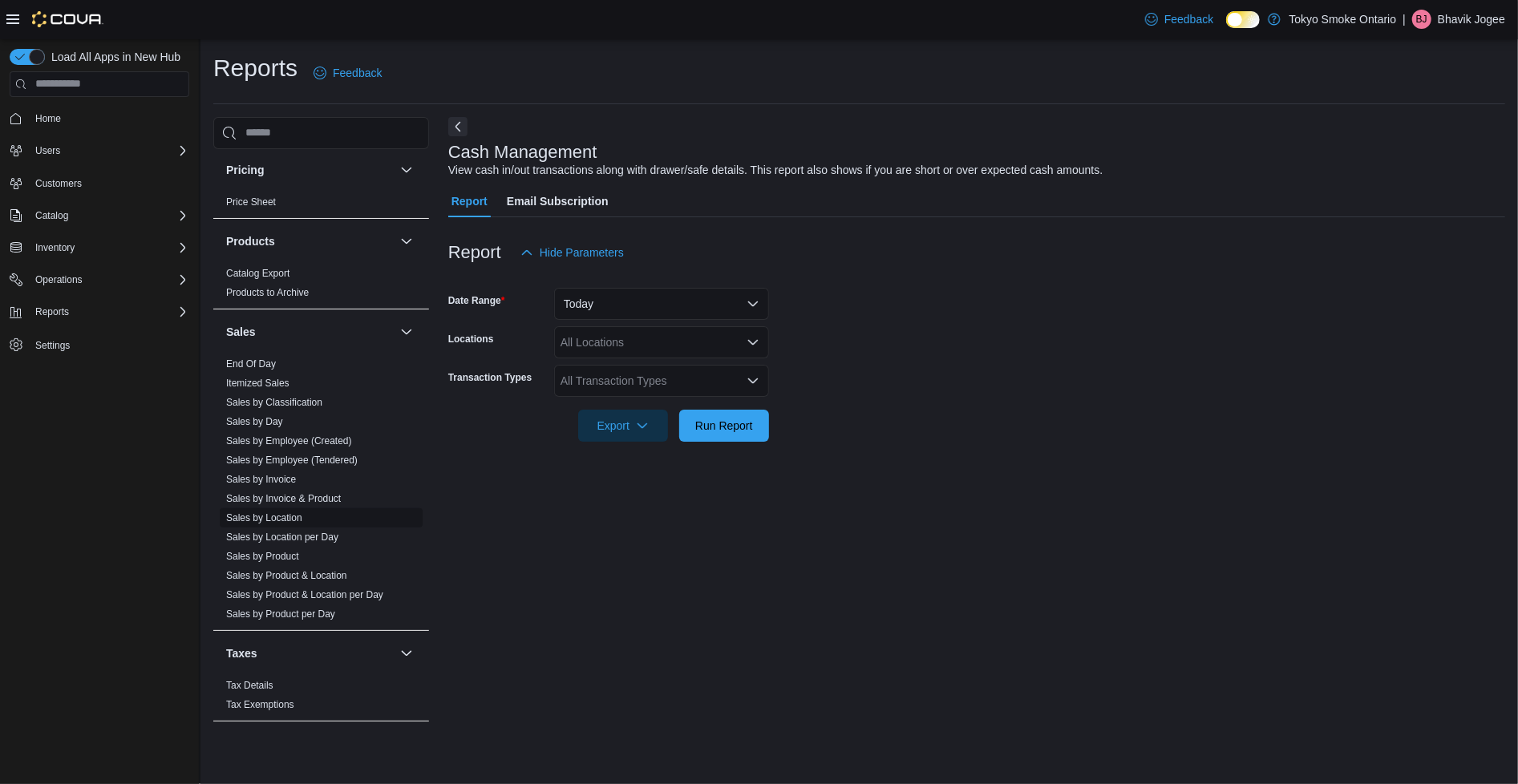 click on "Sales by Location" at bounding box center (264, 518) 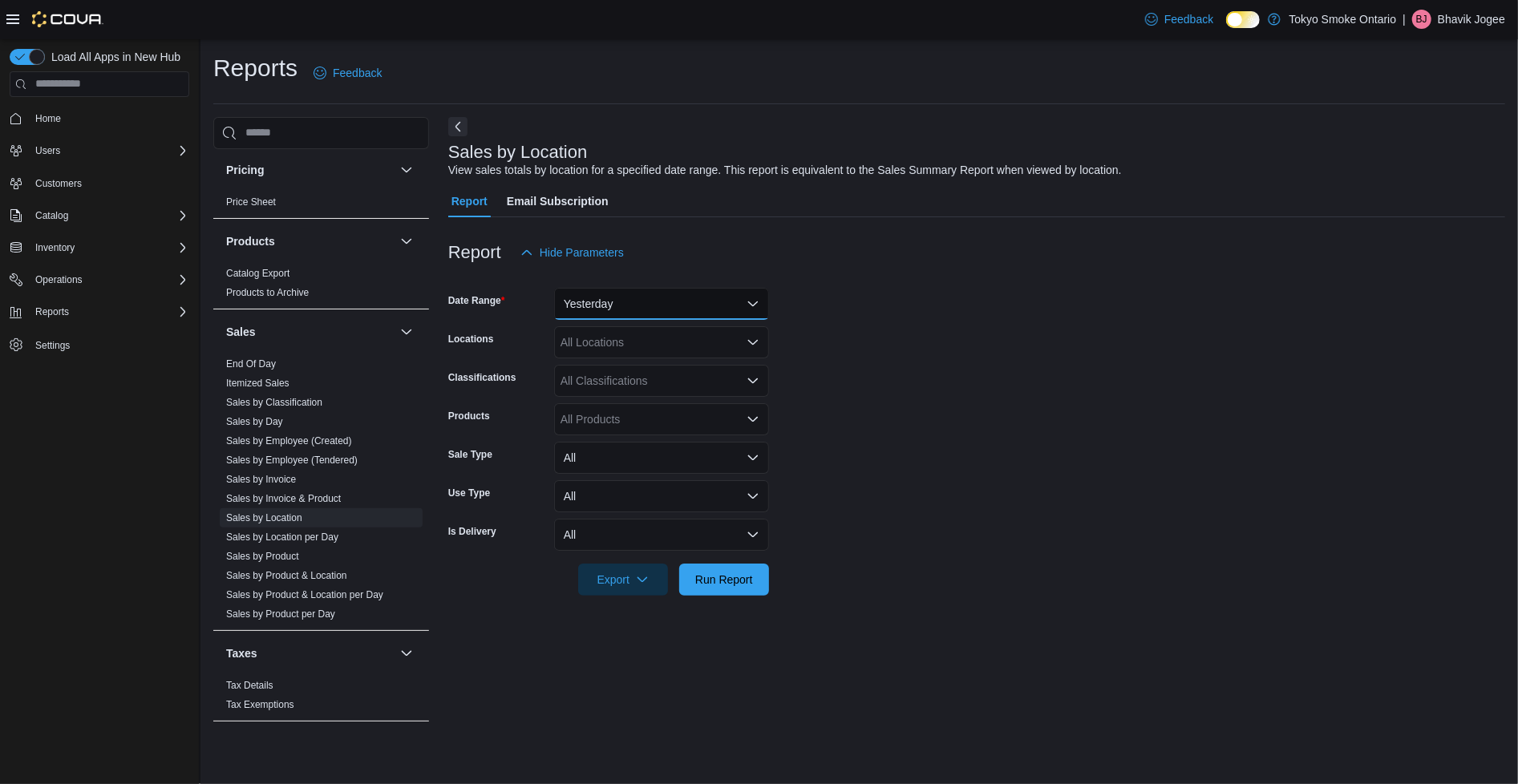click on "Yesterday" at bounding box center [662, 304] 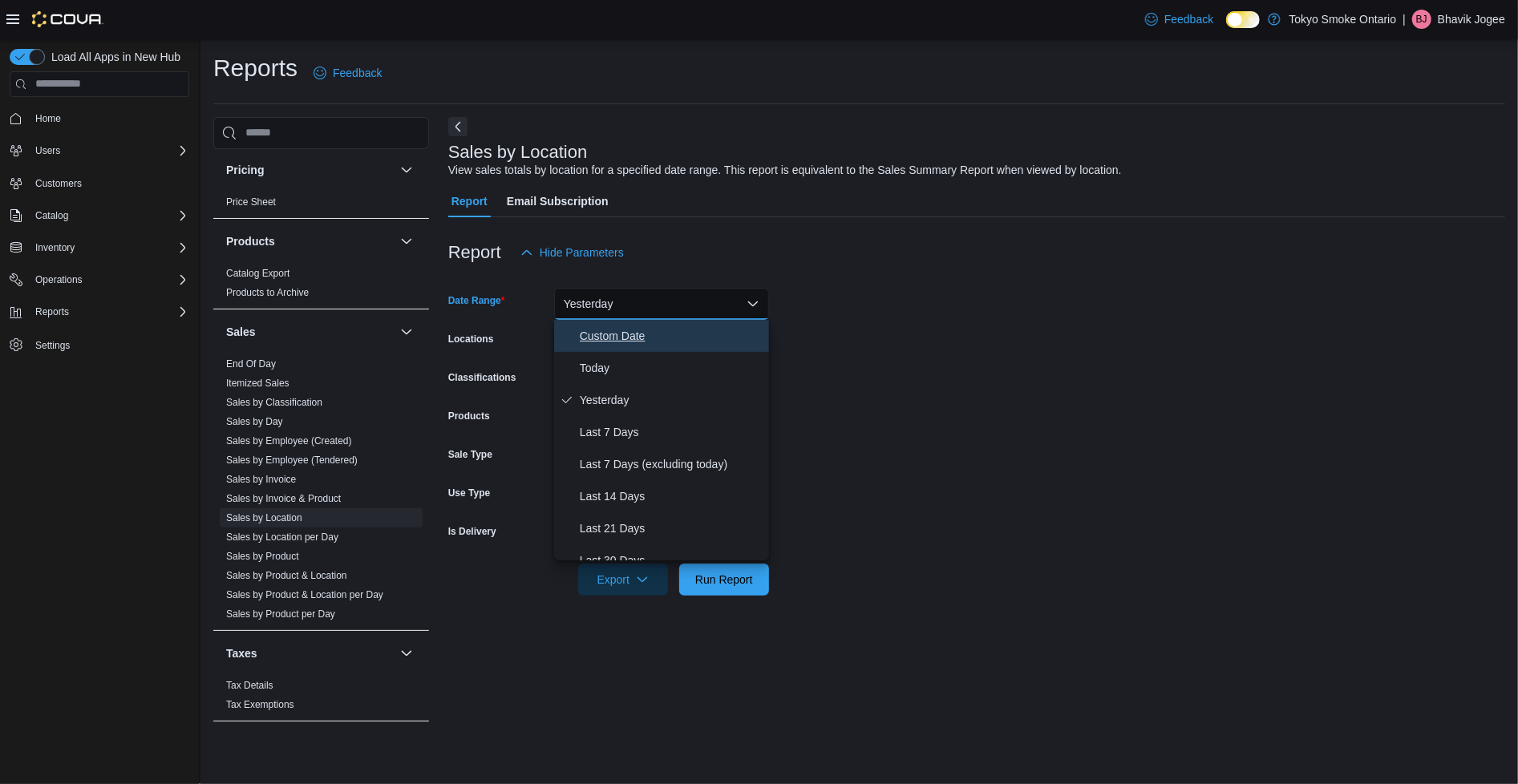 click on "Custom Date" at bounding box center [671, 336] 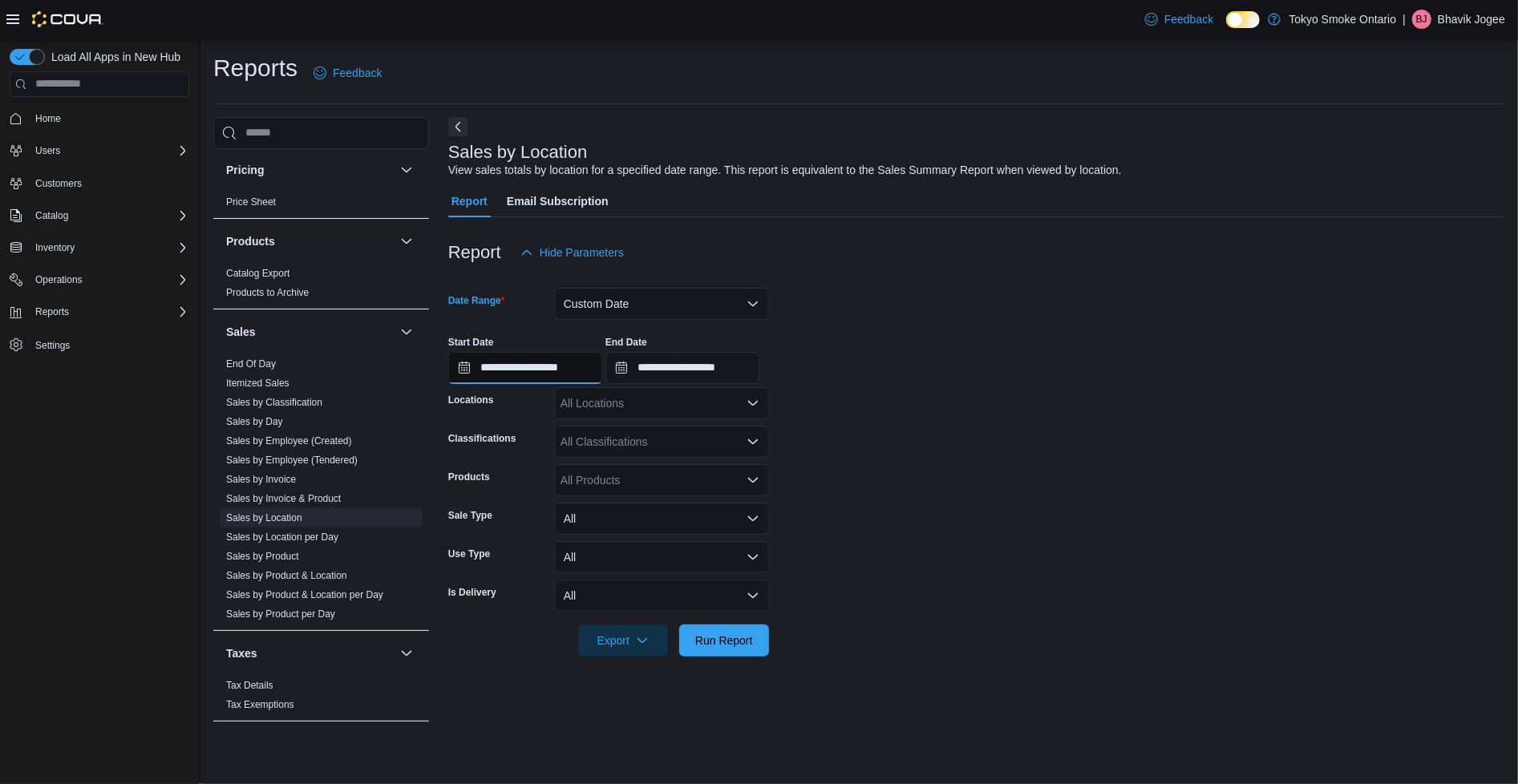 click on "**********" at bounding box center [525, 368] 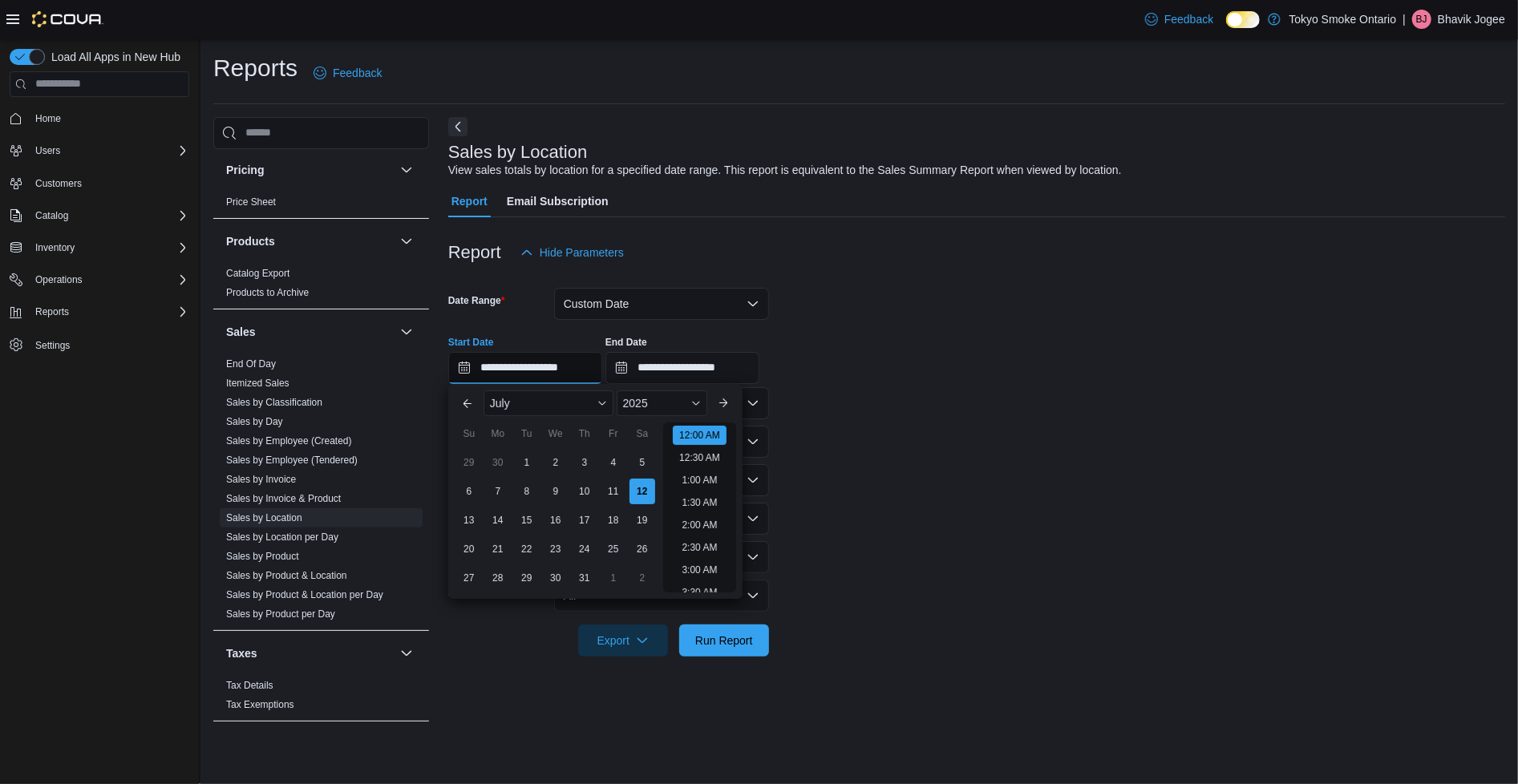 scroll, scrollTop: 49, scrollLeft: 0, axis: vertical 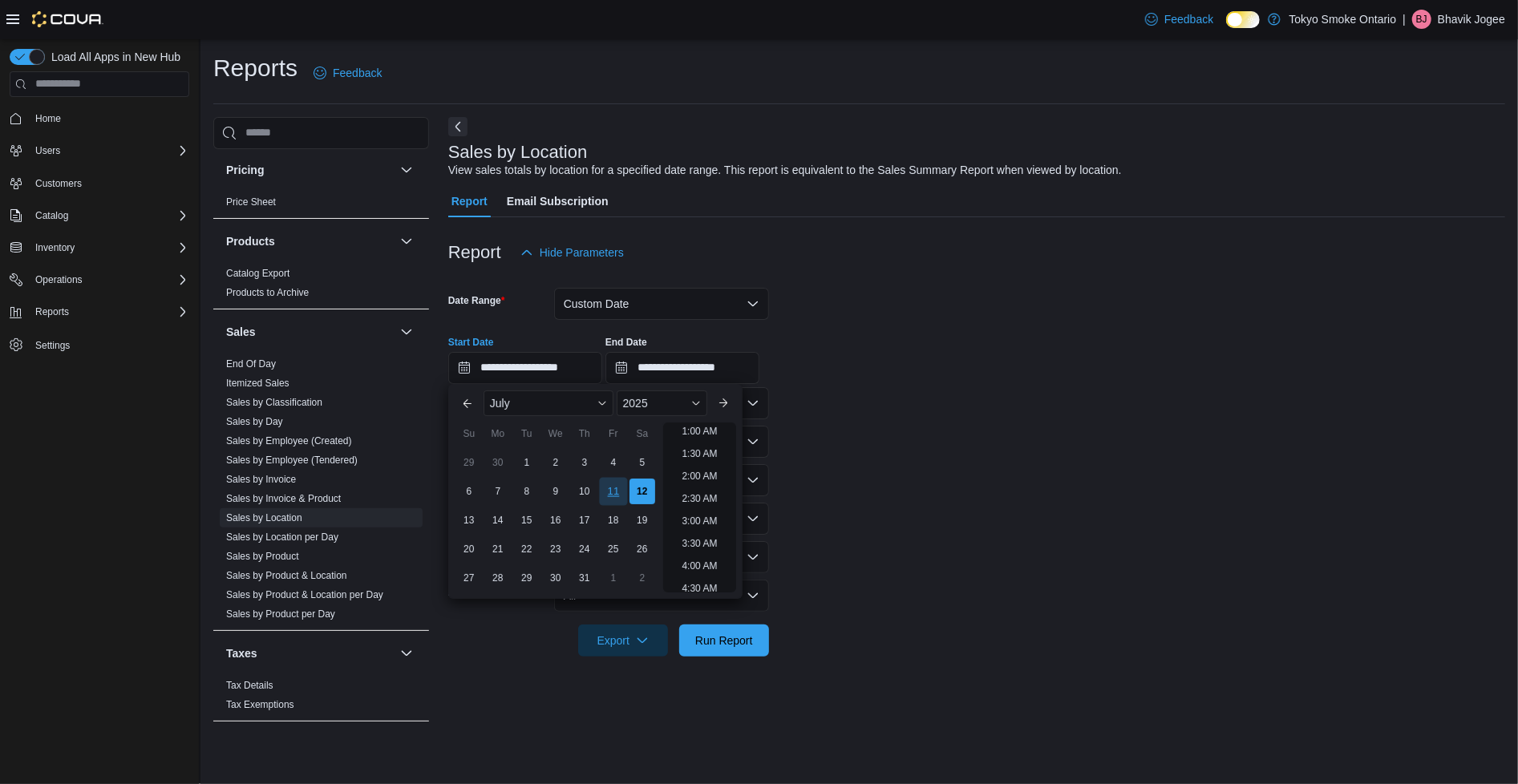 click on "11" at bounding box center [613, 491] 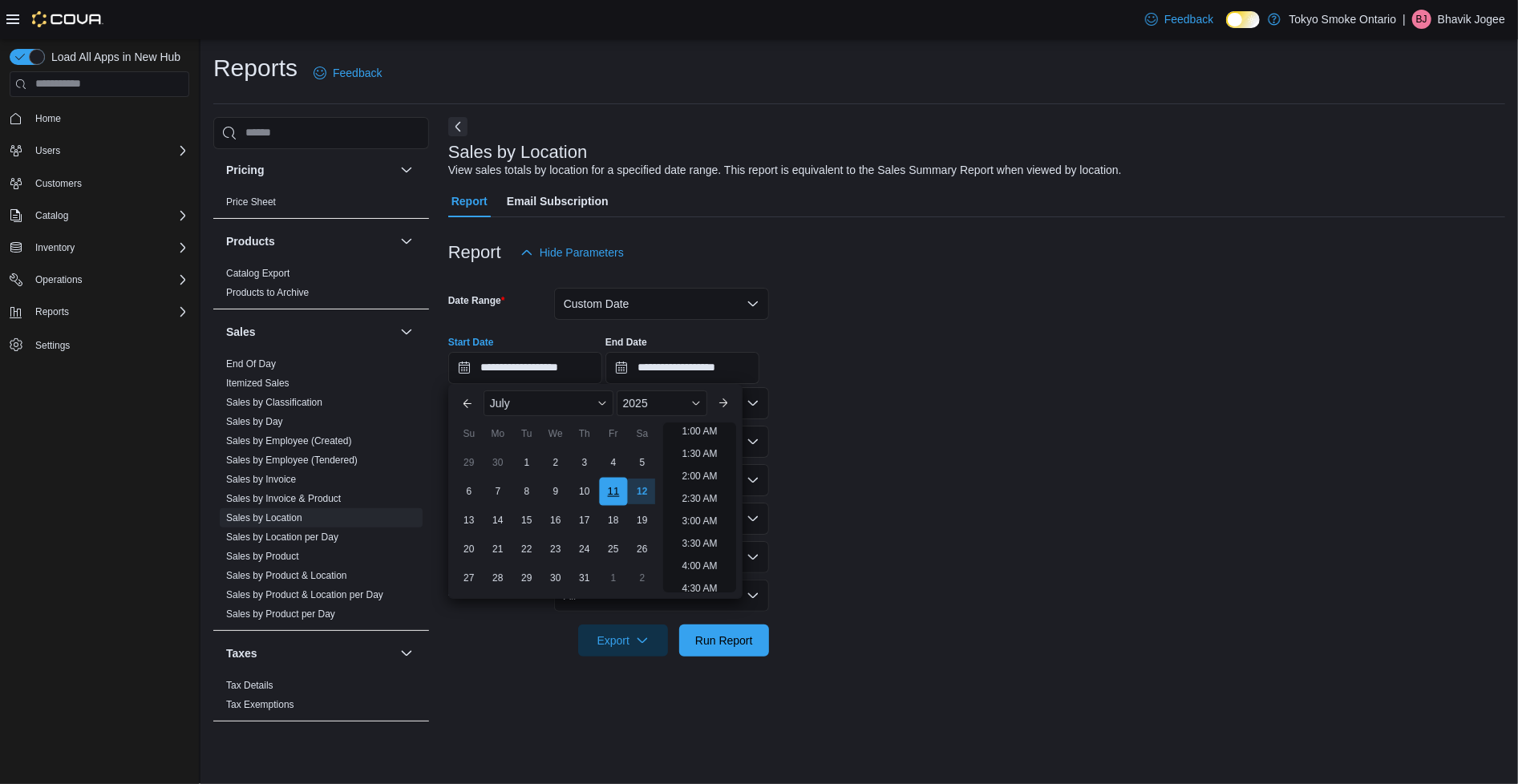 type on "**********" 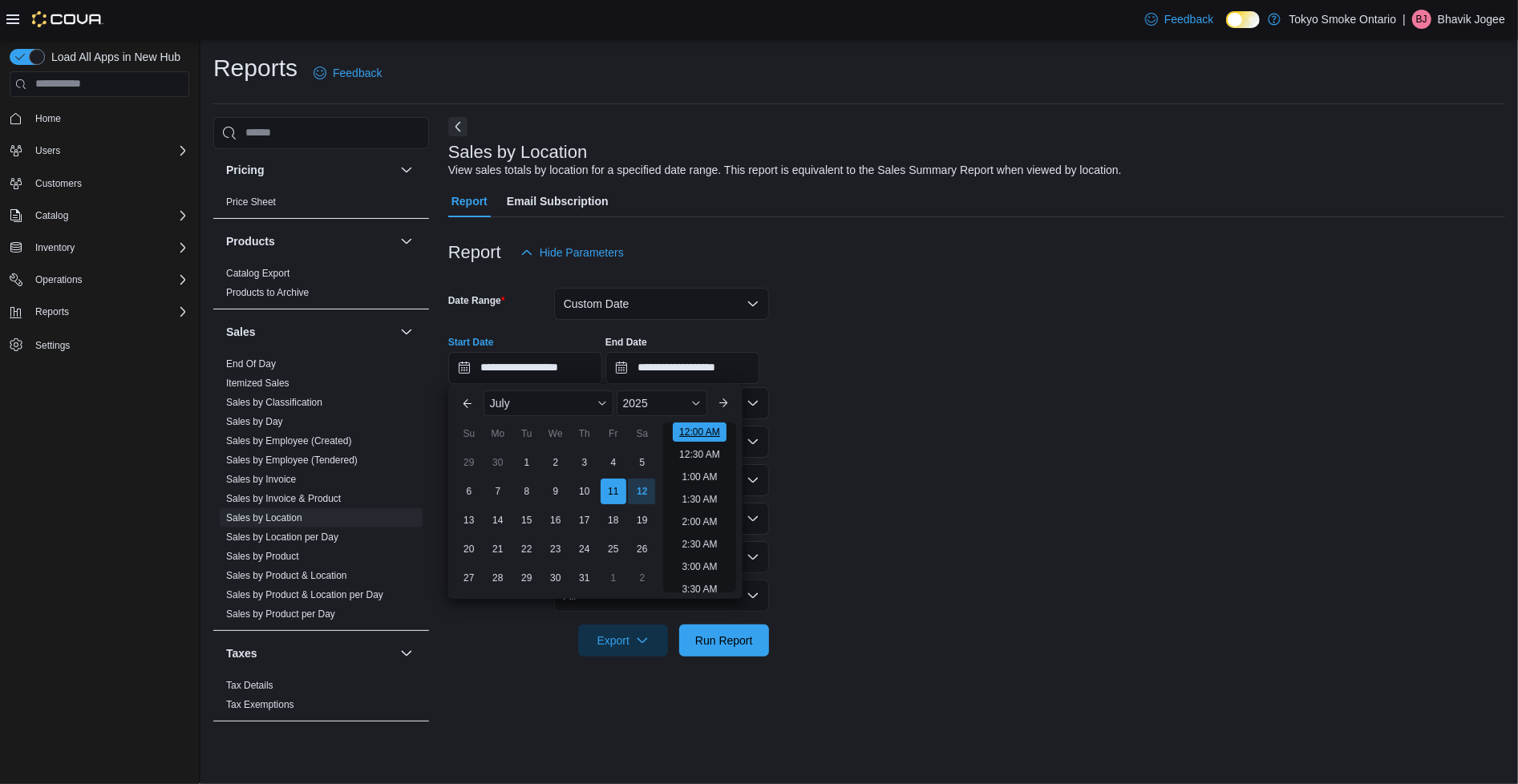 click on "12:00 AM" at bounding box center (699, 432) 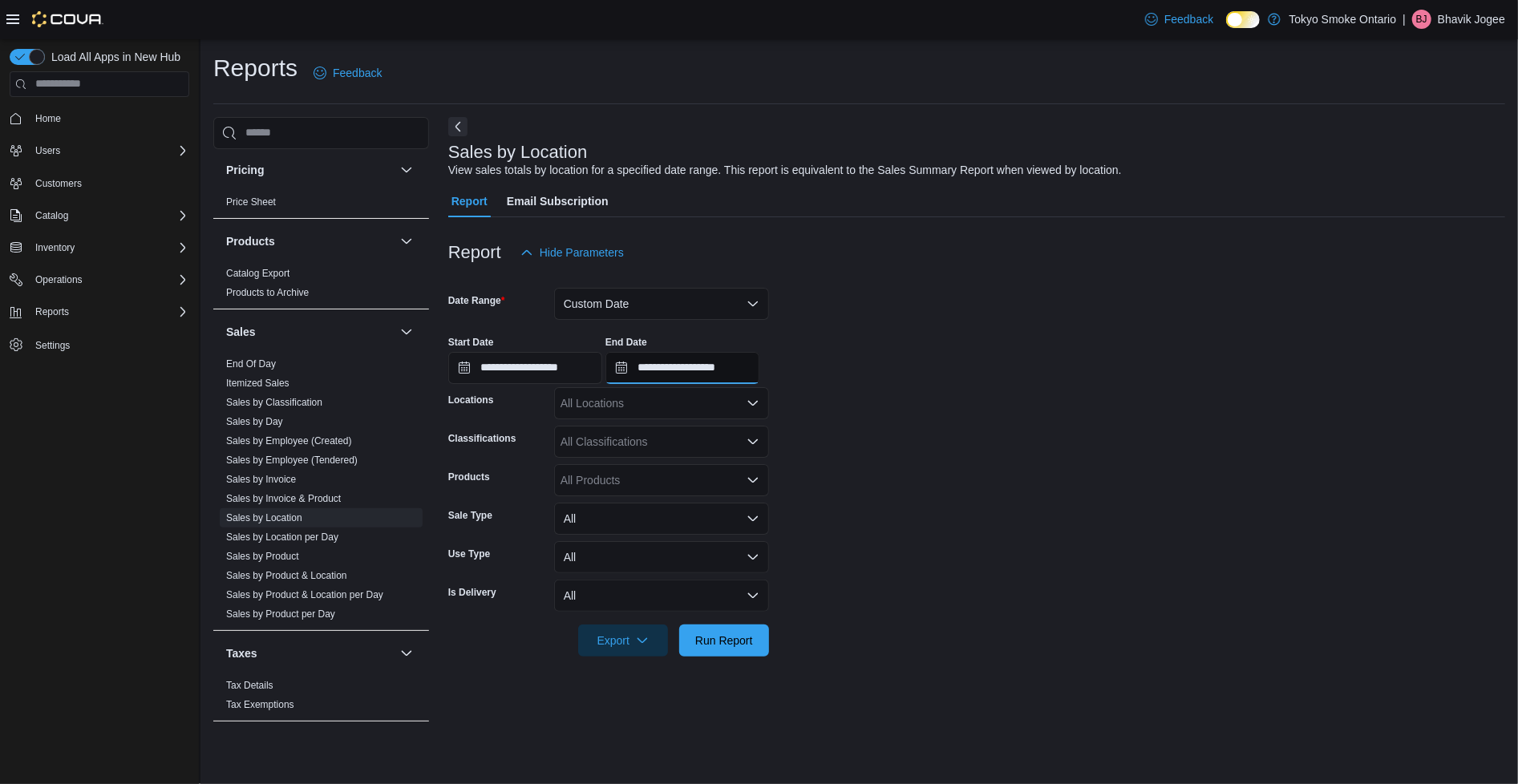 click on "**********" at bounding box center (682, 368) 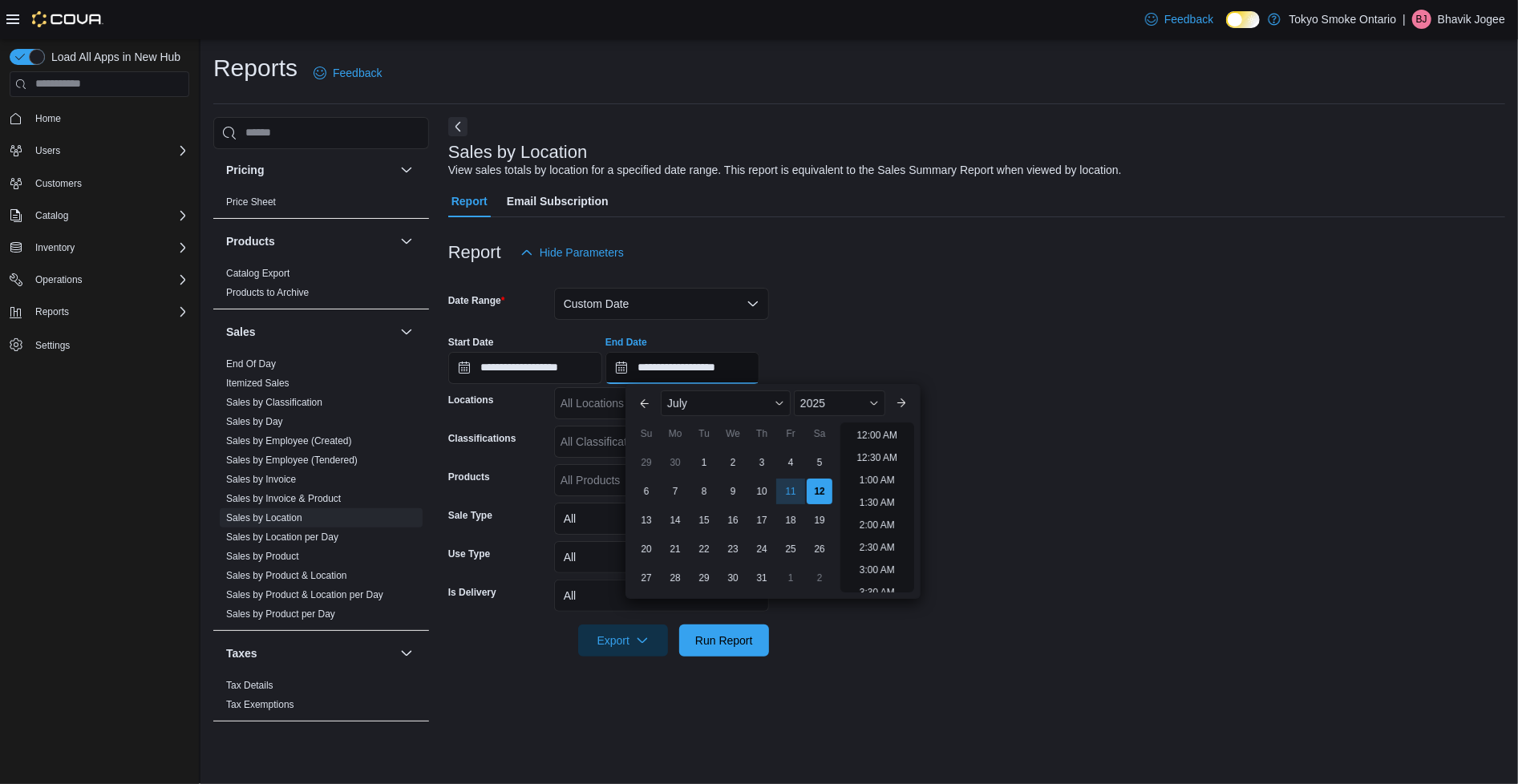 scroll, scrollTop: 911, scrollLeft: 0, axis: vertical 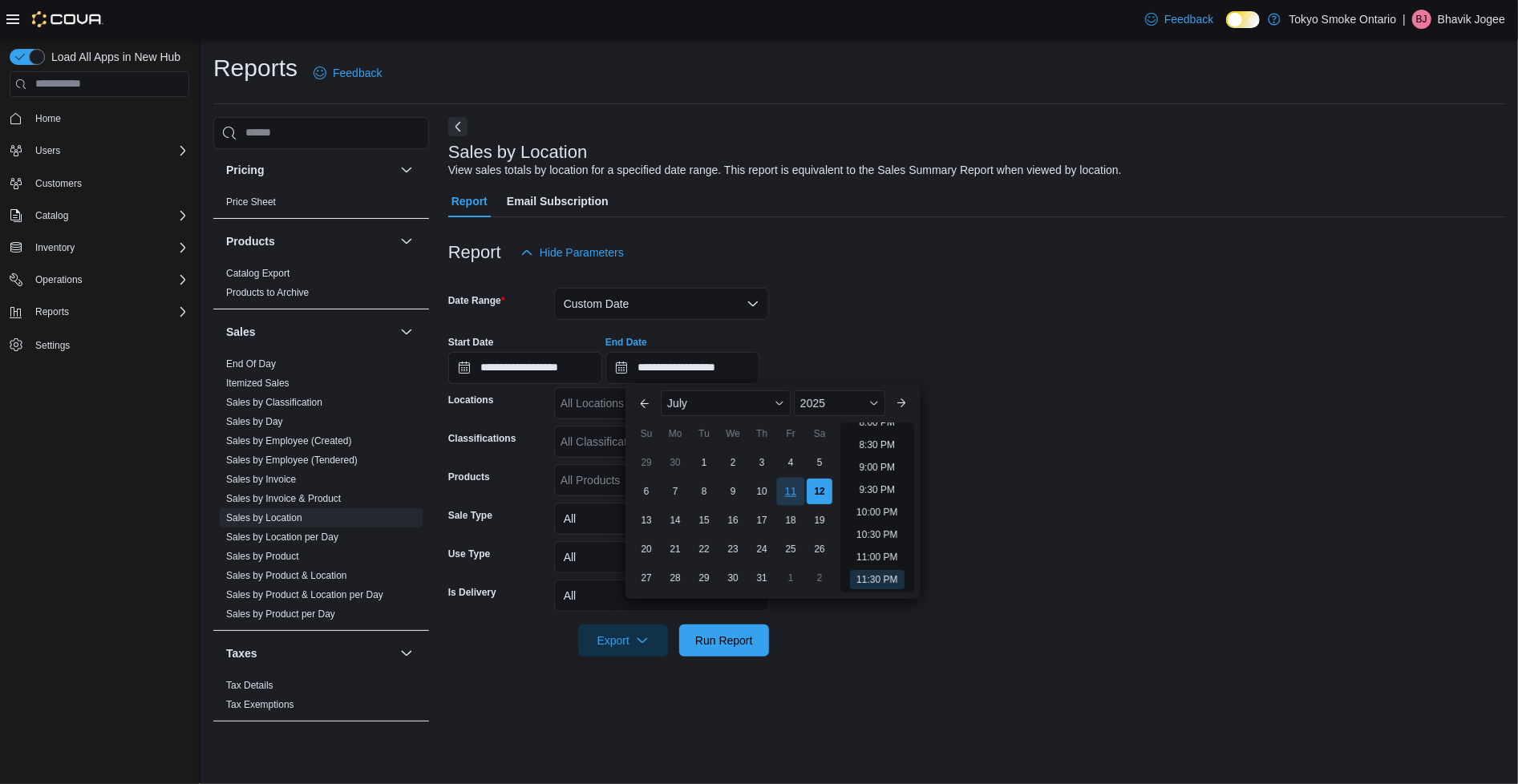 click on "11" at bounding box center (791, 491) 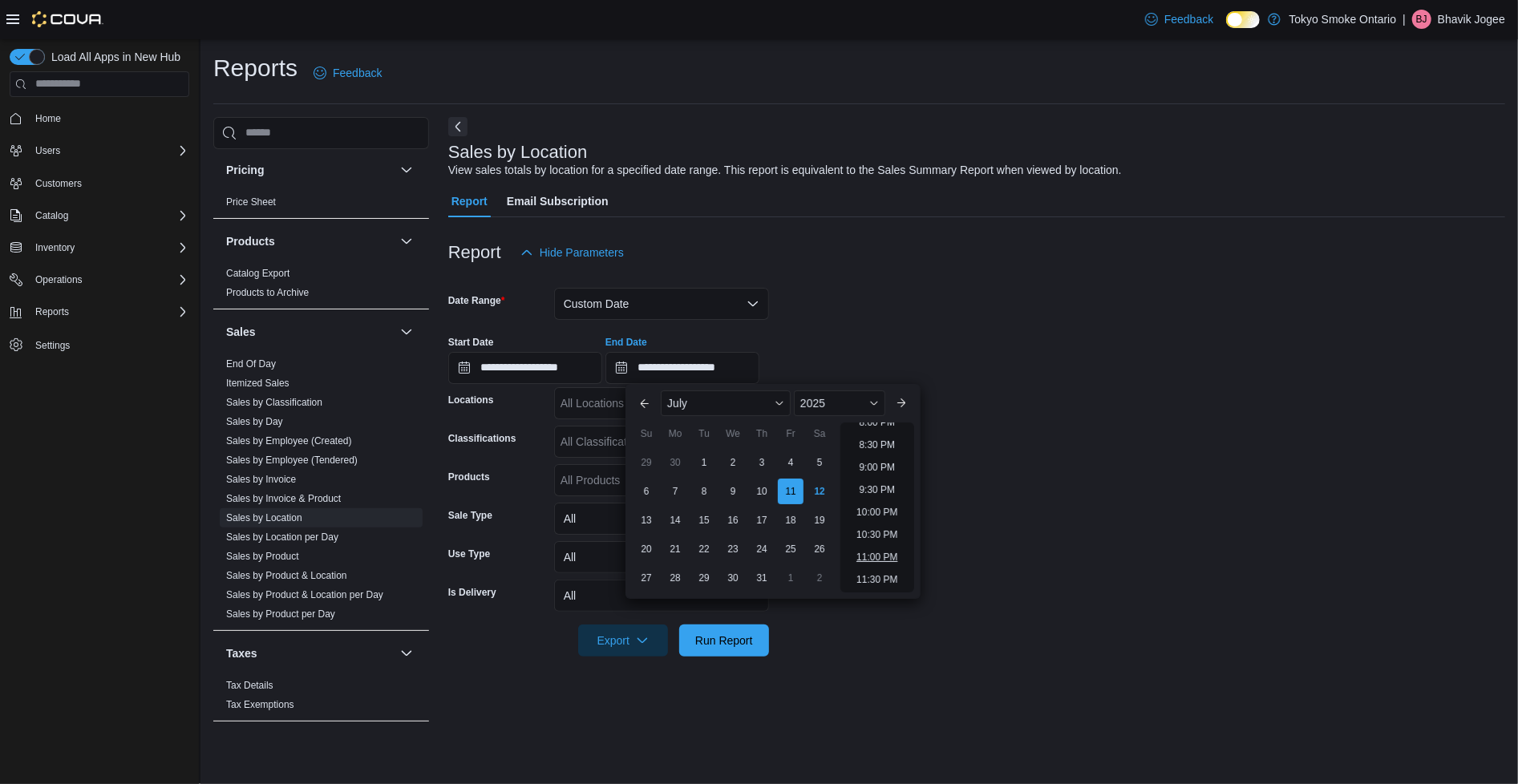 click on "11:00 PM" at bounding box center (876, 557) 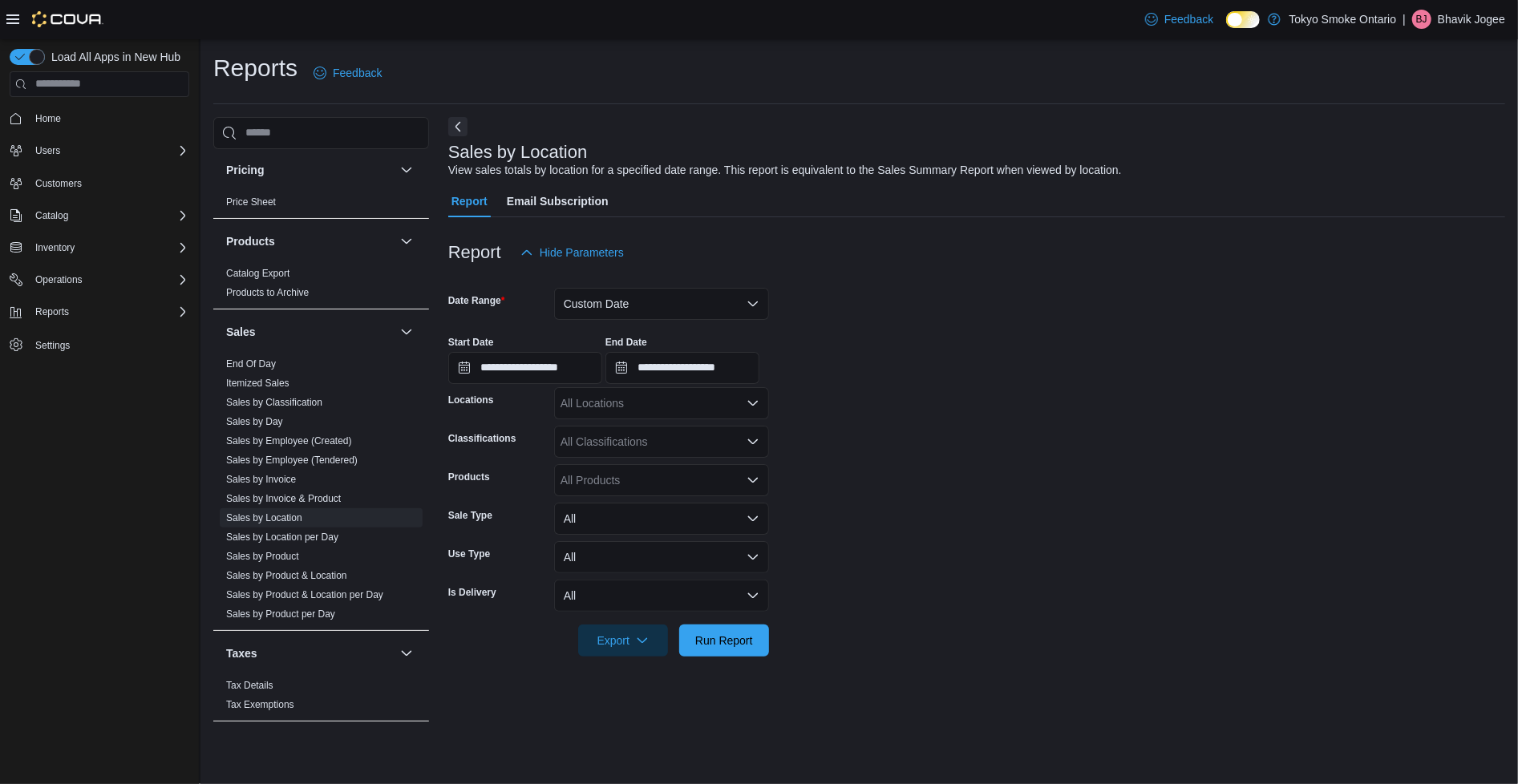 type on "**********" 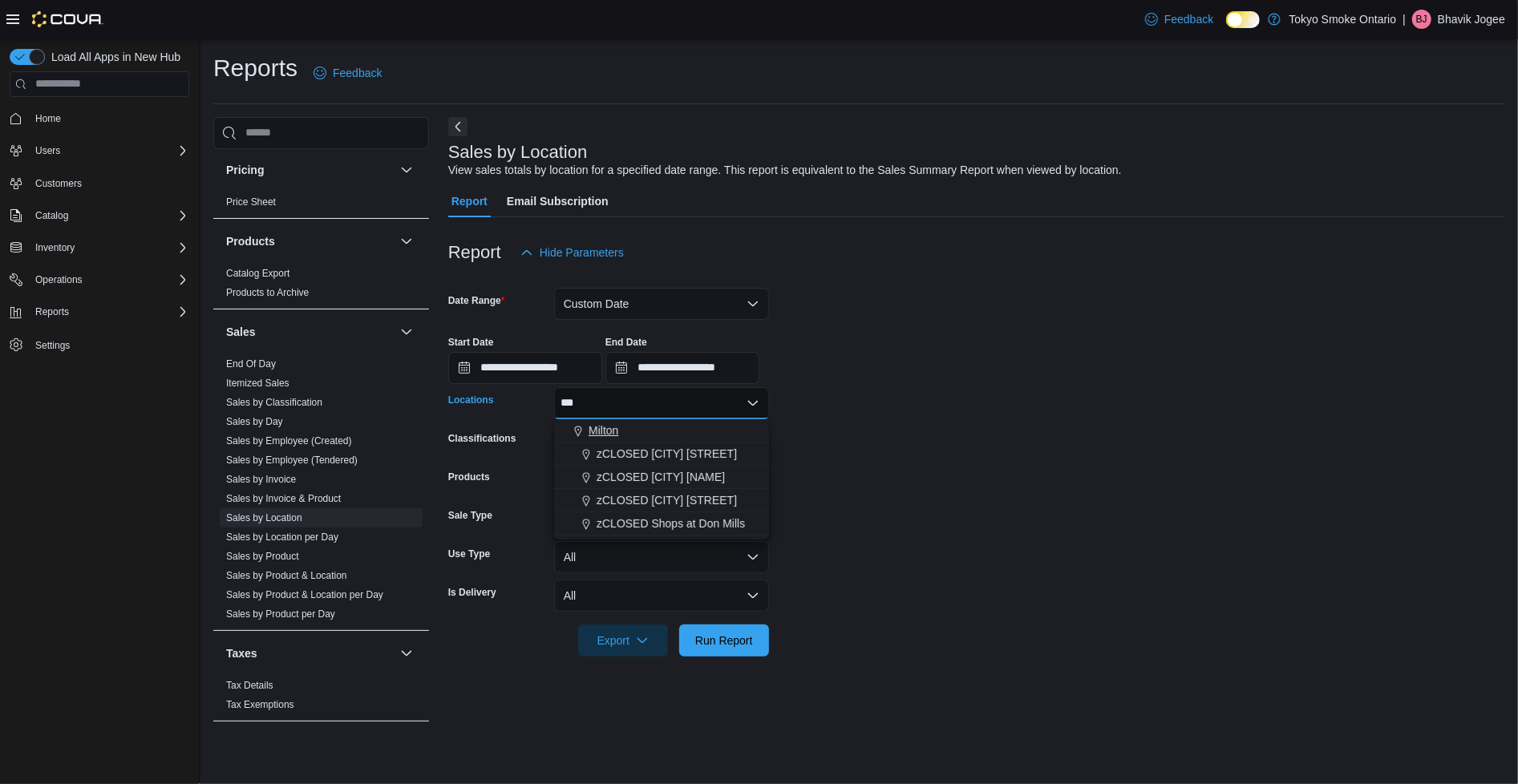 type on "***" 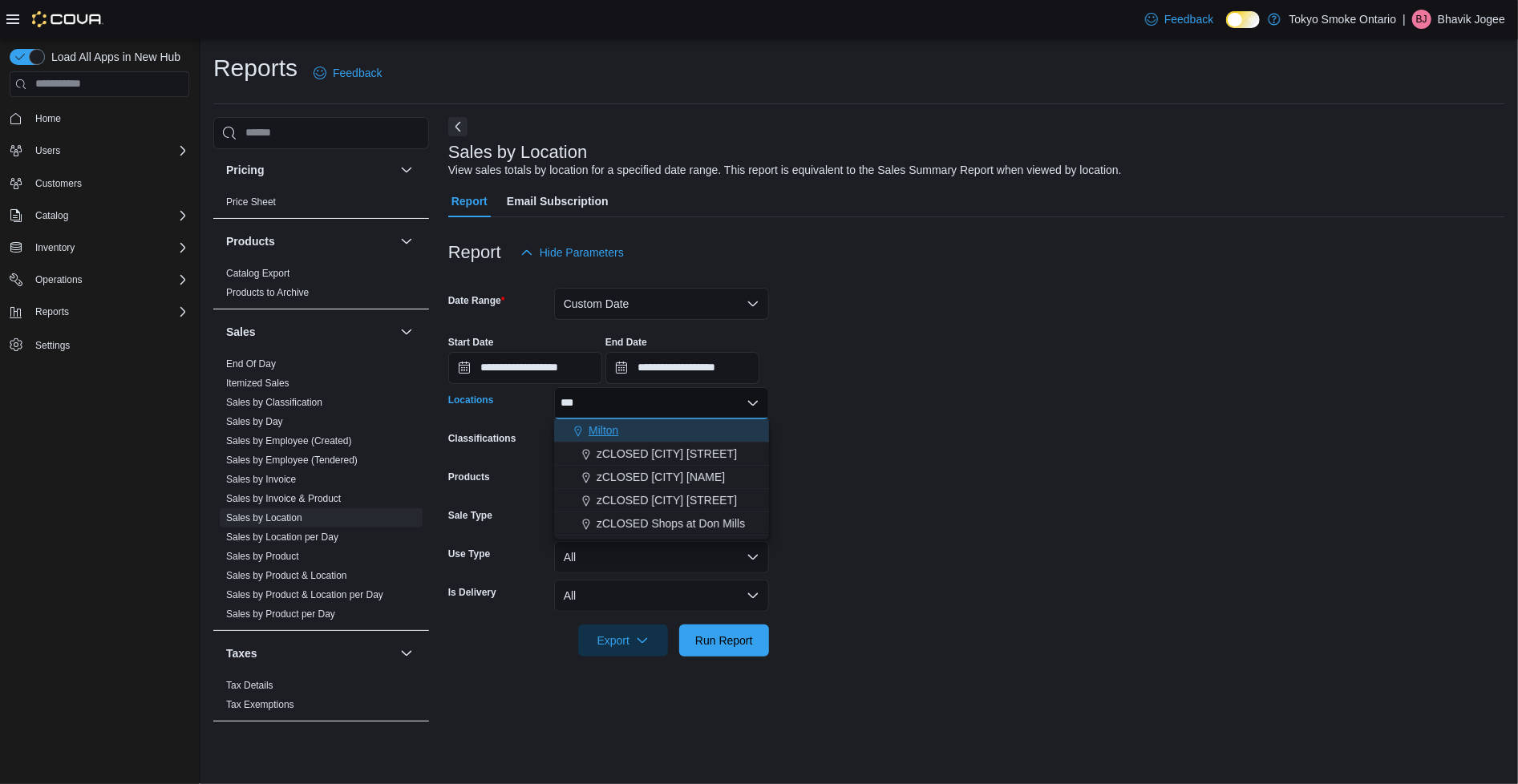 click on "Milton" at bounding box center [603, 430] 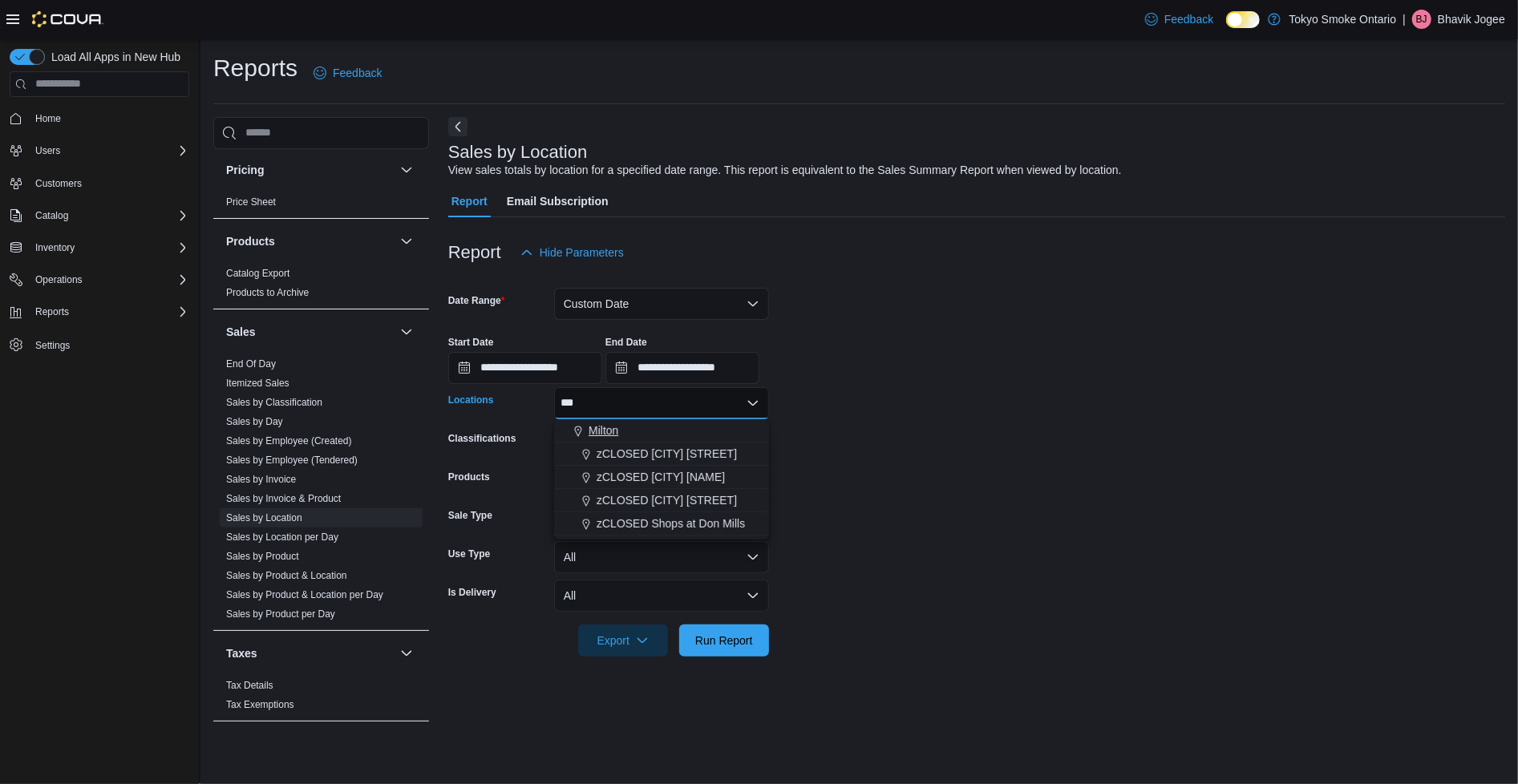 type 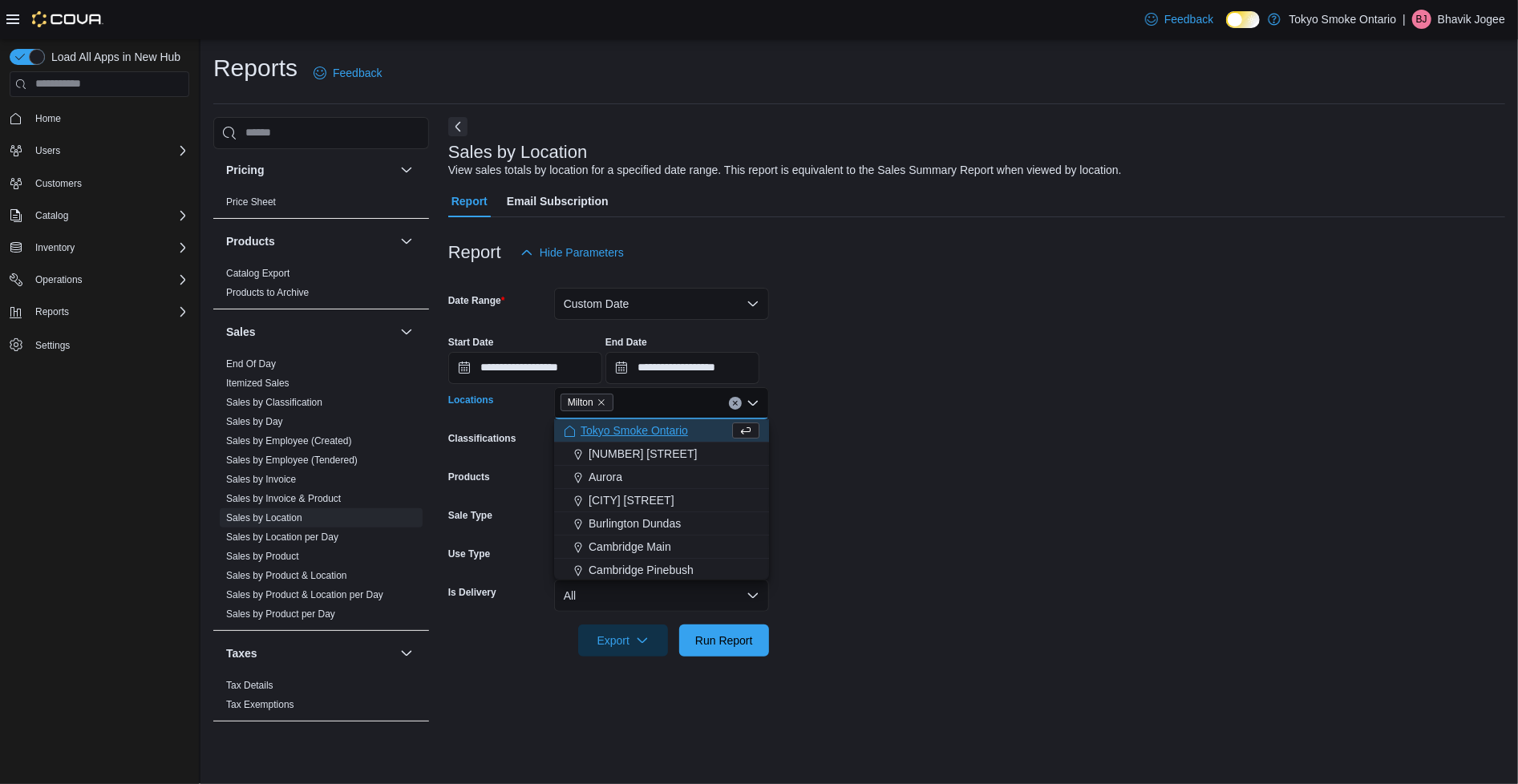 click on "**********" at bounding box center (977, 463) 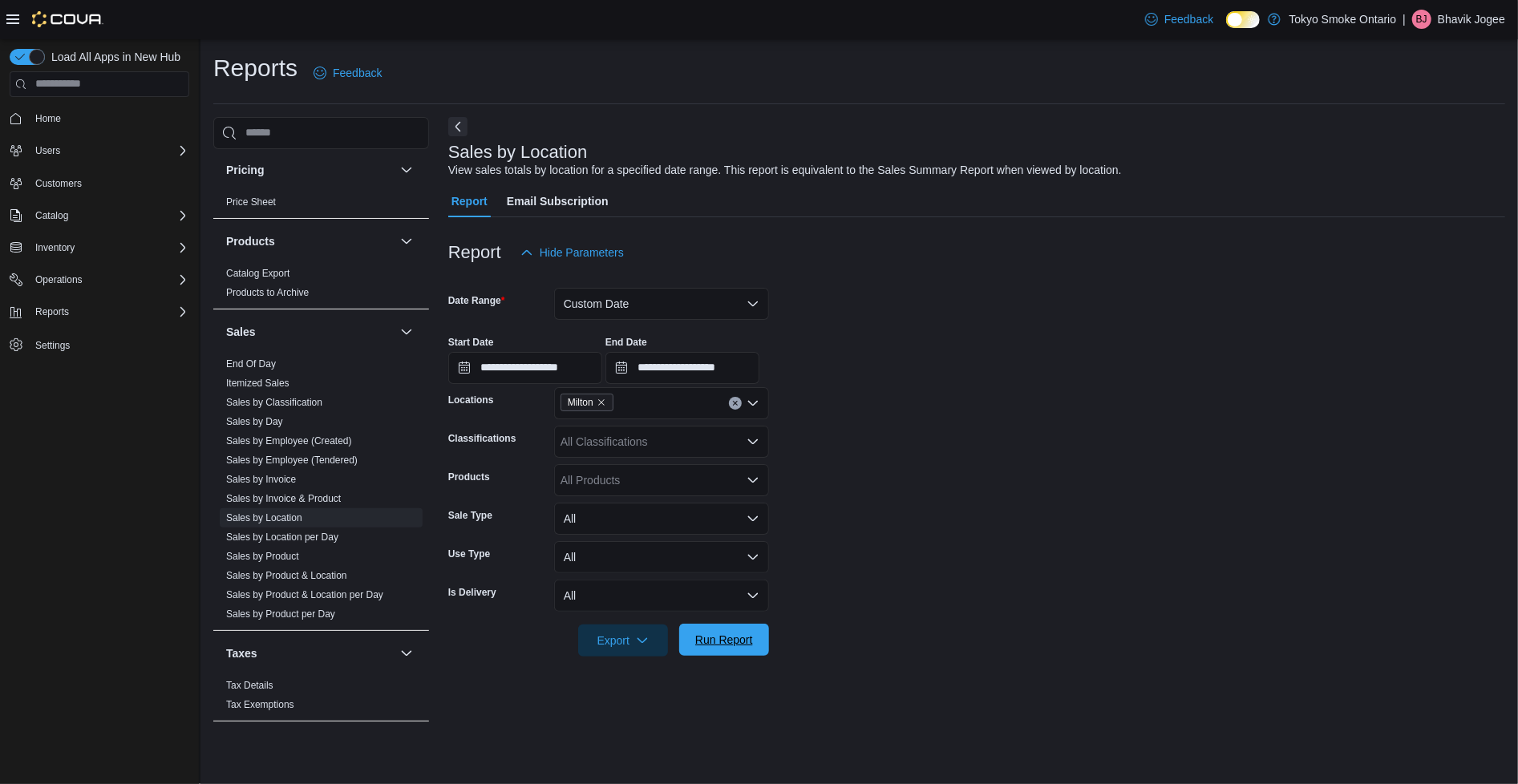 click on "Run Report" at bounding box center [724, 640] 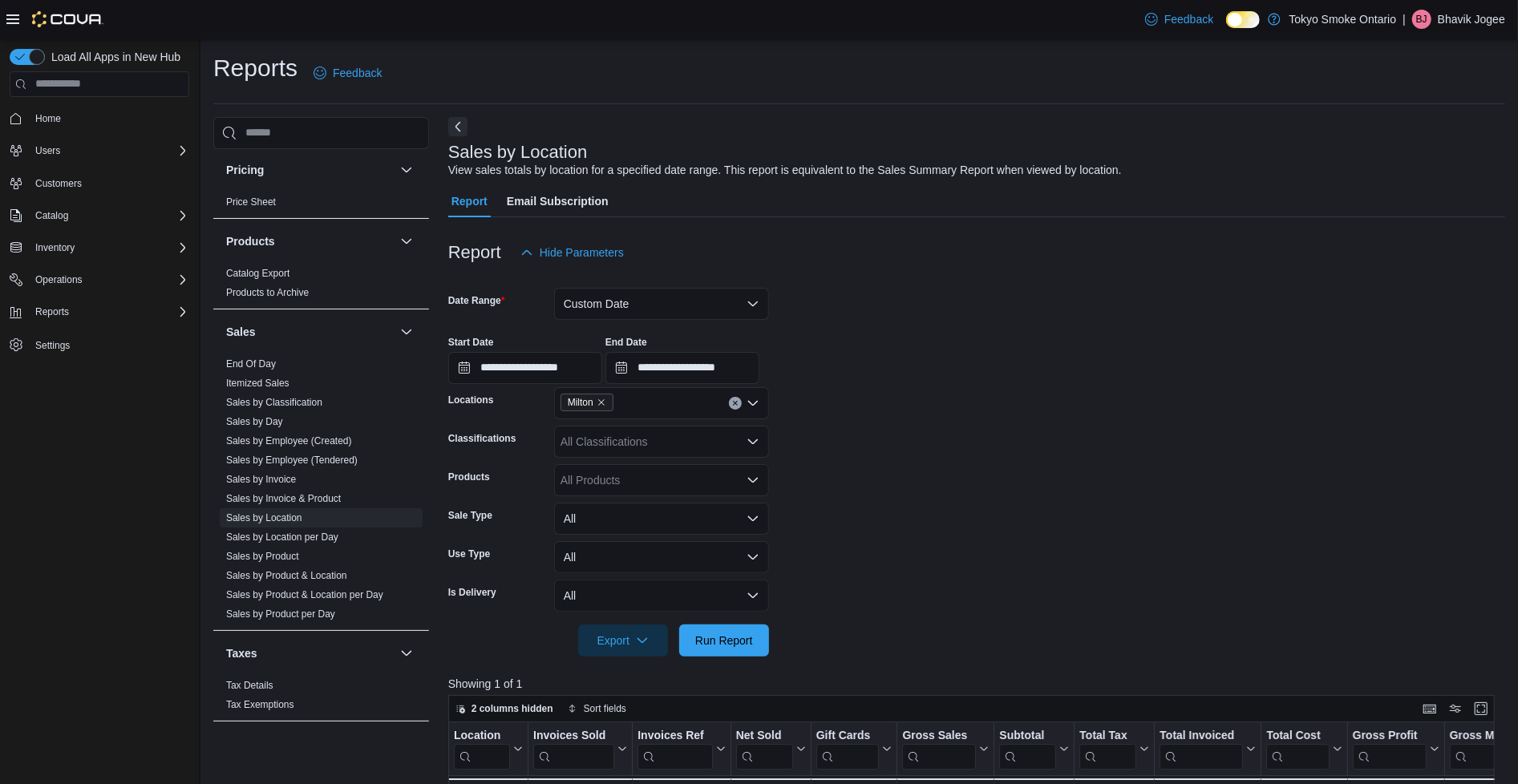 scroll, scrollTop: 286, scrollLeft: 0, axis: vertical 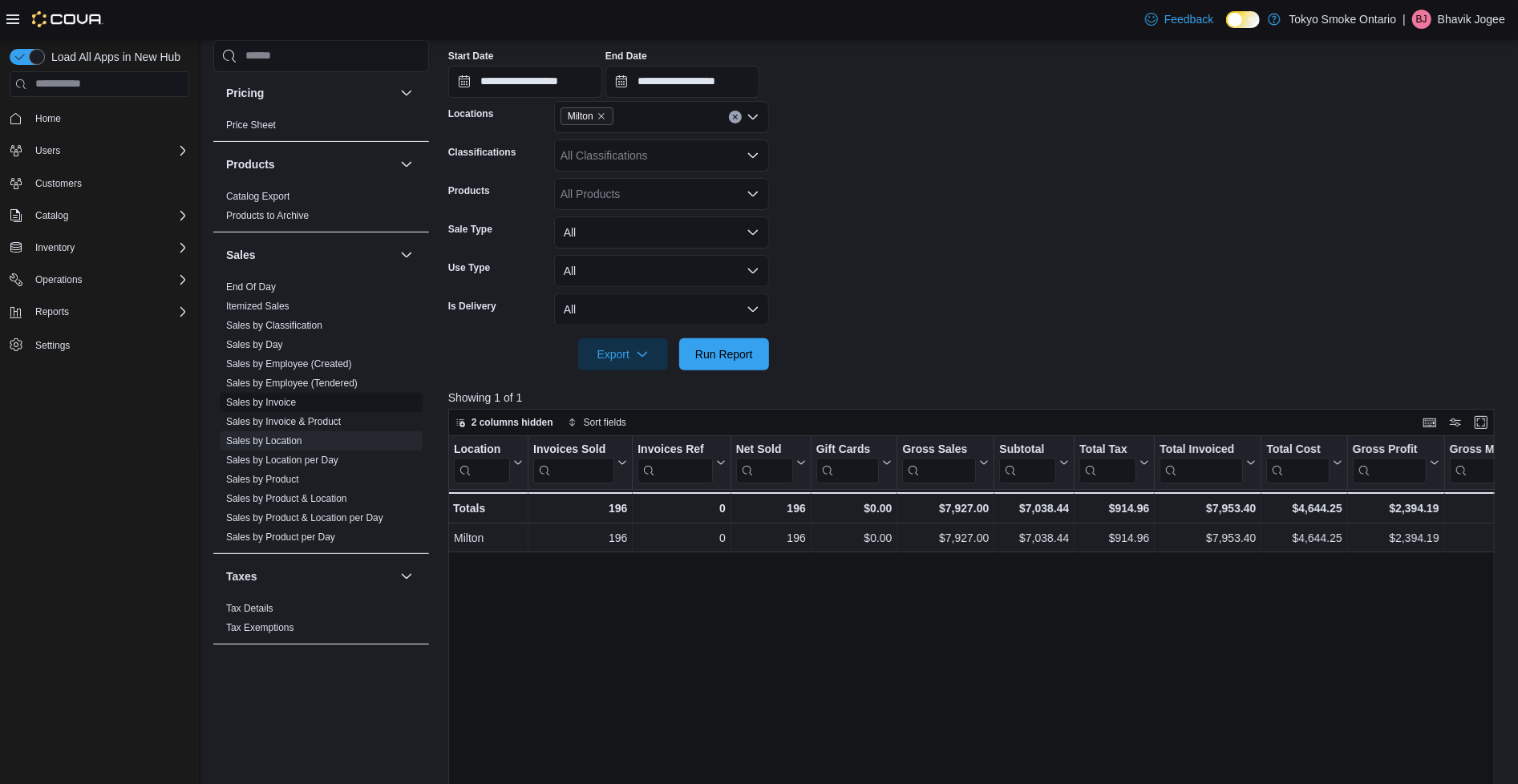 click on "Sales by Invoice" at bounding box center (261, 402) 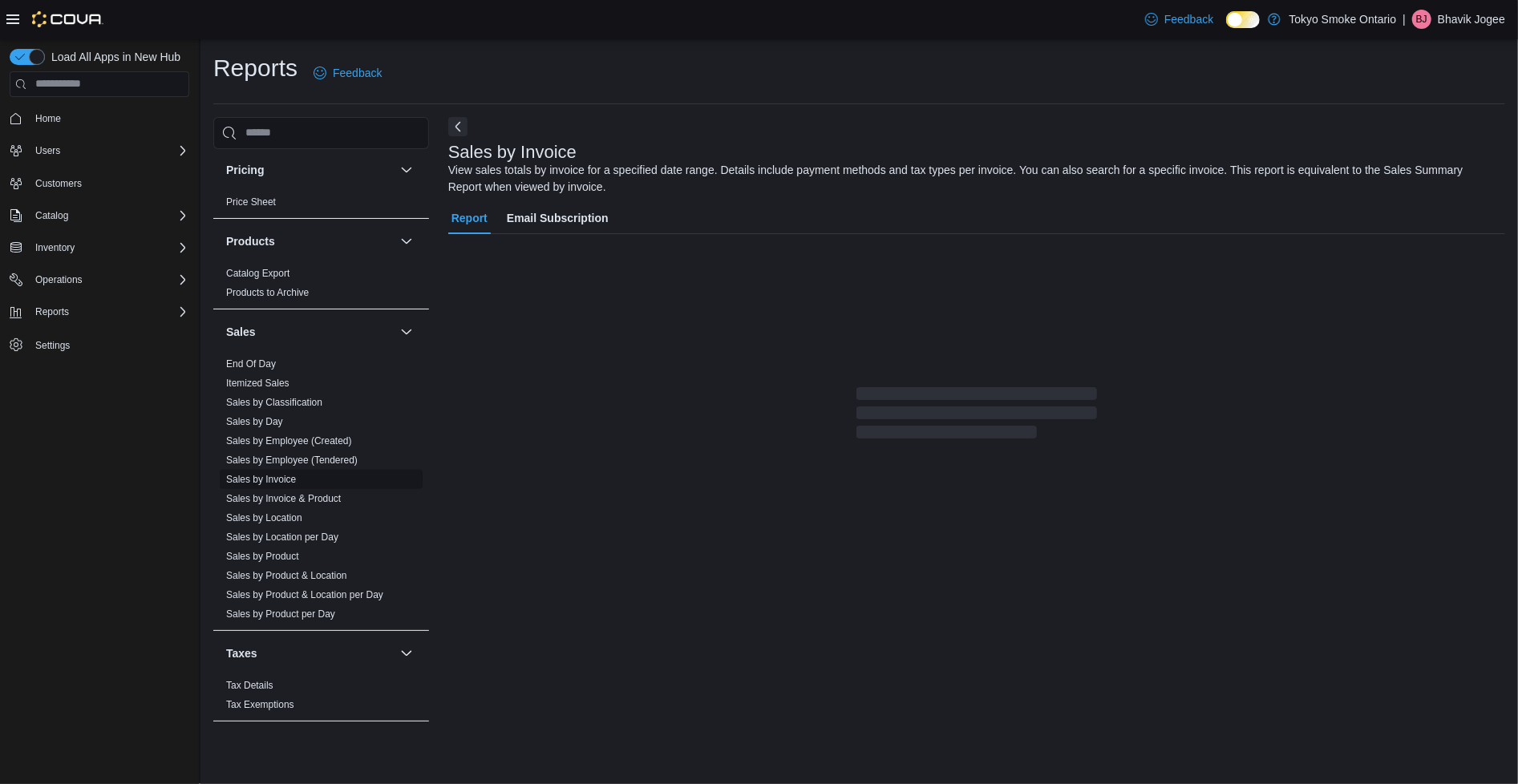 scroll, scrollTop: 0, scrollLeft: 0, axis: both 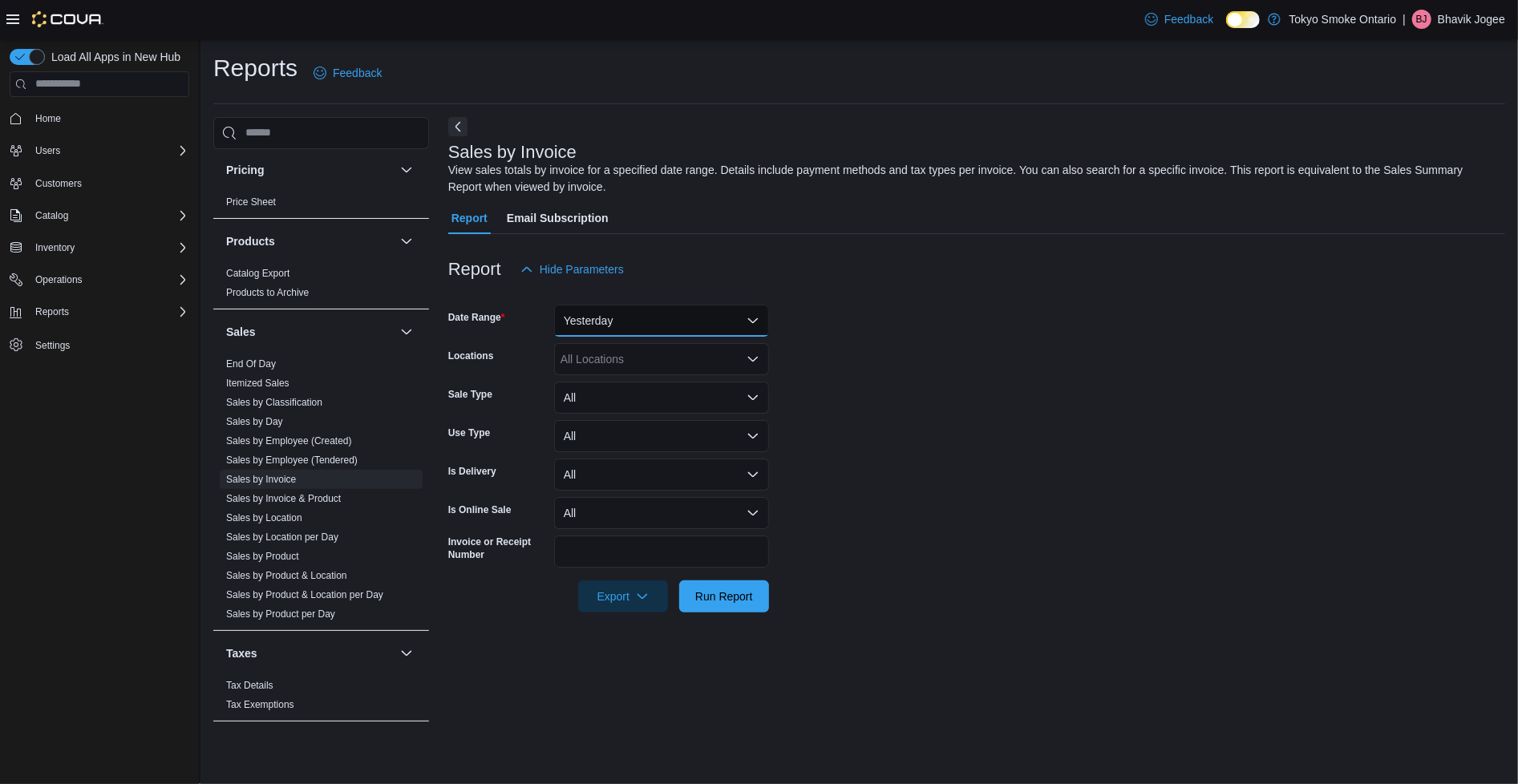 click on "Yesterday" at bounding box center (662, 321) 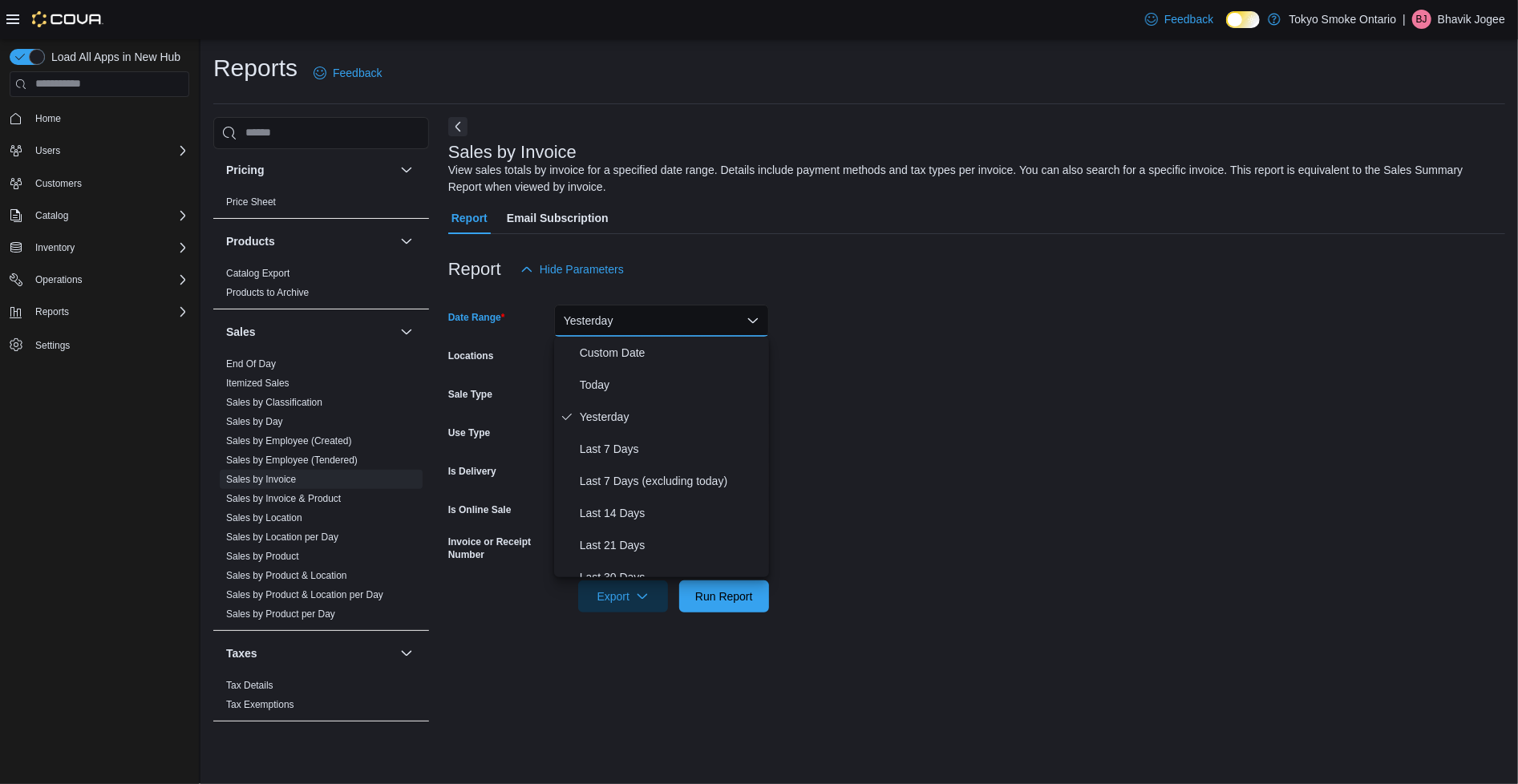click at bounding box center (977, 244) 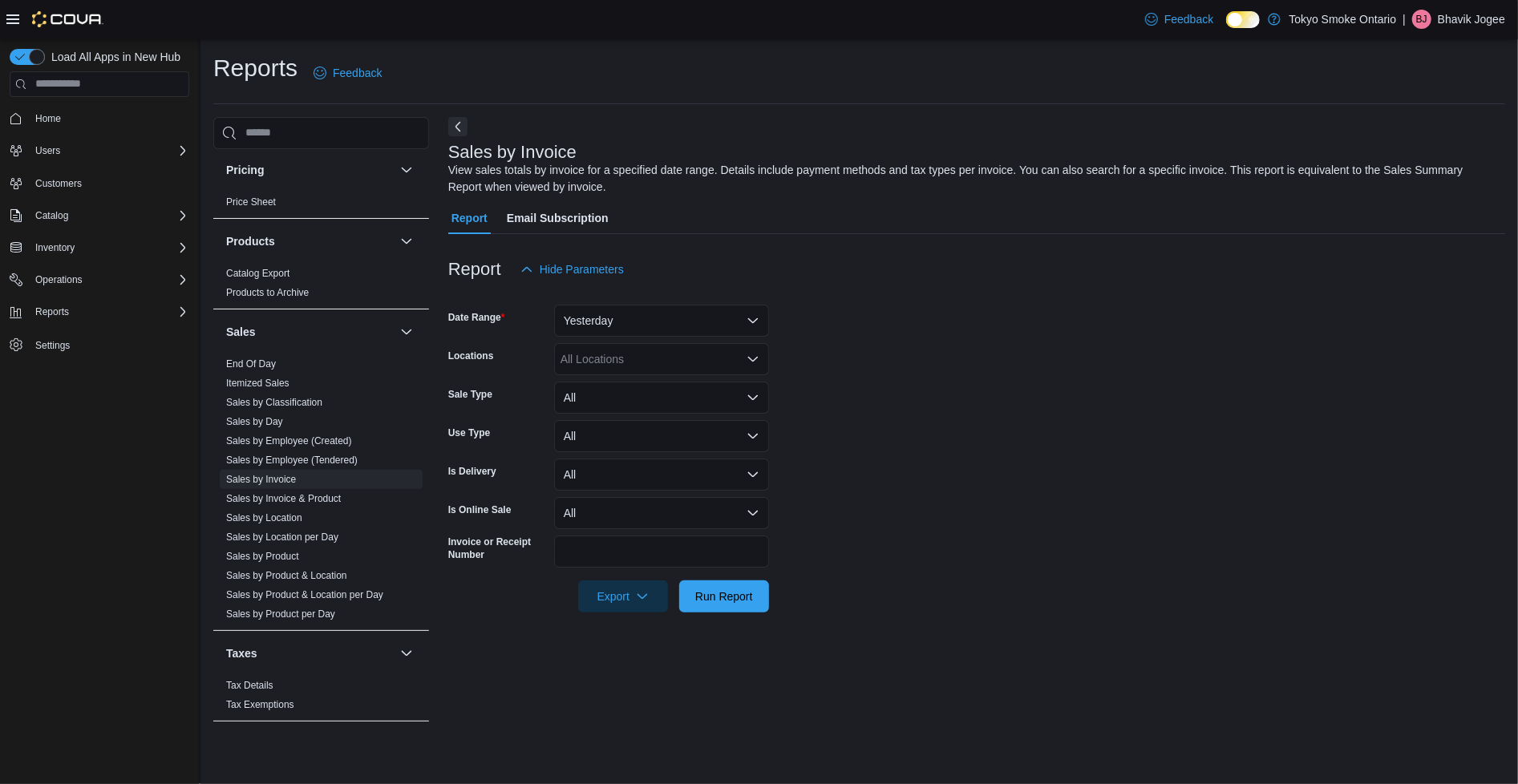 click on "All Locations" at bounding box center (662, 359) 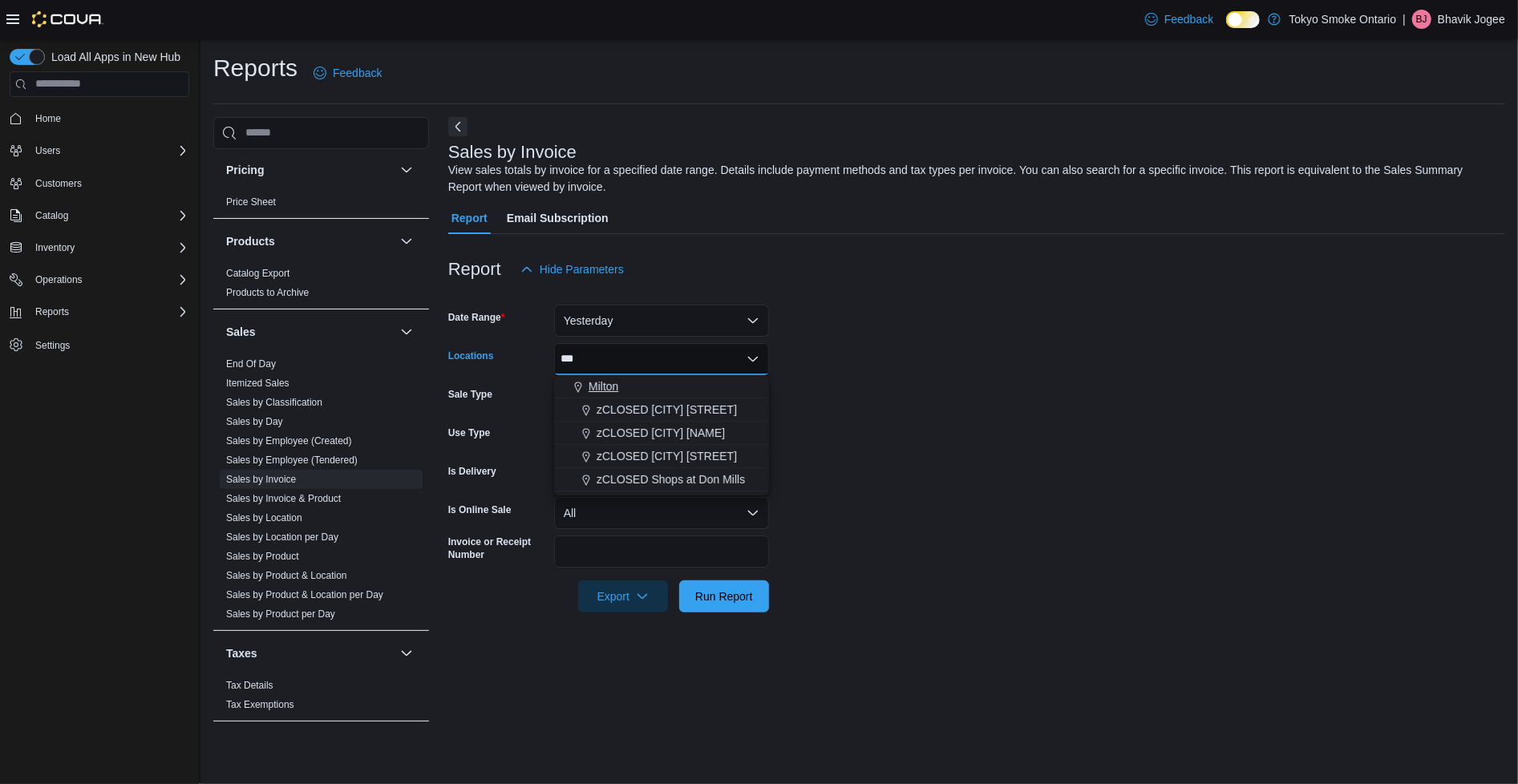type on "***" 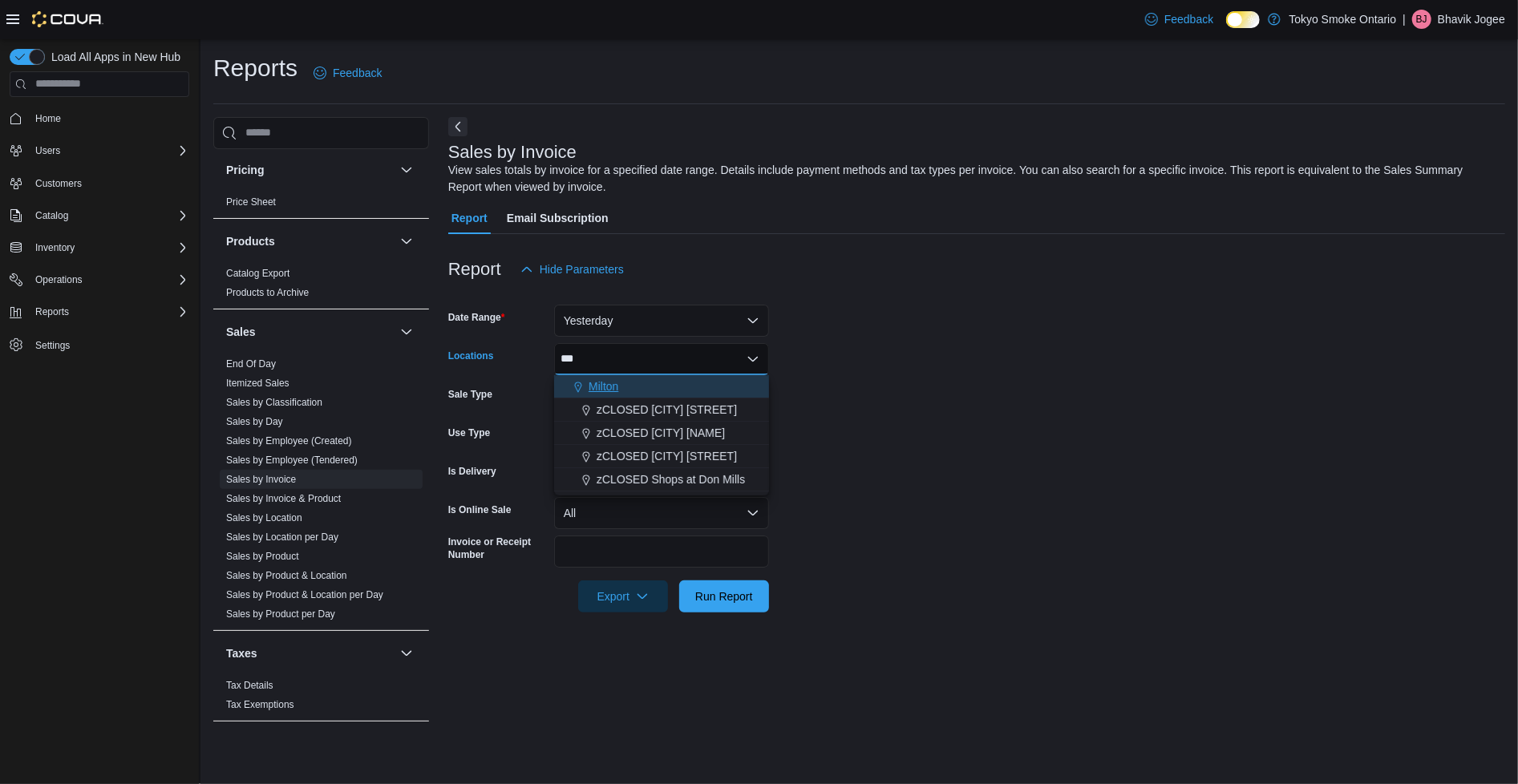 click on "Milton" at bounding box center [662, 386] 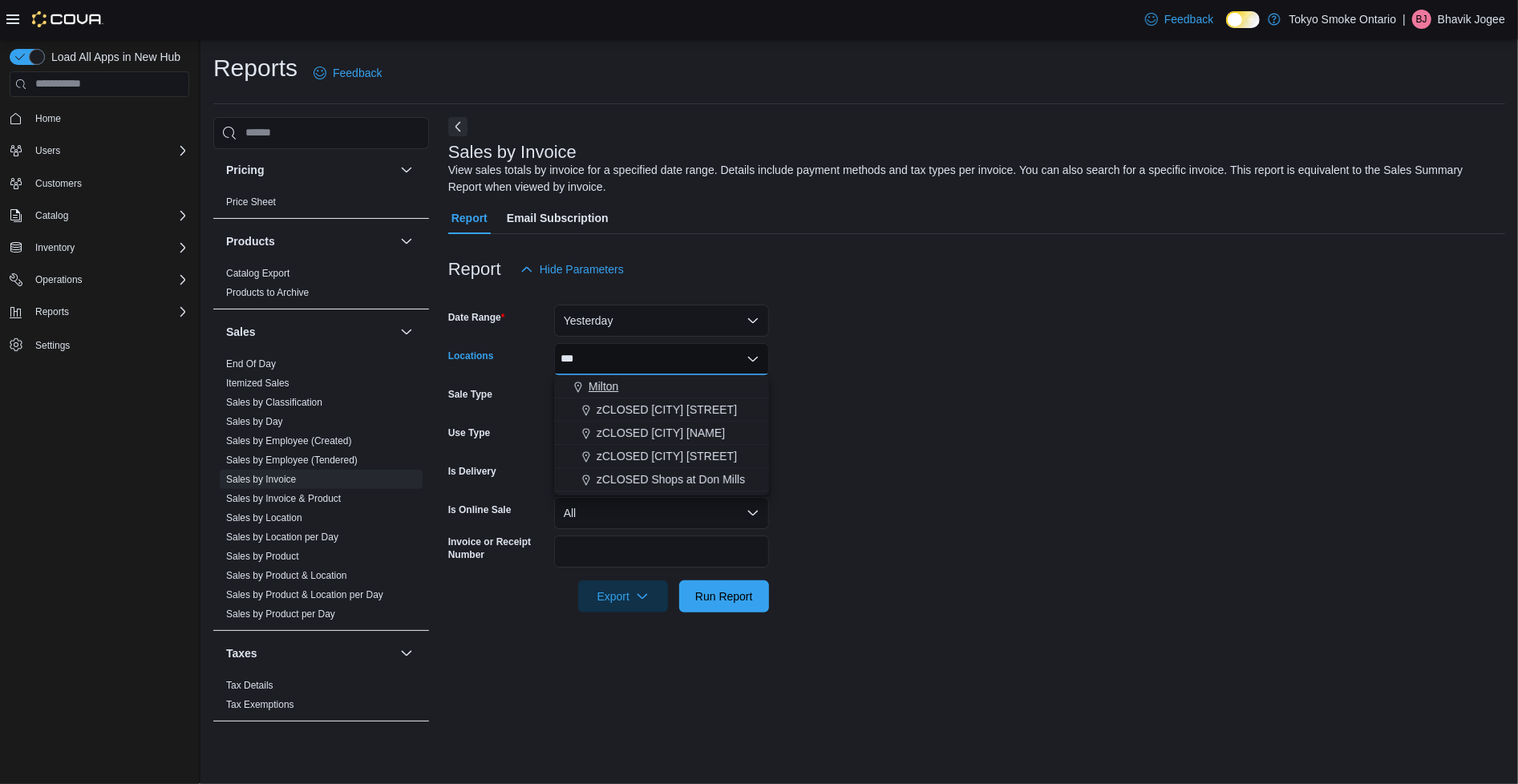type 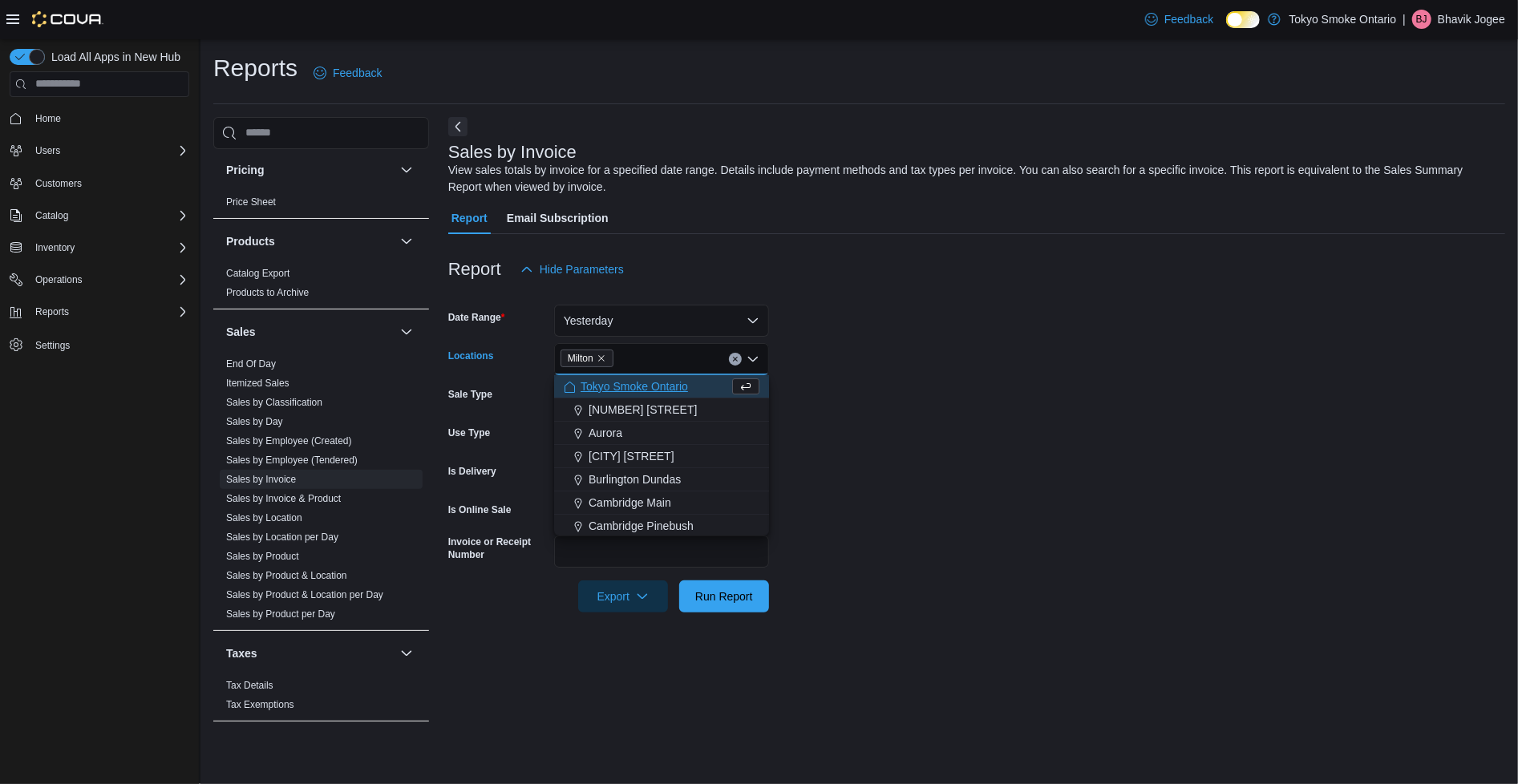 click on "Date Range Yesterday Locations [CITY] Sale Type All Use Type All Is Delivery All Is Online Sale All Invoice or Receipt Number Export  Run Report" at bounding box center [977, 449] 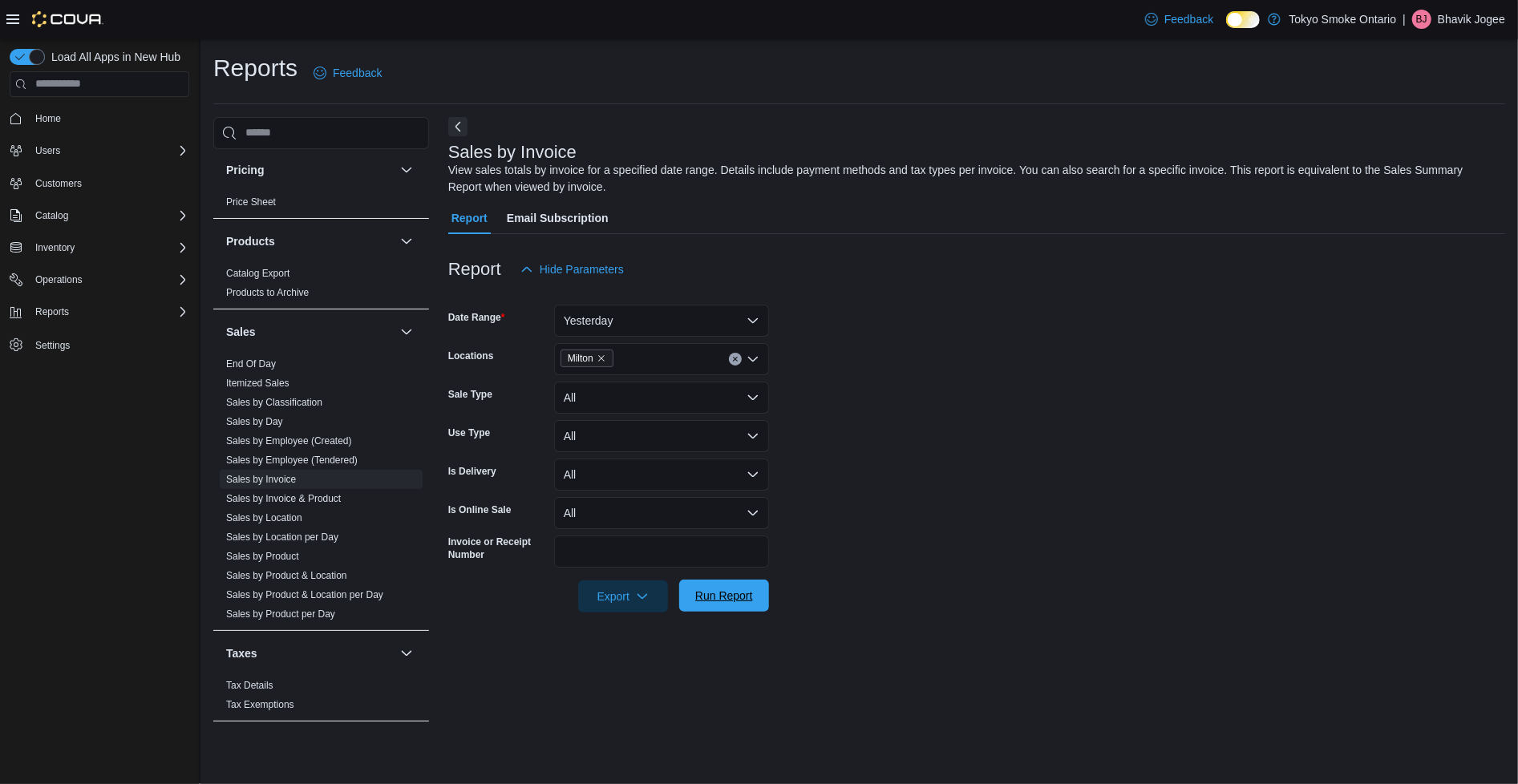 click on "Run Report" at bounding box center (724, 596) 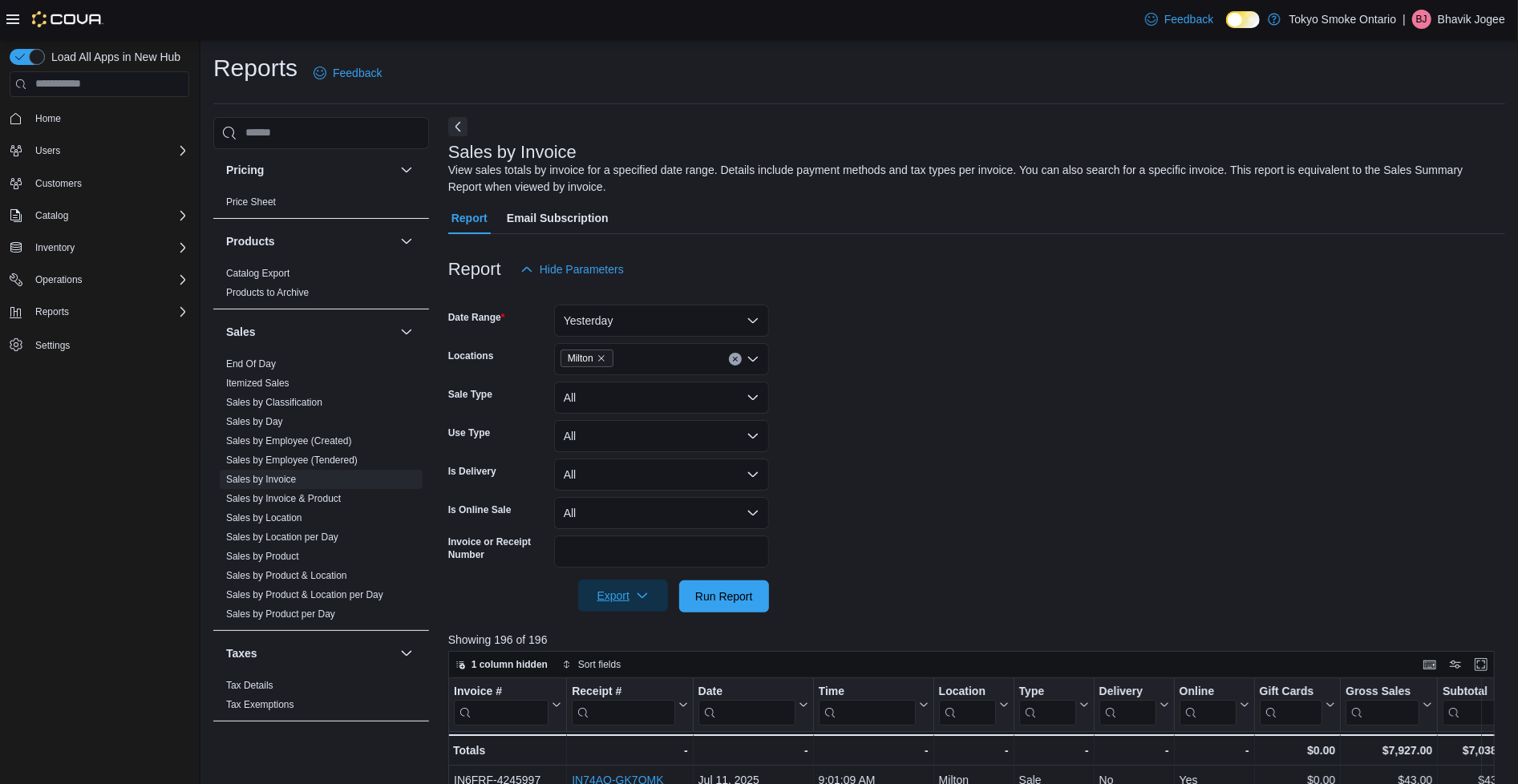 click 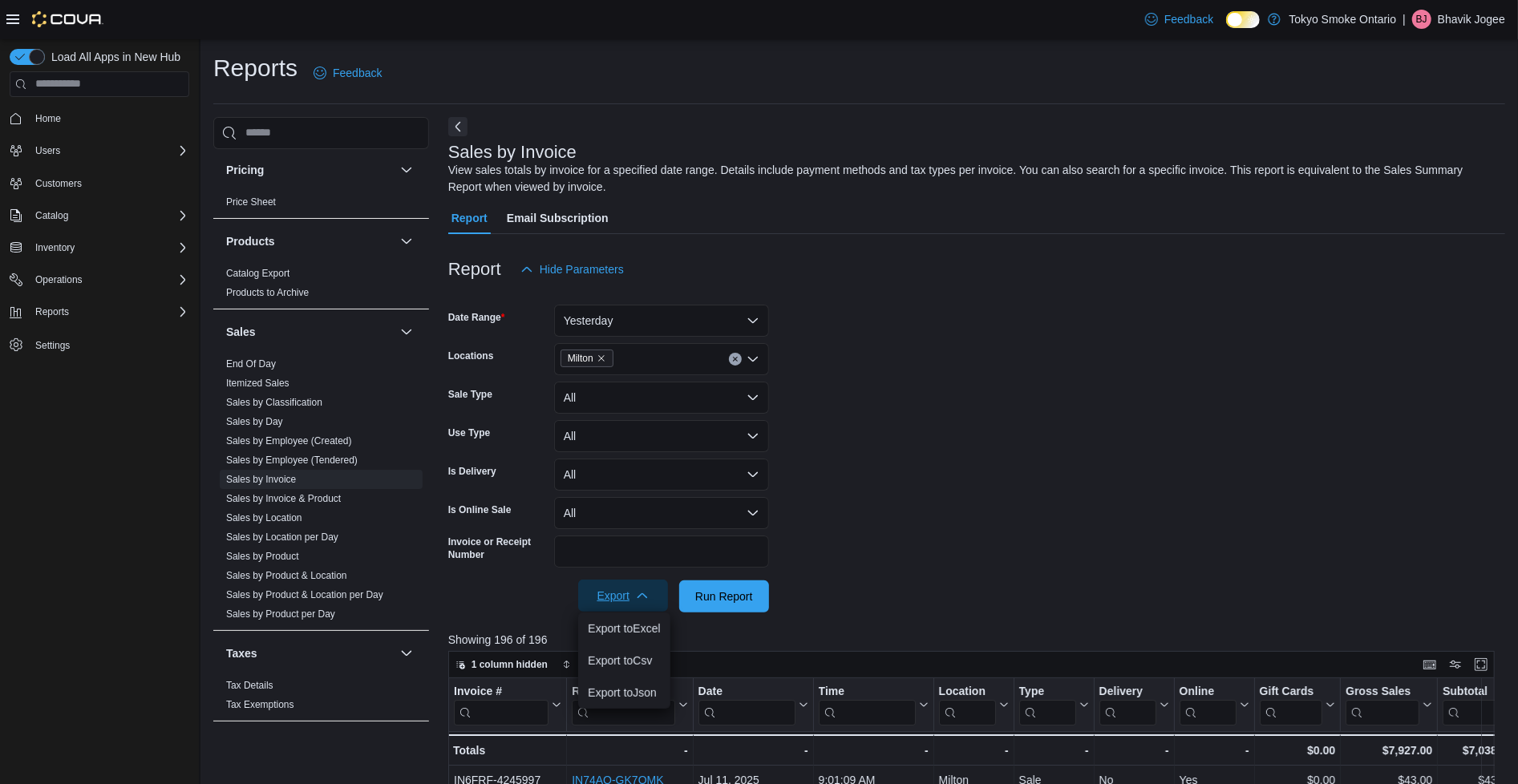 click on "Date Range Yesterday Locations [CITY] Sale Type All Use Type All Is Delivery All Is Online Sale All Invoice or Receipt Number Export  Run Report" at bounding box center (977, 449) 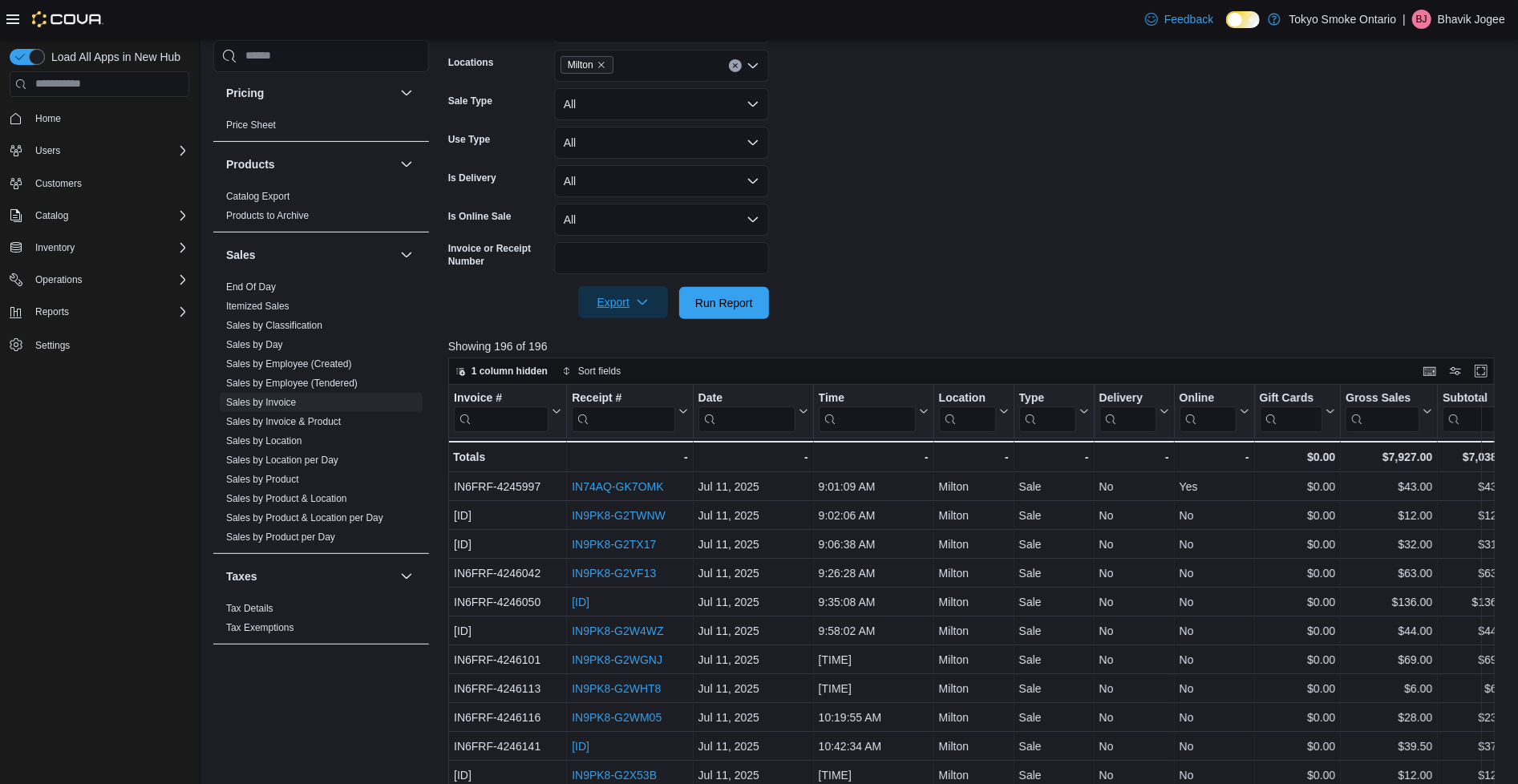 scroll, scrollTop: 296, scrollLeft: 0, axis: vertical 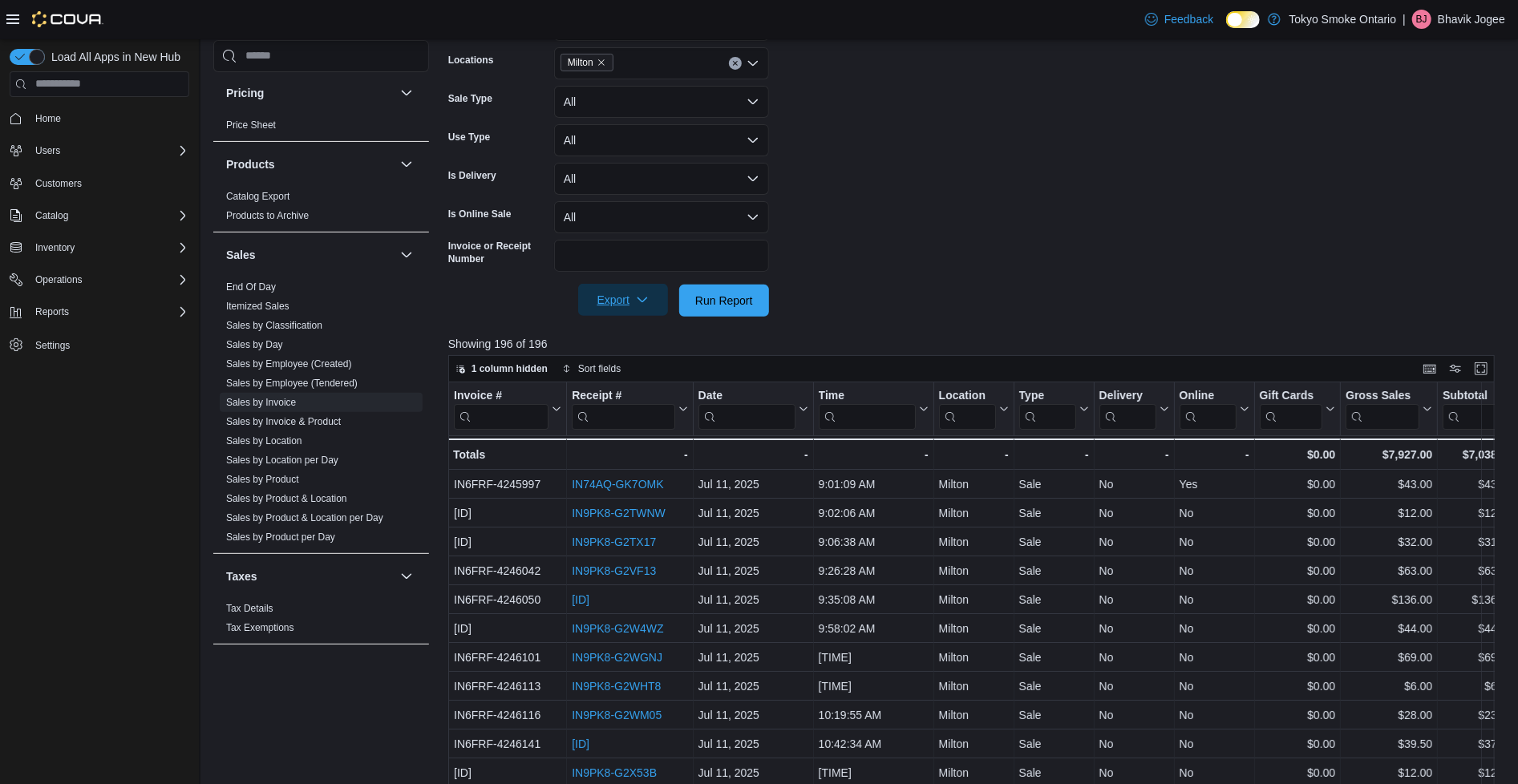 click 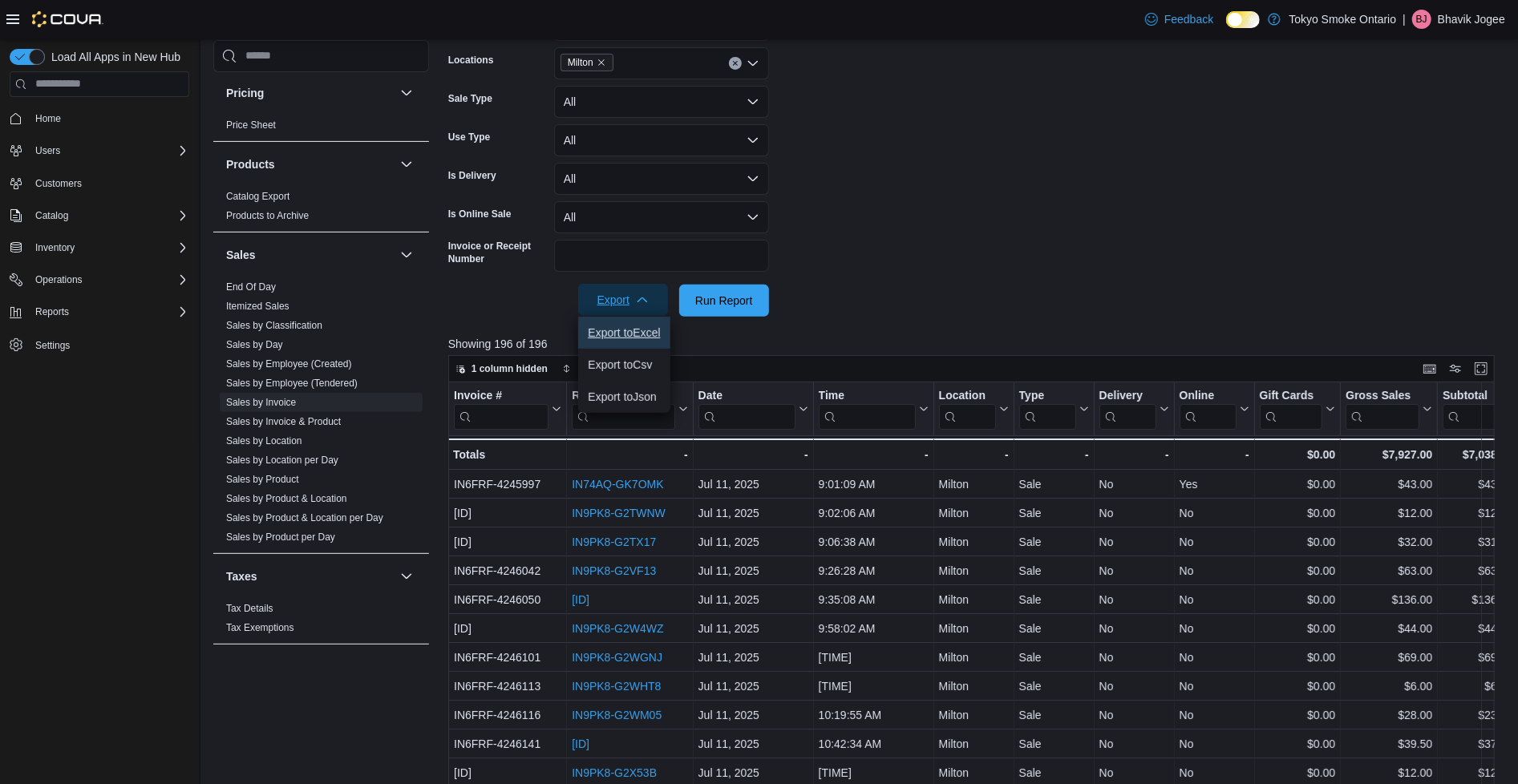 click on "Export to  Excel" at bounding box center [624, 333] 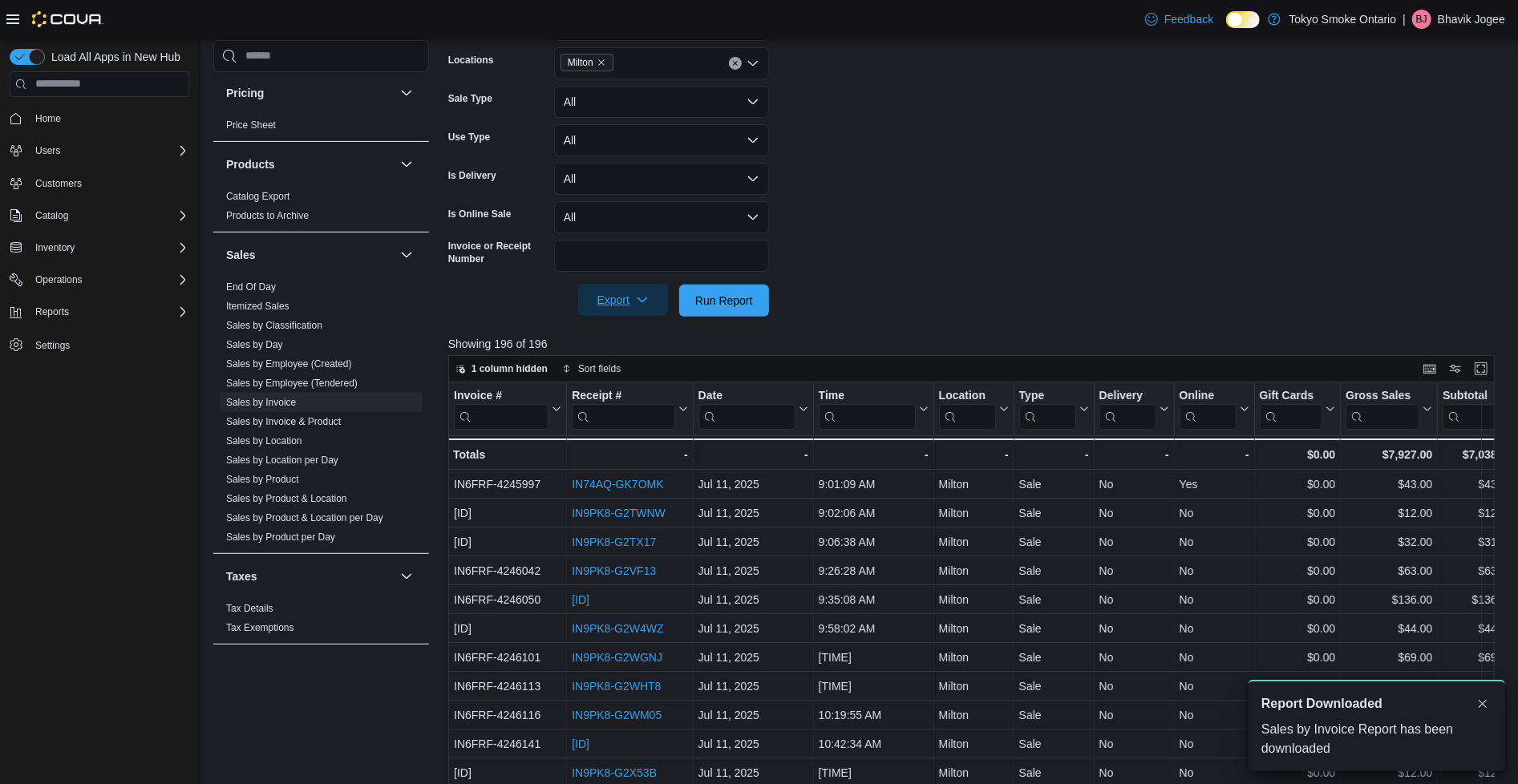 scroll, scrollTop: 0, scrollLeft: 0, axis: both 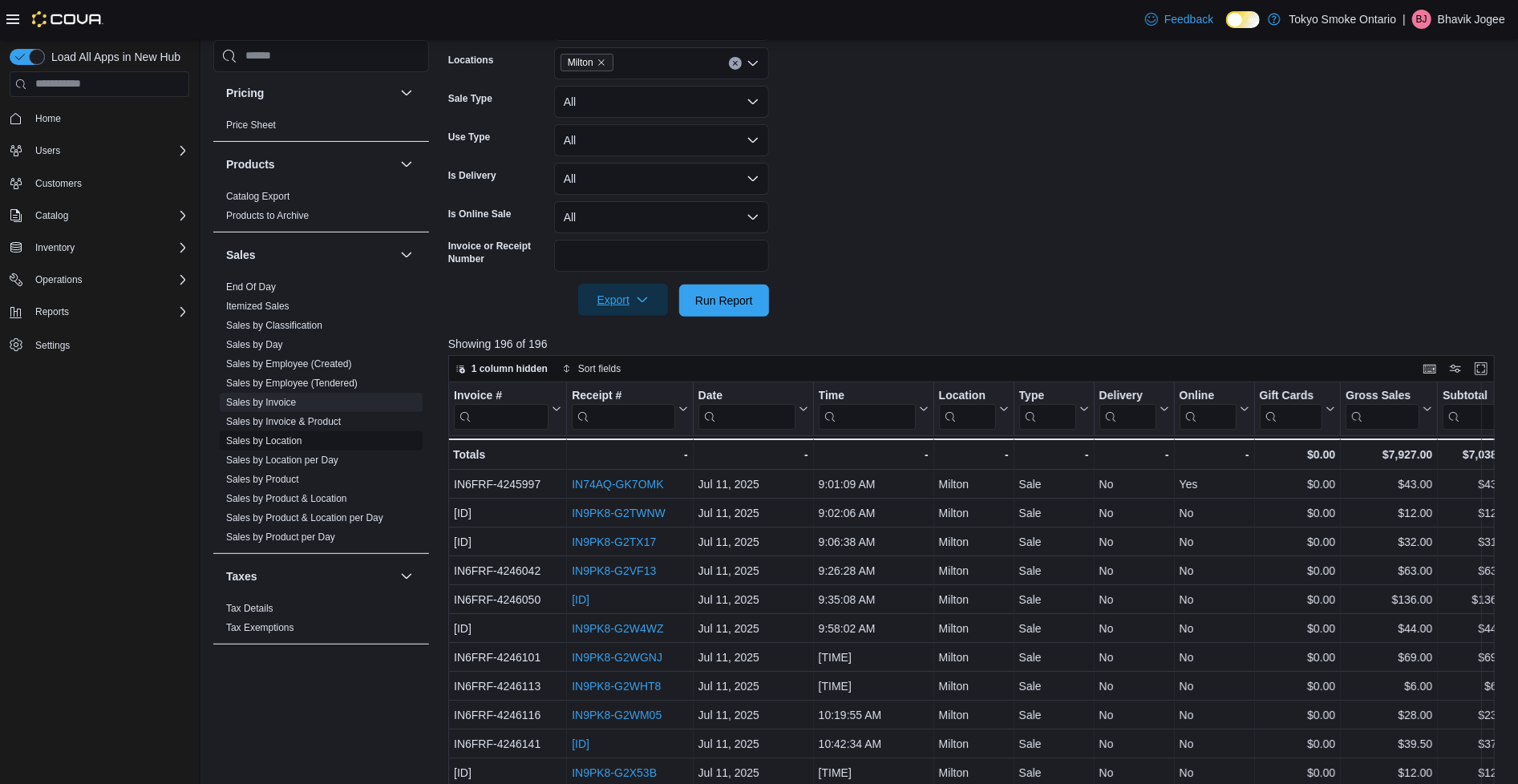 click on "Sales by Location" at bounding box center (264, 441) 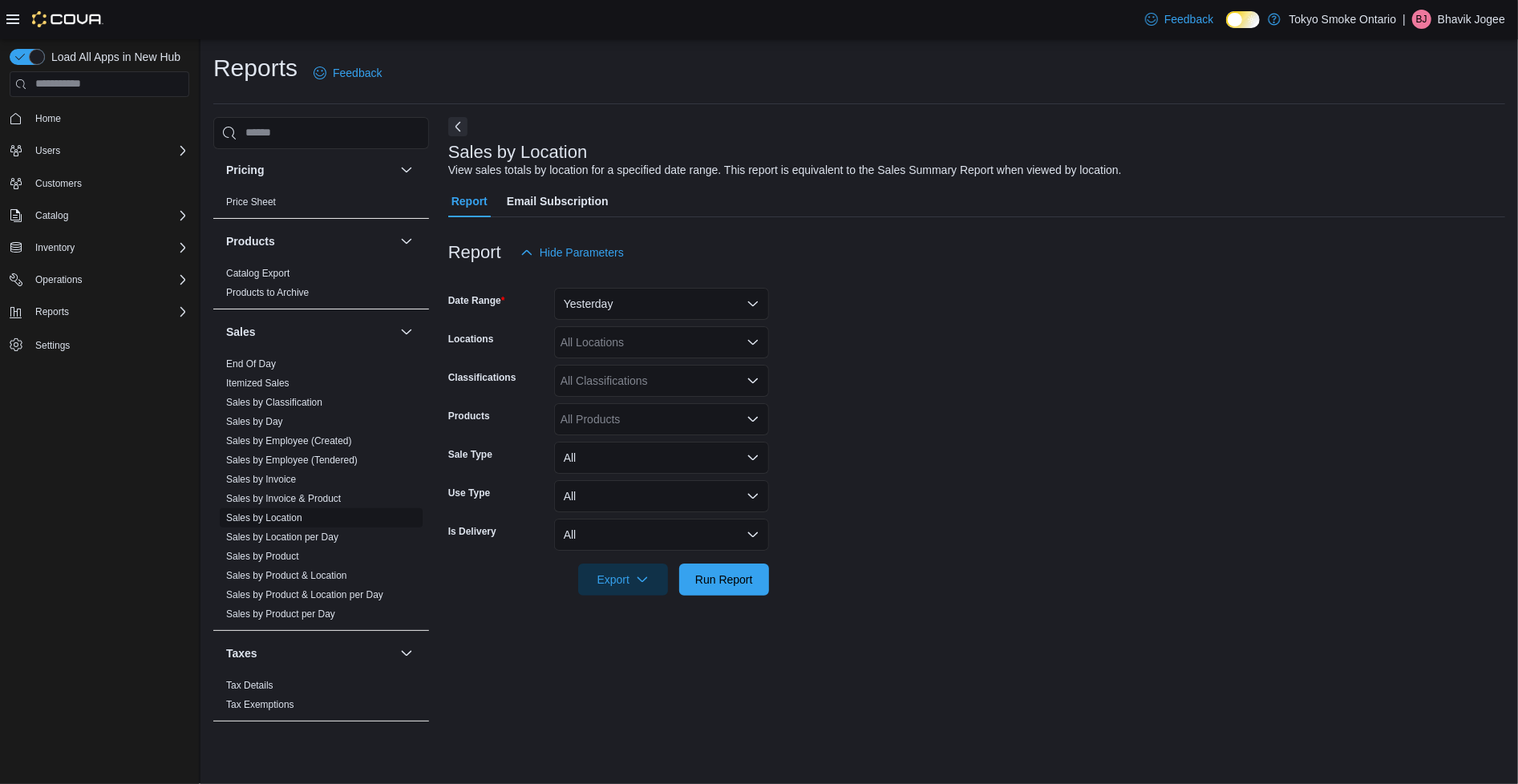 scroll, scrollTop: 0, scrollLeft: 0, axis: both 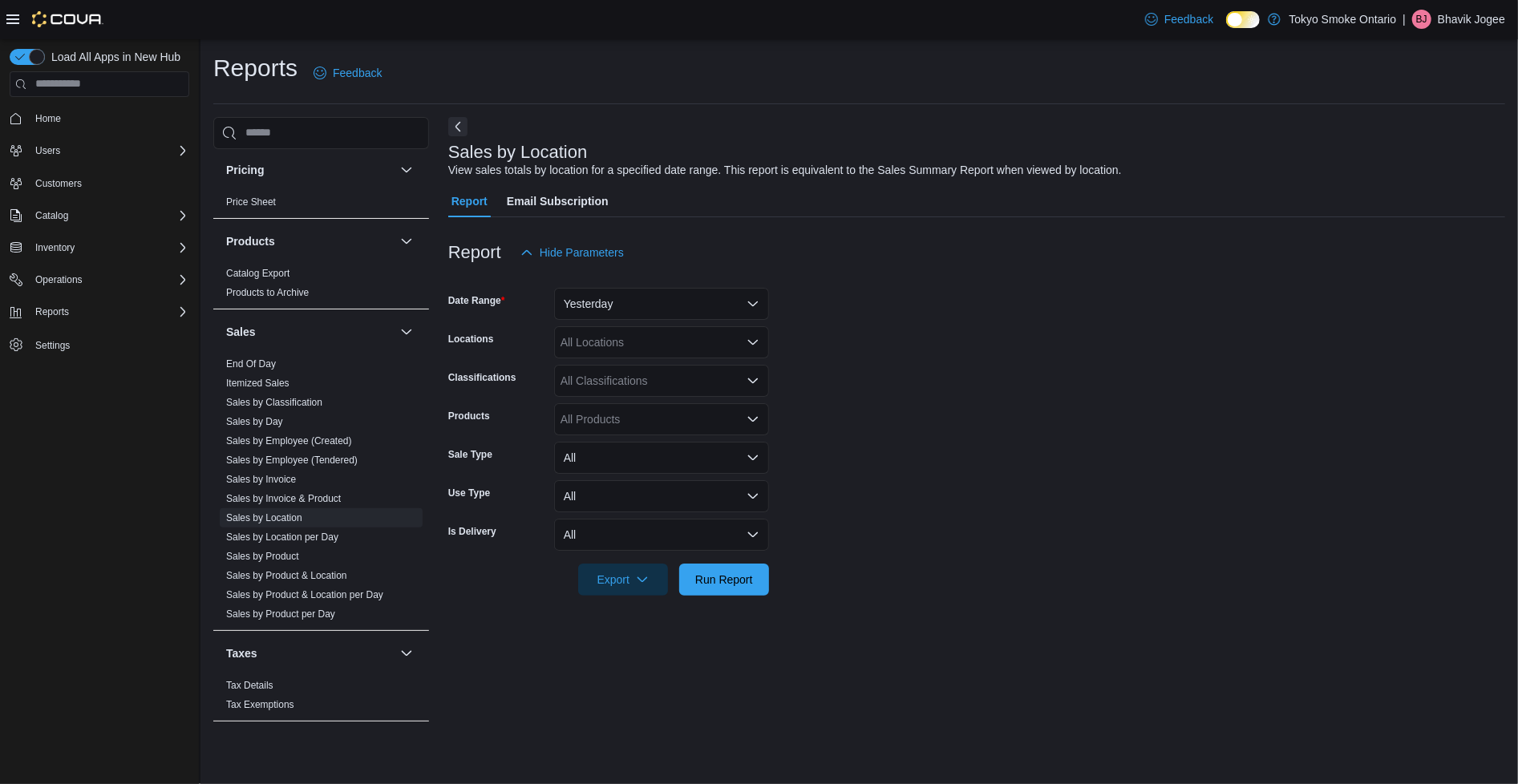 click on "All Locations" at bounding box center [662, 342] 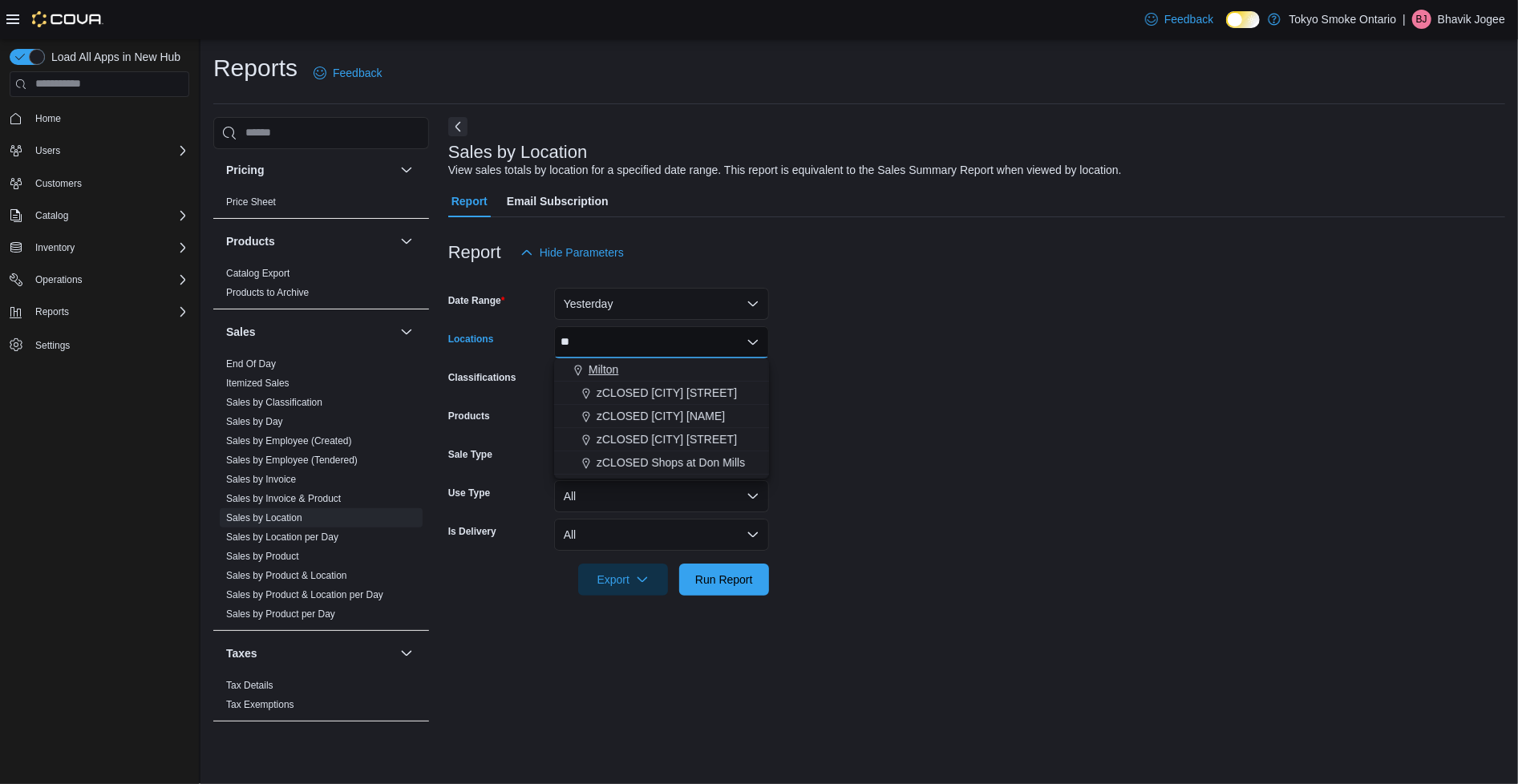 type on "**" 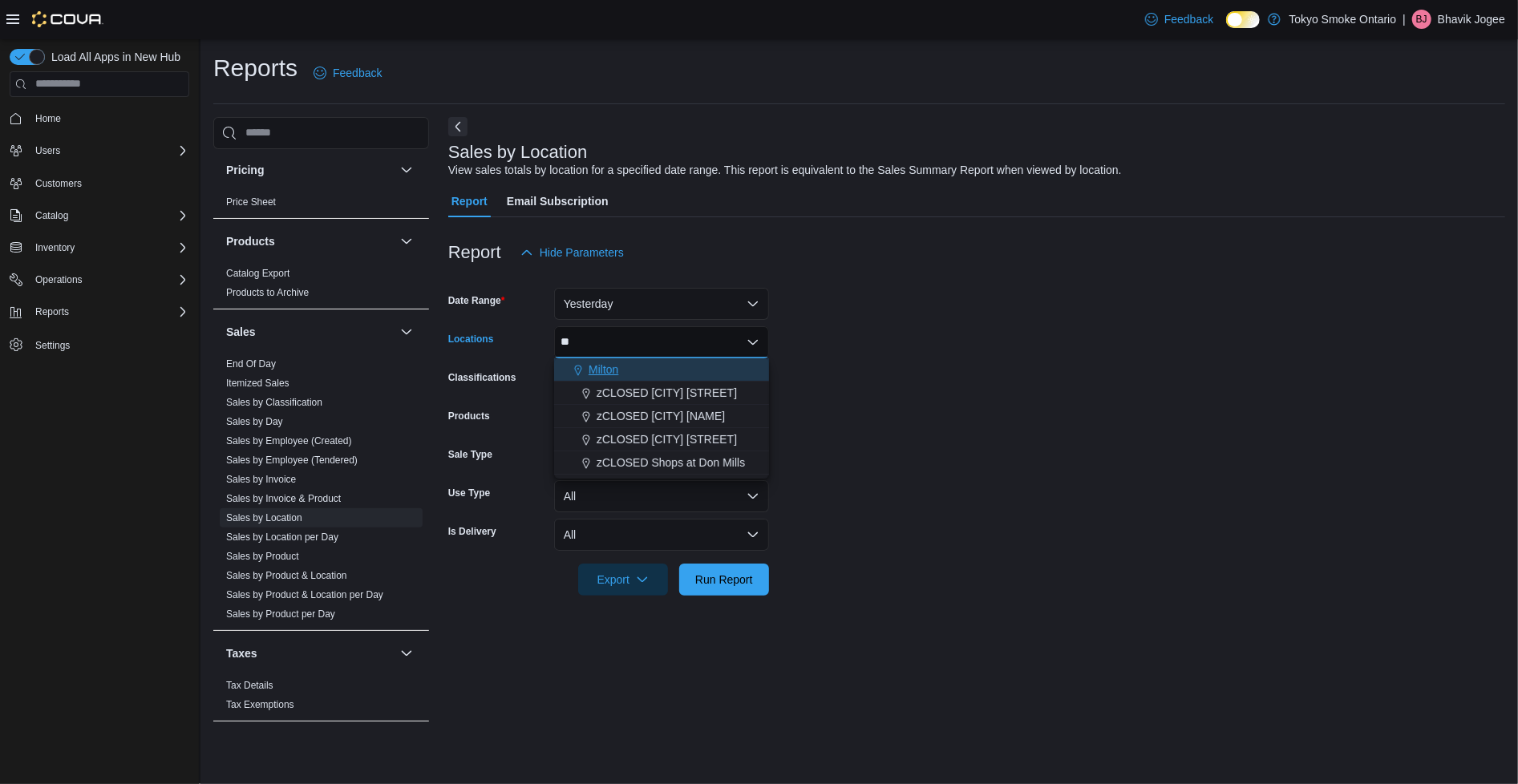 click on "Milton" at bounding box center [662, 370] 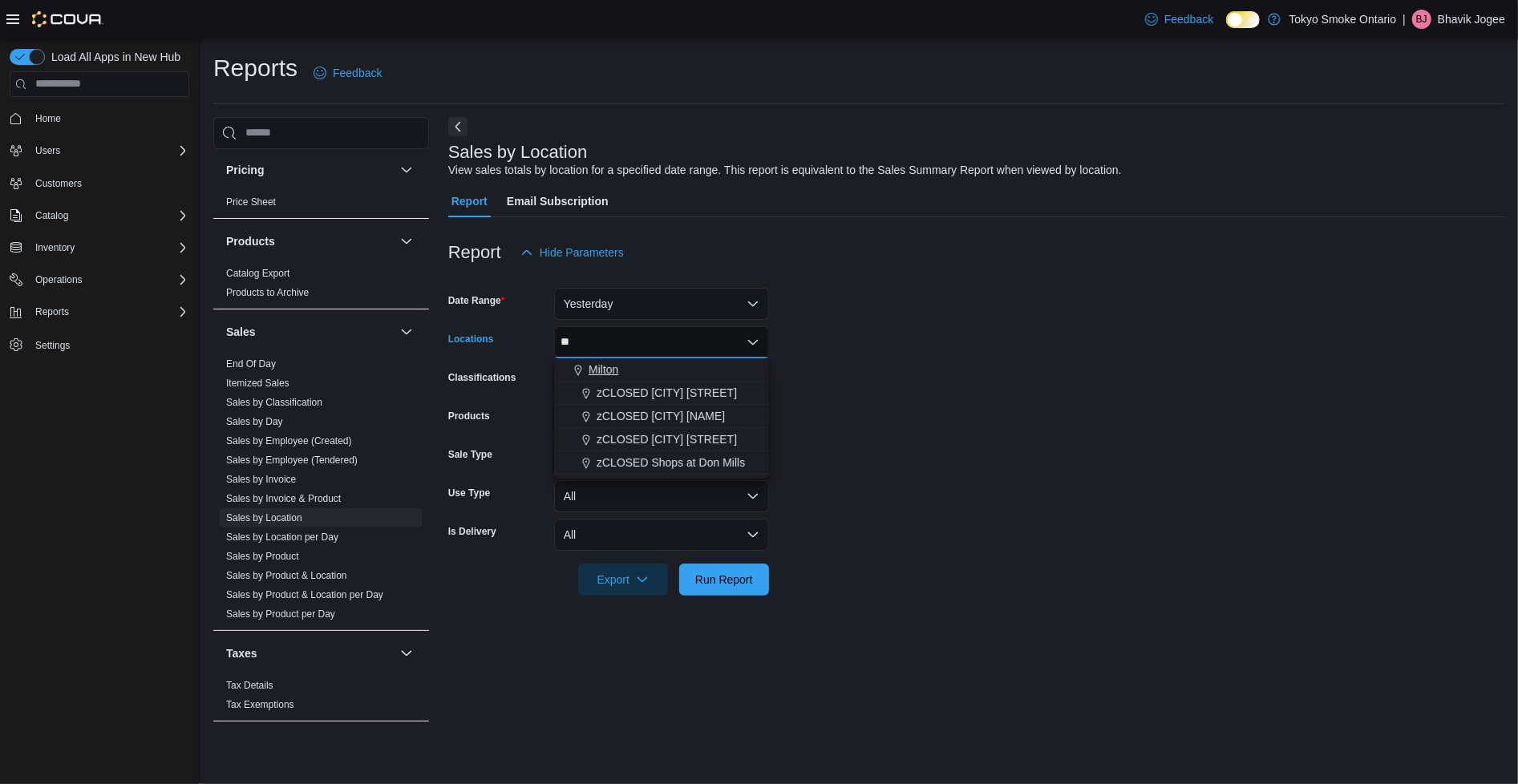 type 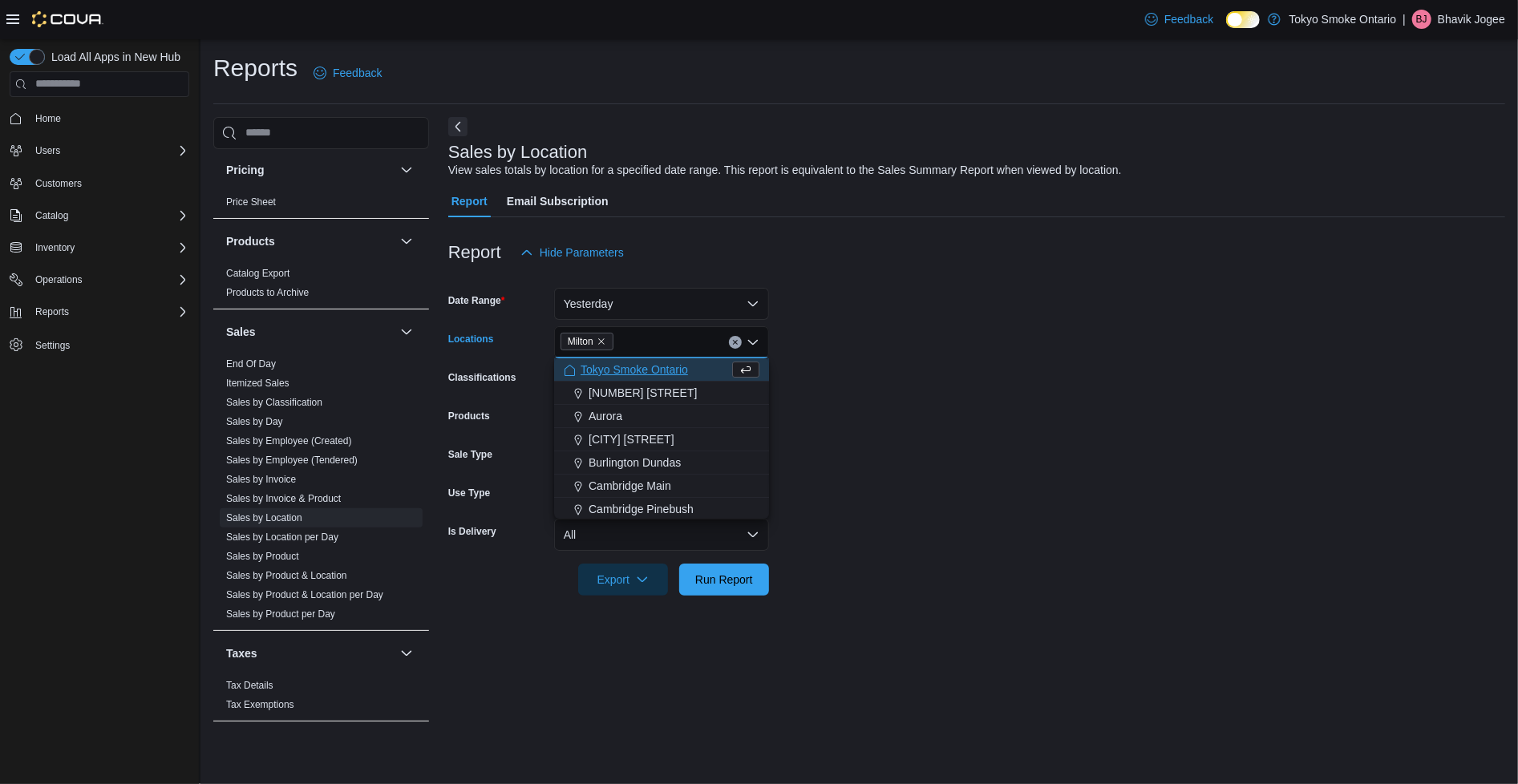 click on "Date Range Yesterday Locations [CITY] Combo box. Selected. [CITY]. Press Backspace to delete [CITY]. Combo box input. All Locations. Type some text or, to display a list of choices, press Down Arrow. To exit the list of choices, press Escape. Classifications All Classifications Products All Products Sale Type All Use Type All Is Delivery All Export  Run Report" at bounding box center [977, 432] 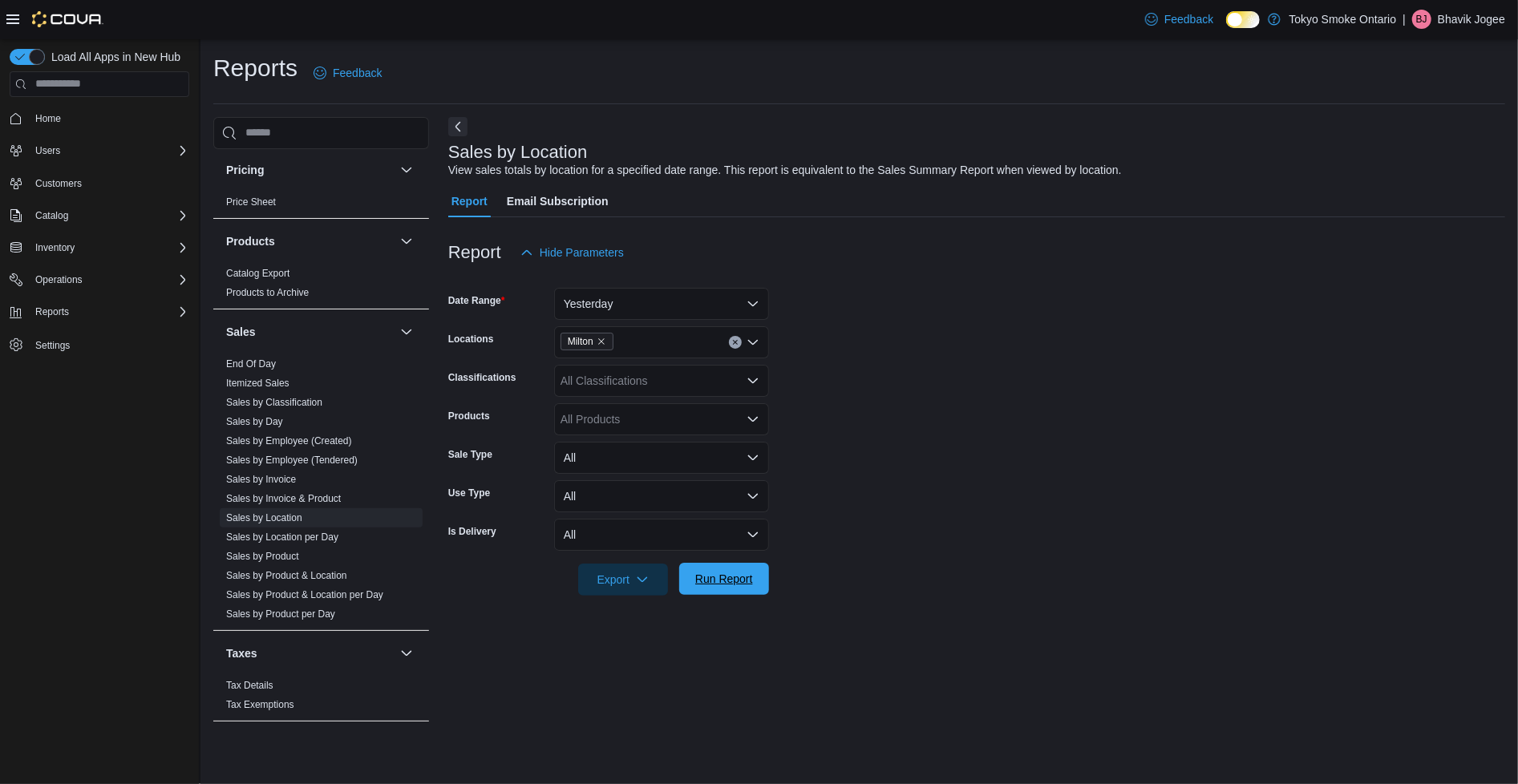 click on "Run Report" at bounding box center (724, 579) 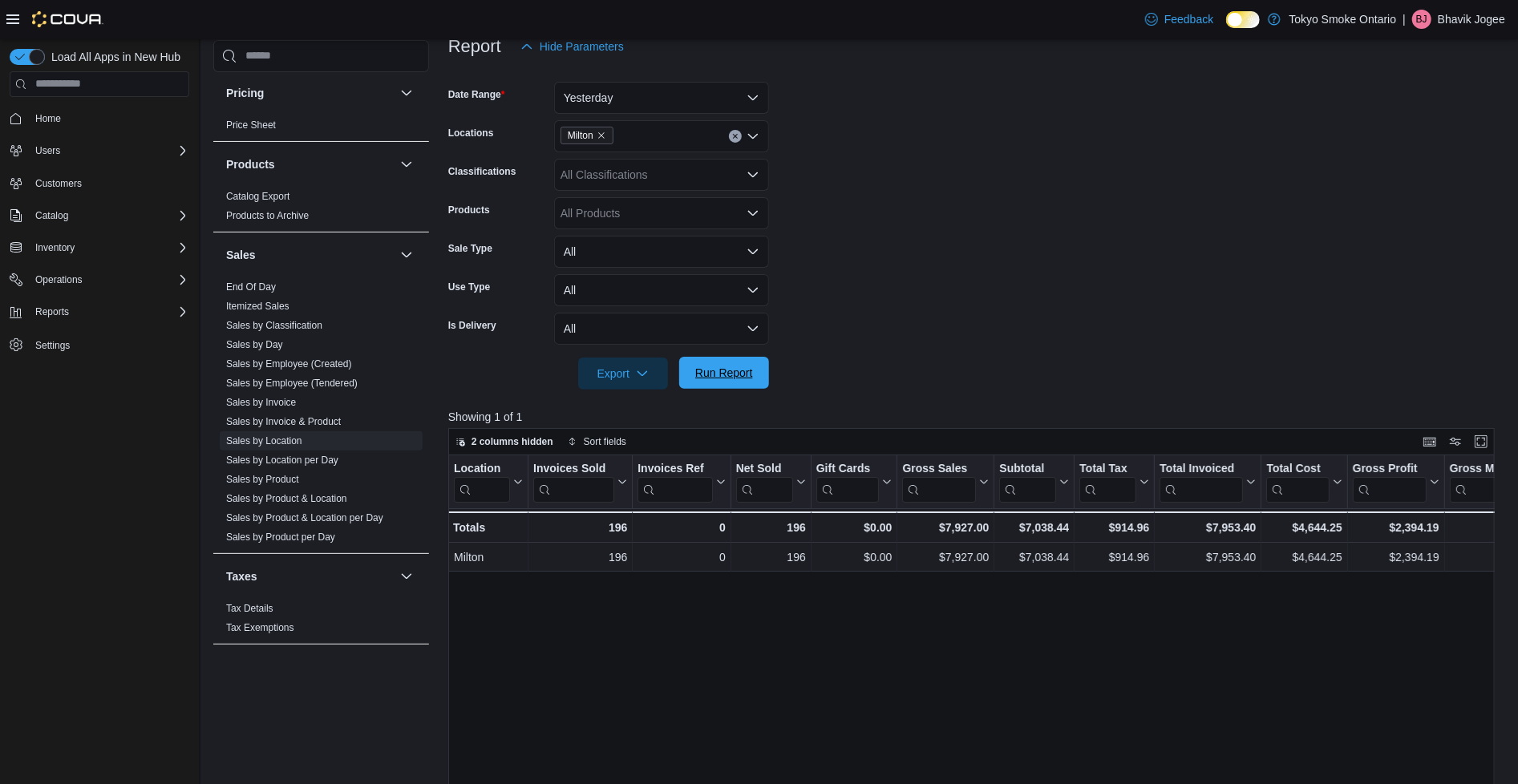 scroll, scrollTop: 74, scrollLeft: 0, axis: vertical 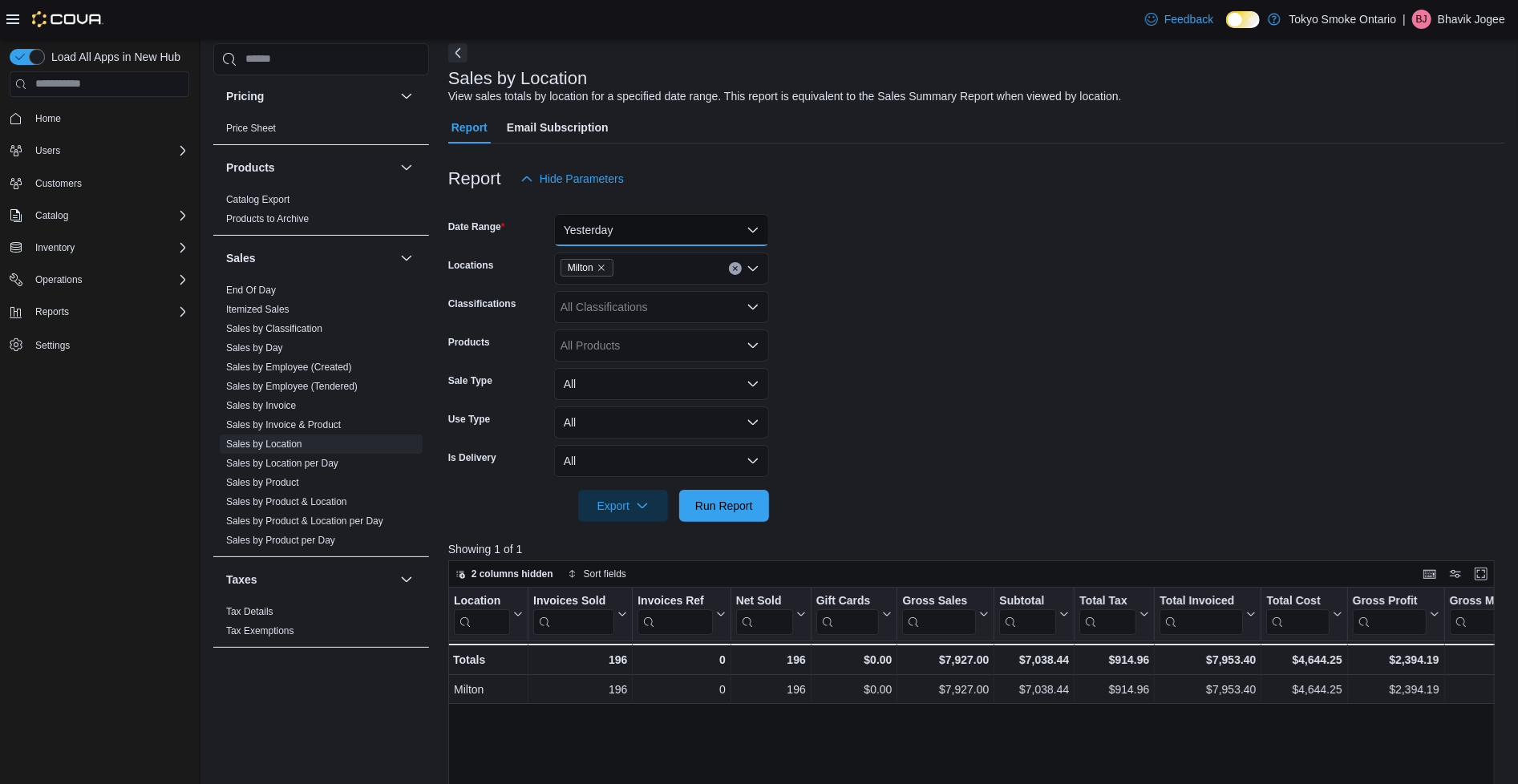click on "Yesterday" at bounding box center [662, 230] 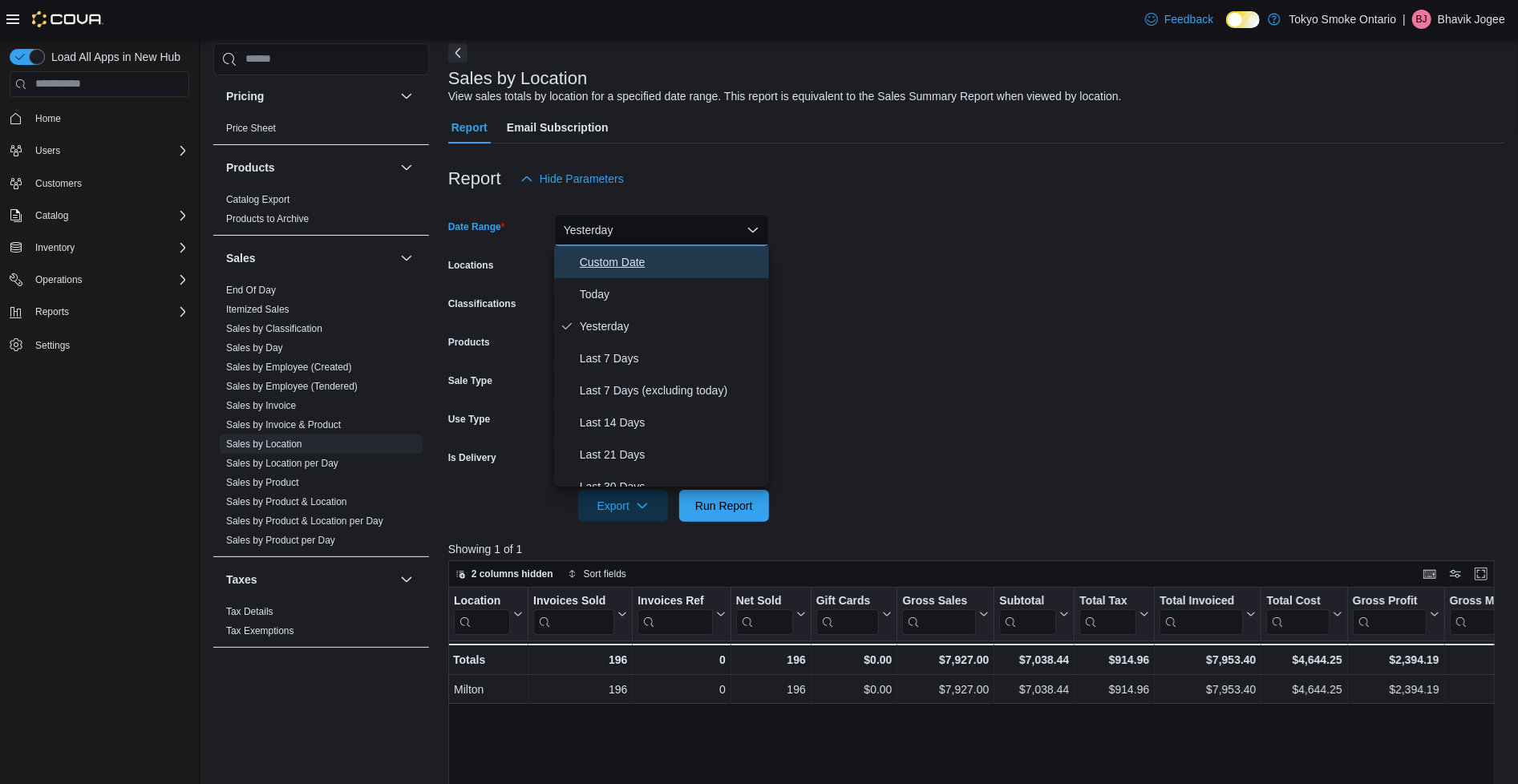 click on "Custom Date" at bounding box center (662, 262) 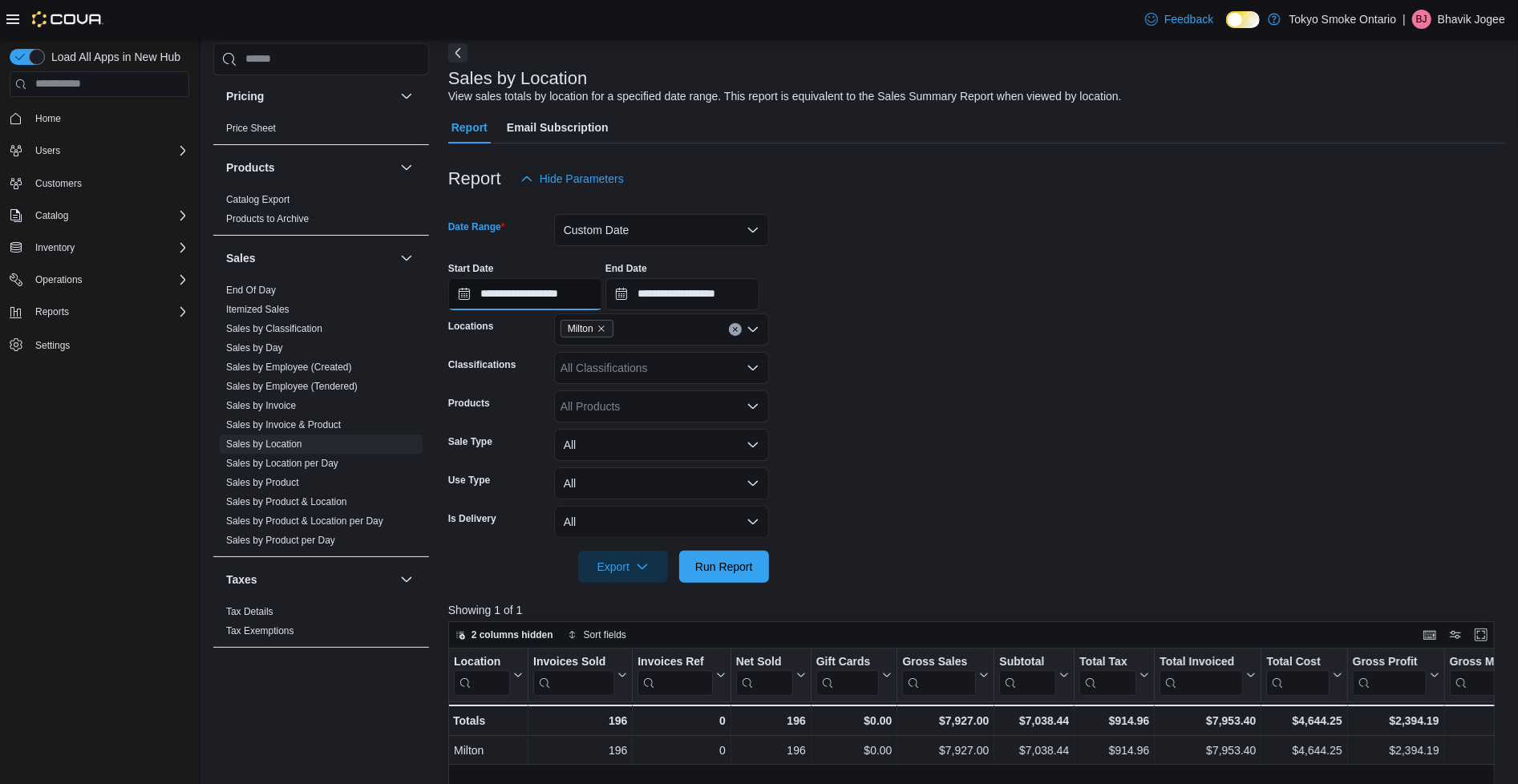 click on "**********" at bounding box center (525, 294) 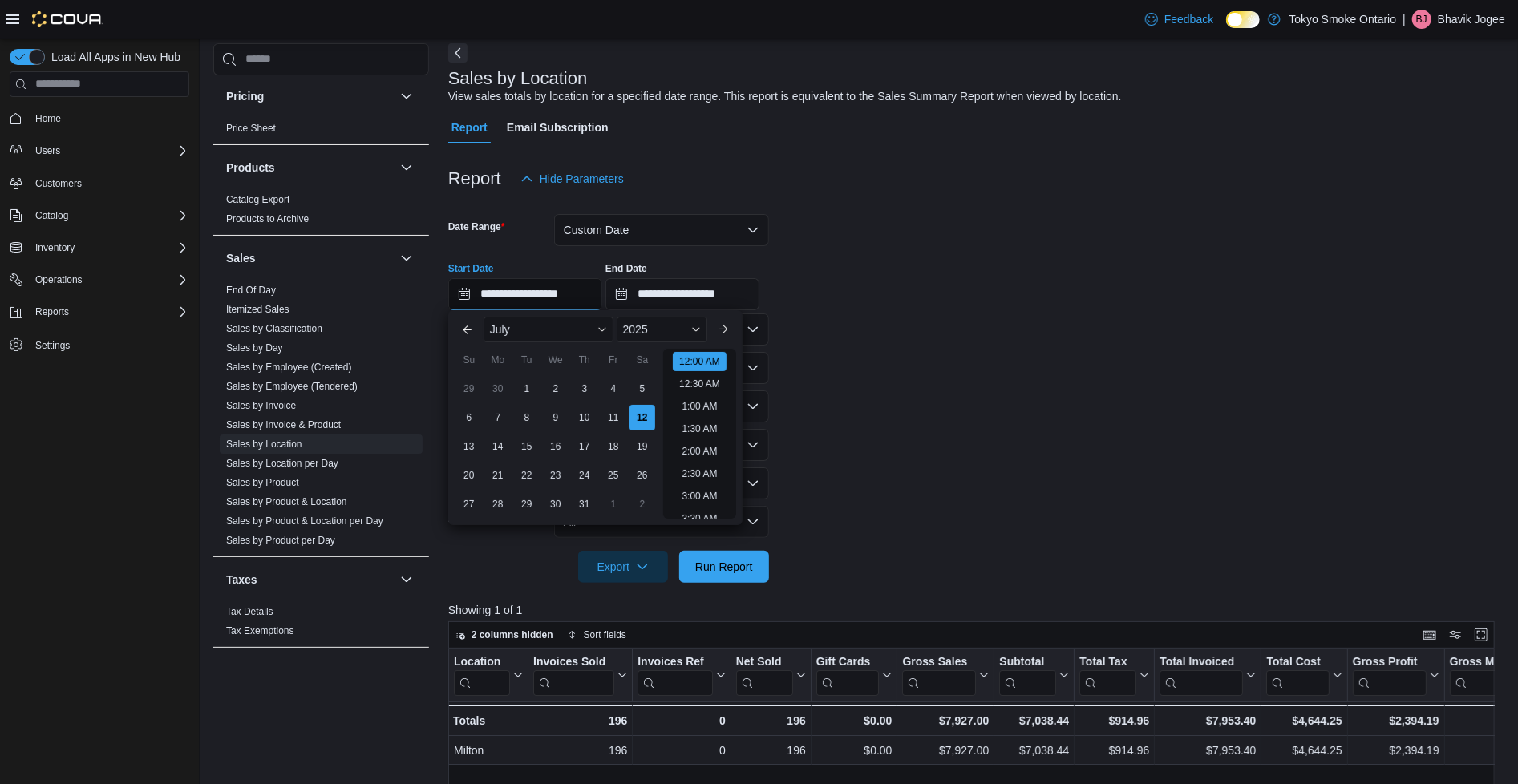 scroll, scrollTop: 49, scrollLeft: 0, axis: vertical 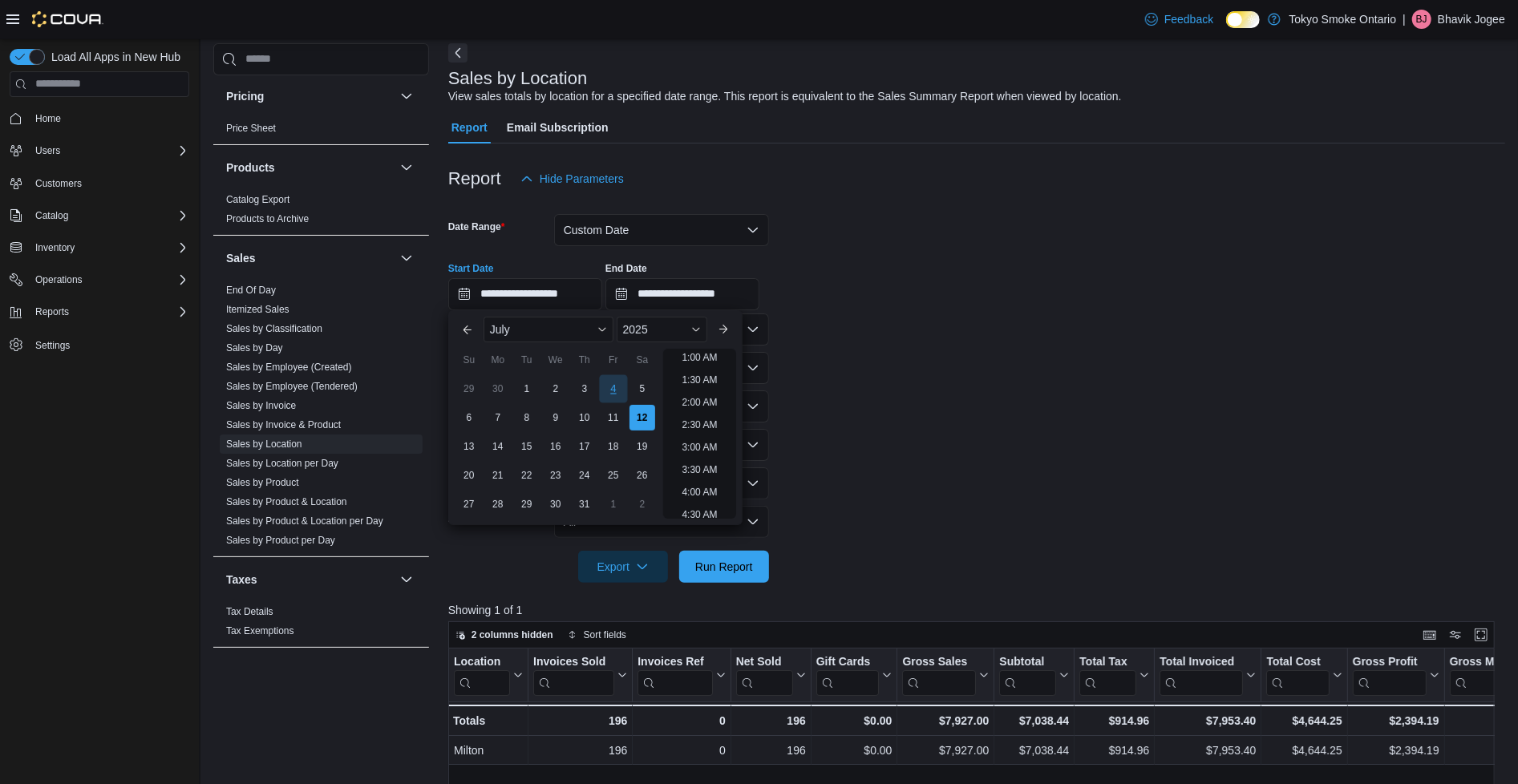 click on "4" at bounding box center [613, 388] 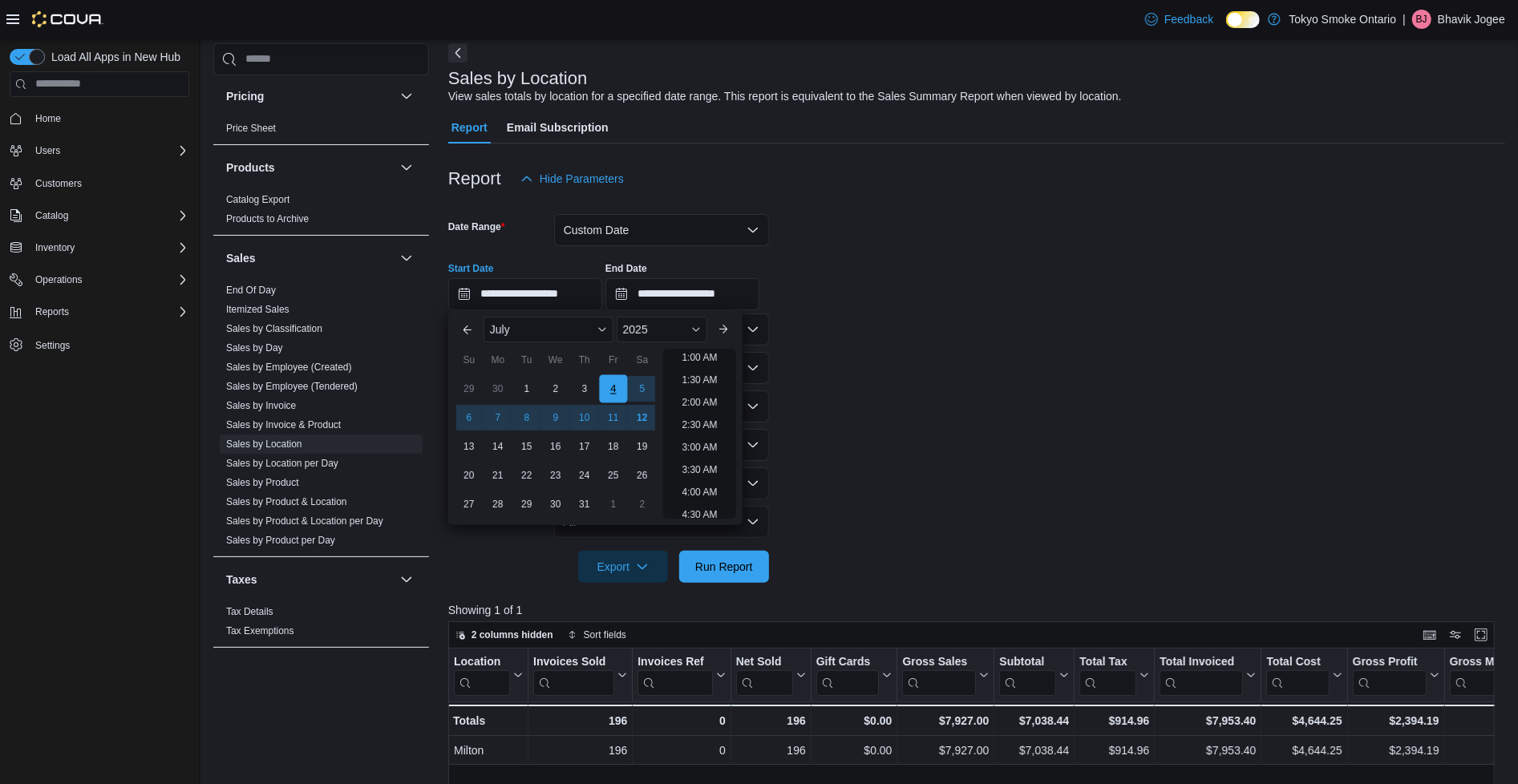 scroll, scrollTop: 3, scrollLeft: 0, axis: vertical 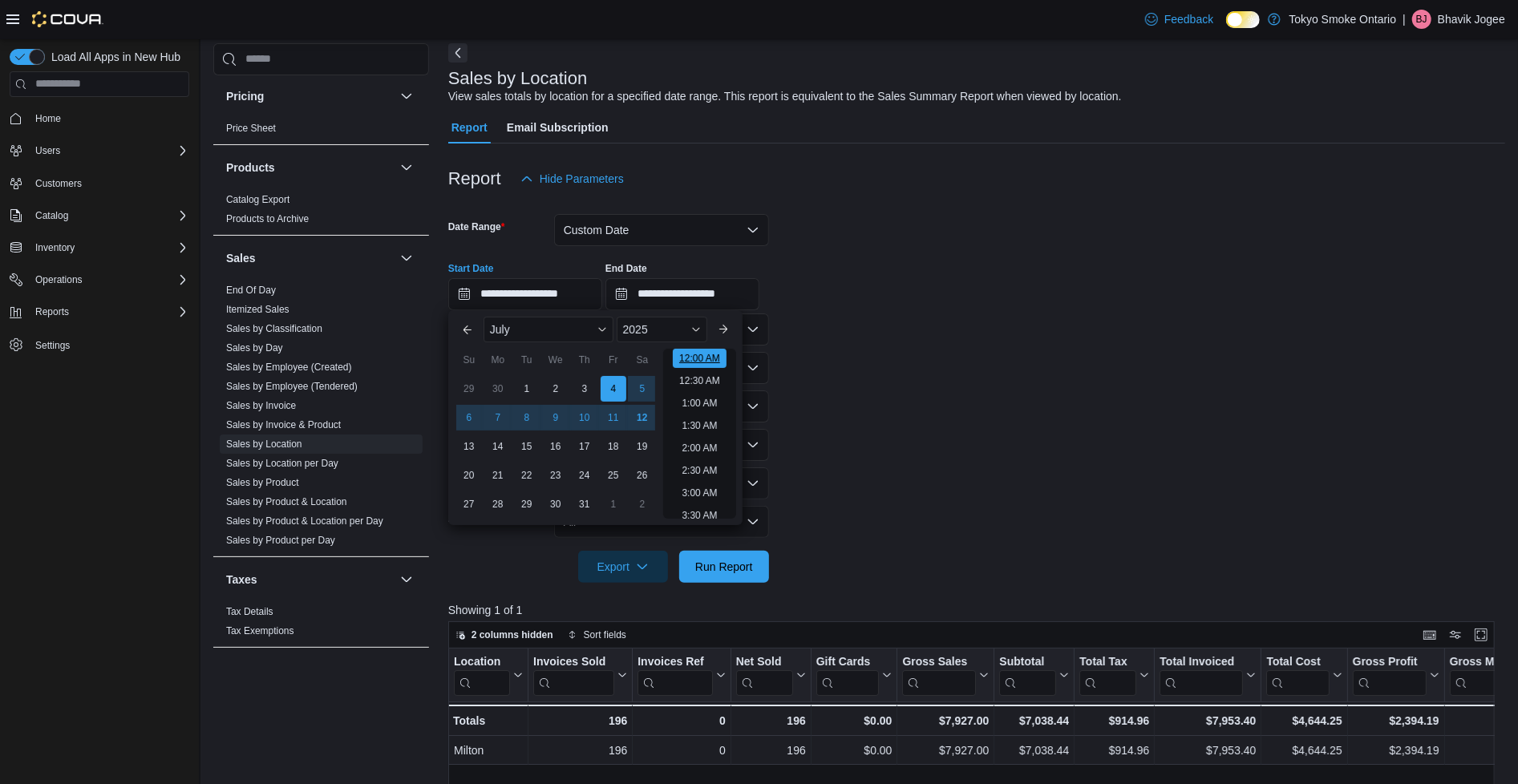 click on "12:00 AM" at bounding box center (699, 358) 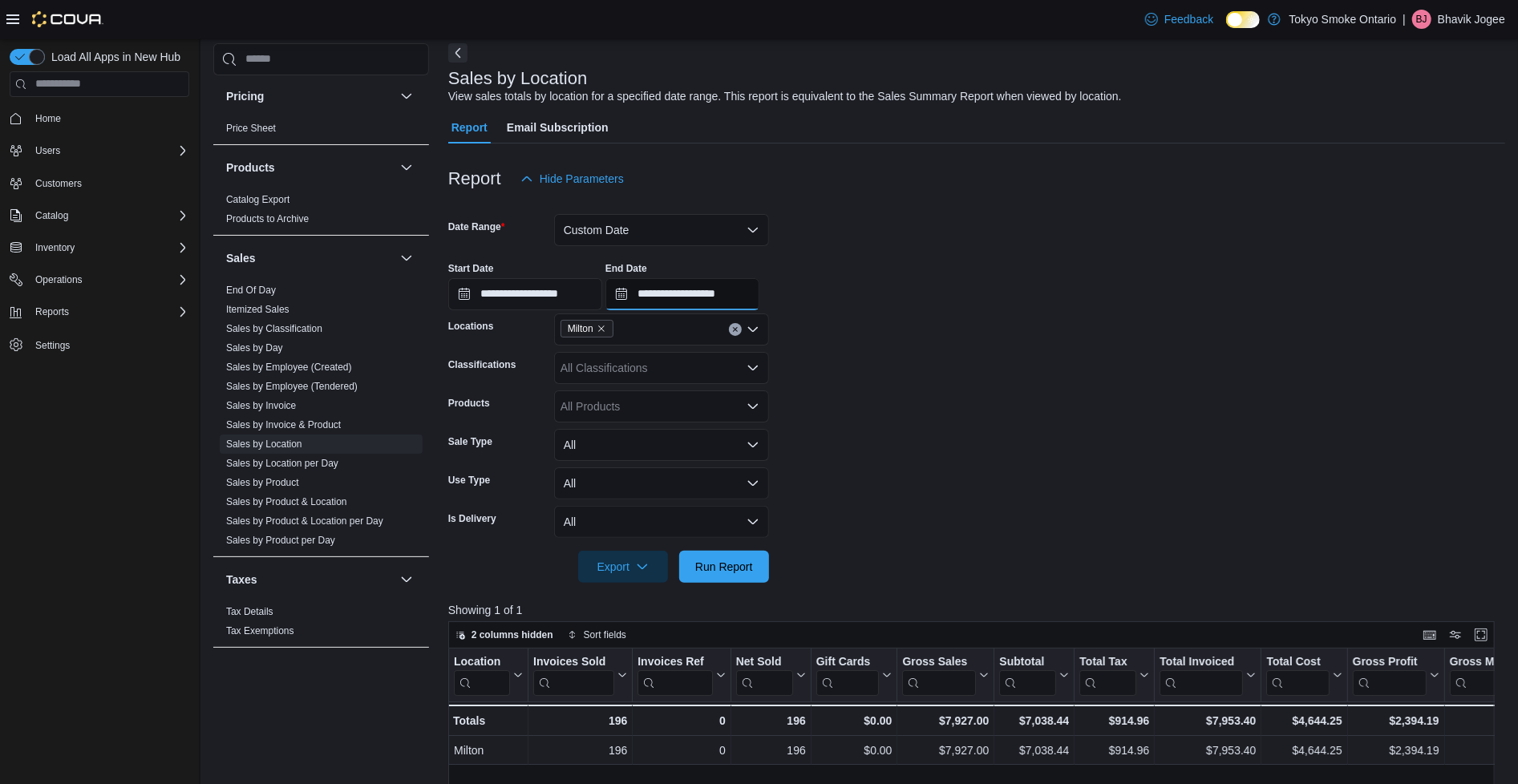click on "**********" at bounding box center [682, 294] 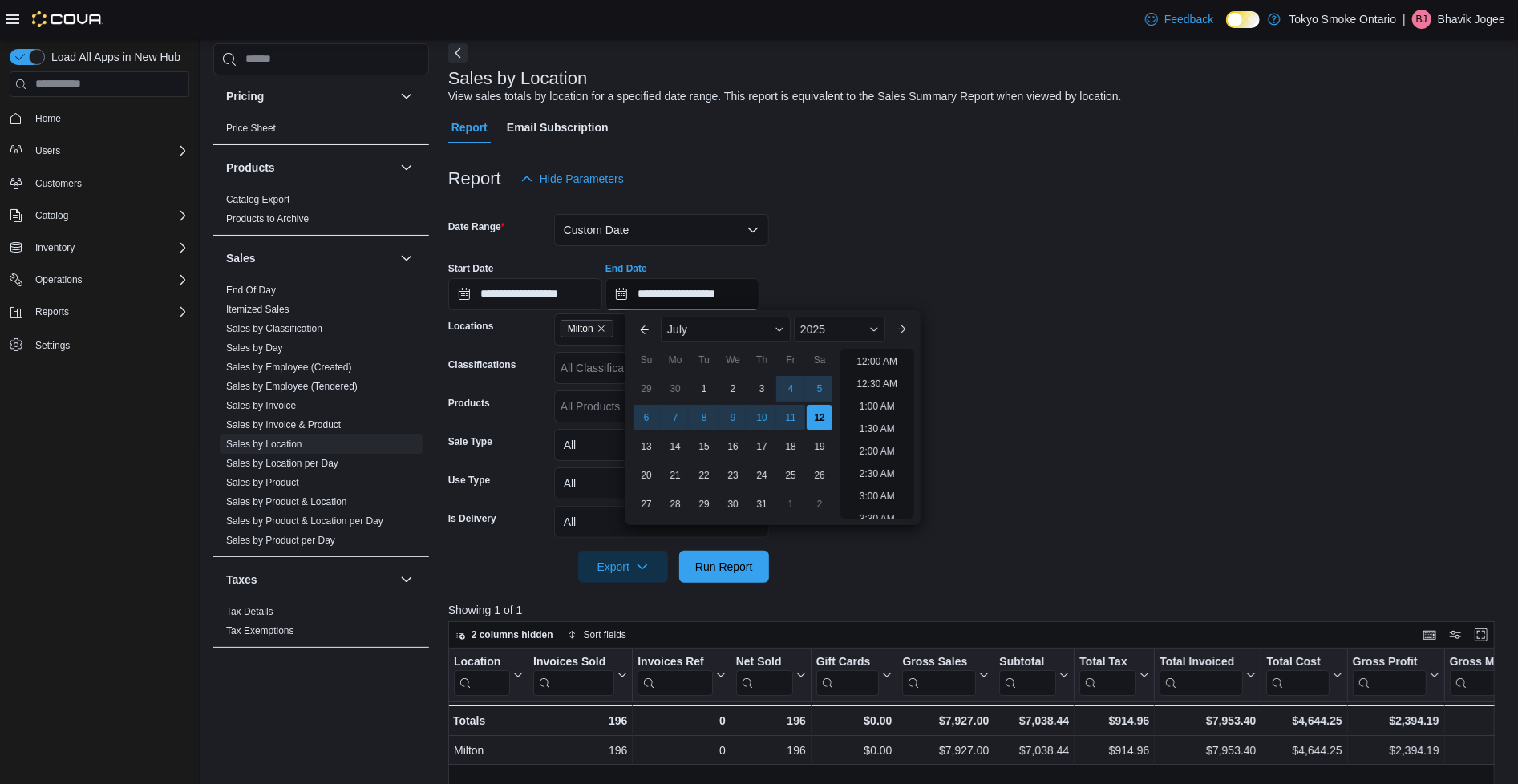 scroll, scrollTop: 911, scrollLeft: 0, axis: vertical 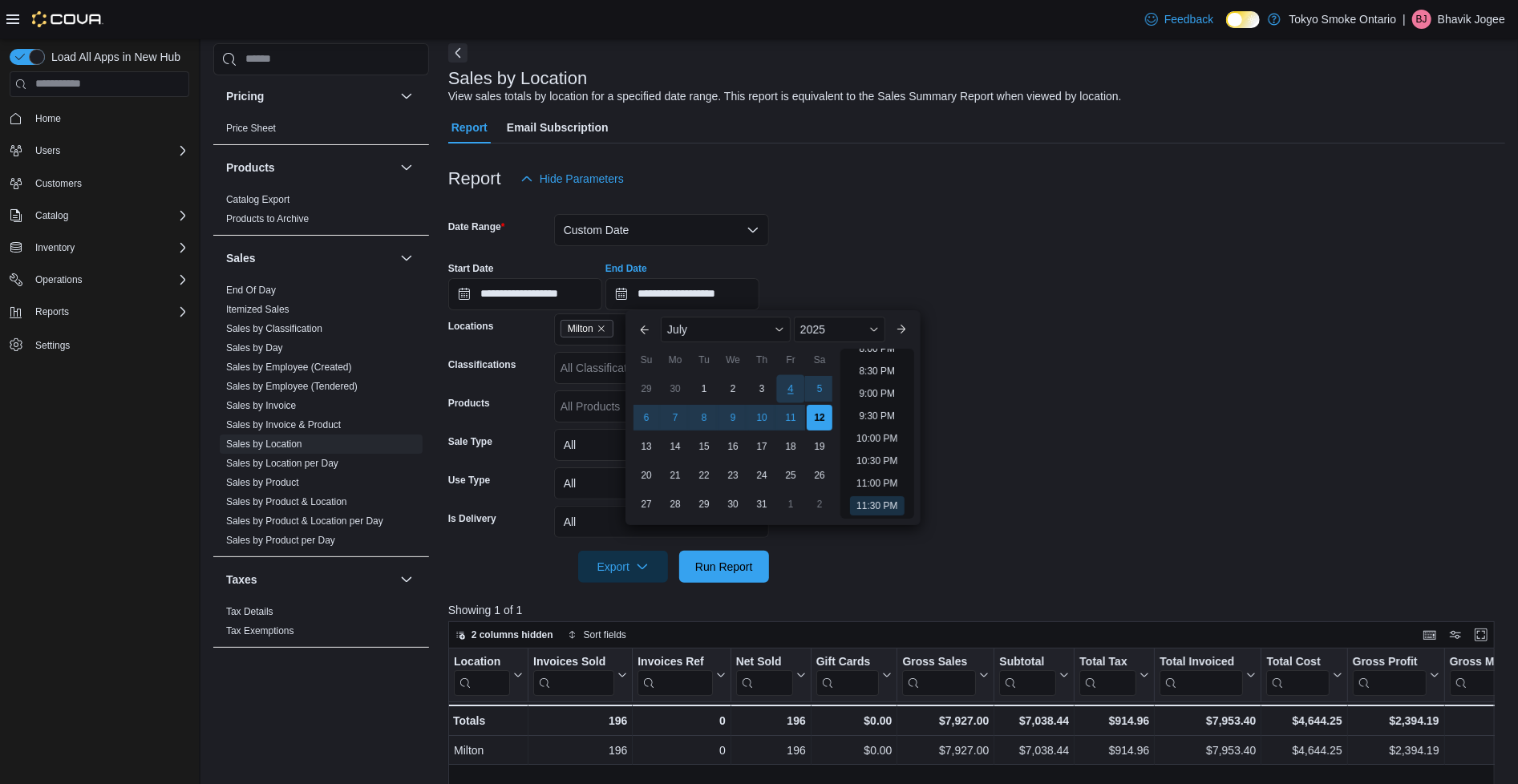 click on "4" at bounding box center [791, 388] 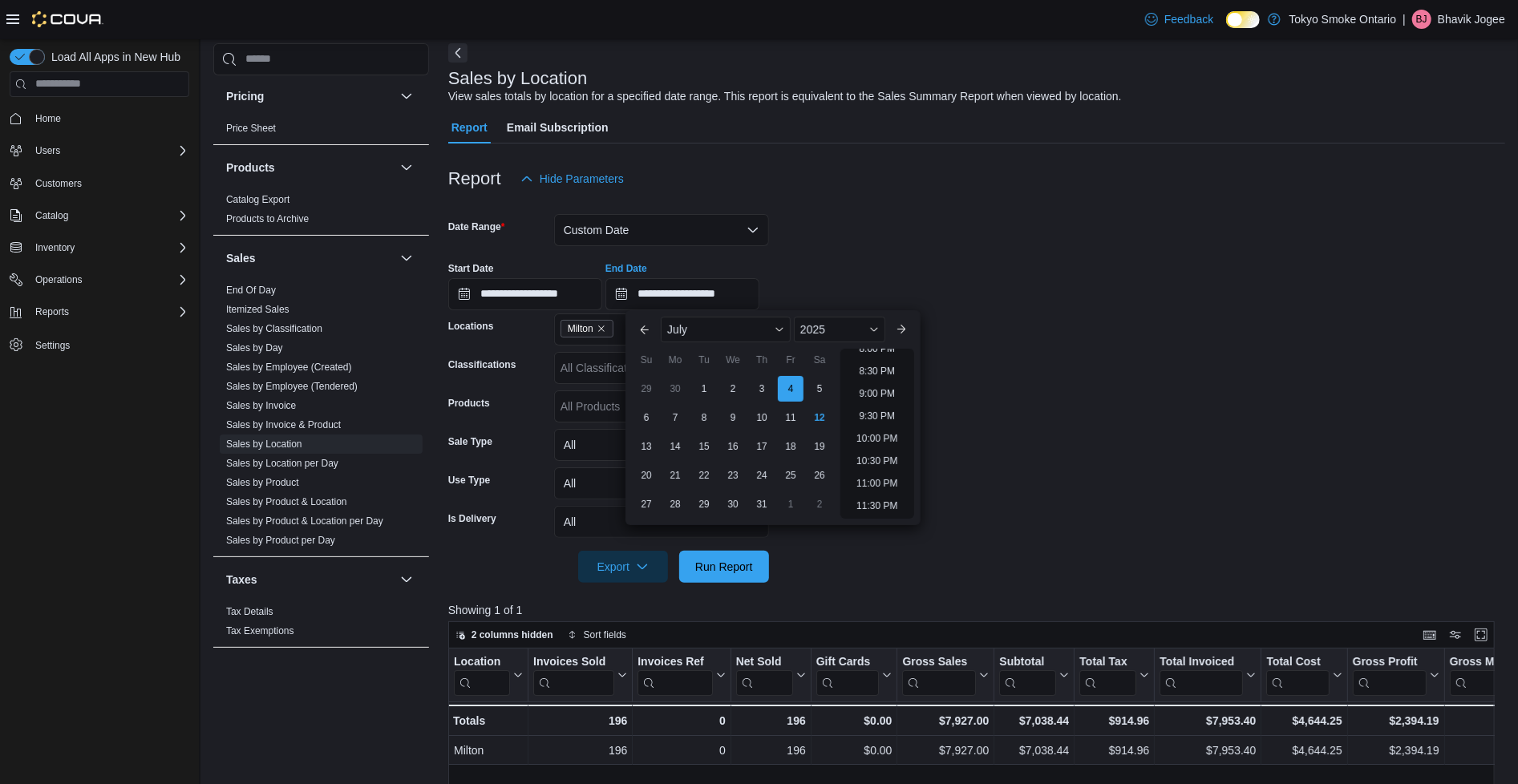 click on "12:00 AM 12:30 AM 1:00 AM 1:30 AM 2:00 AM 2:30 AM 3:00 AM 3:30 AM 4:00 AM 4:30 AM 5:00 AM 5:30 AM 6:00 AM 6:30 AM 7:00 AM 7:30 AM 8:00 AM 8:30 AM 9:00 AM 9:30 AM 10:00 AM 10:30 AM 11:00 AM 11:30 AM 12:00 PM 12:30 PM 1:00 PM 1:30 PM 2:00 PM 2:30 PM 3:00 PM 3:30 PM 4:00 PM 4:30 PM 5:00 PM 5:30 PM 6:00 PM 6:30 PM 7:00 PM 7:30 PM 8:00 PM 8:30 PM 9:00 PM 9:30 PM 10:00 PM 10:30 PM 11:00 PM 11:30 PM" at bounding box center [876, 434] 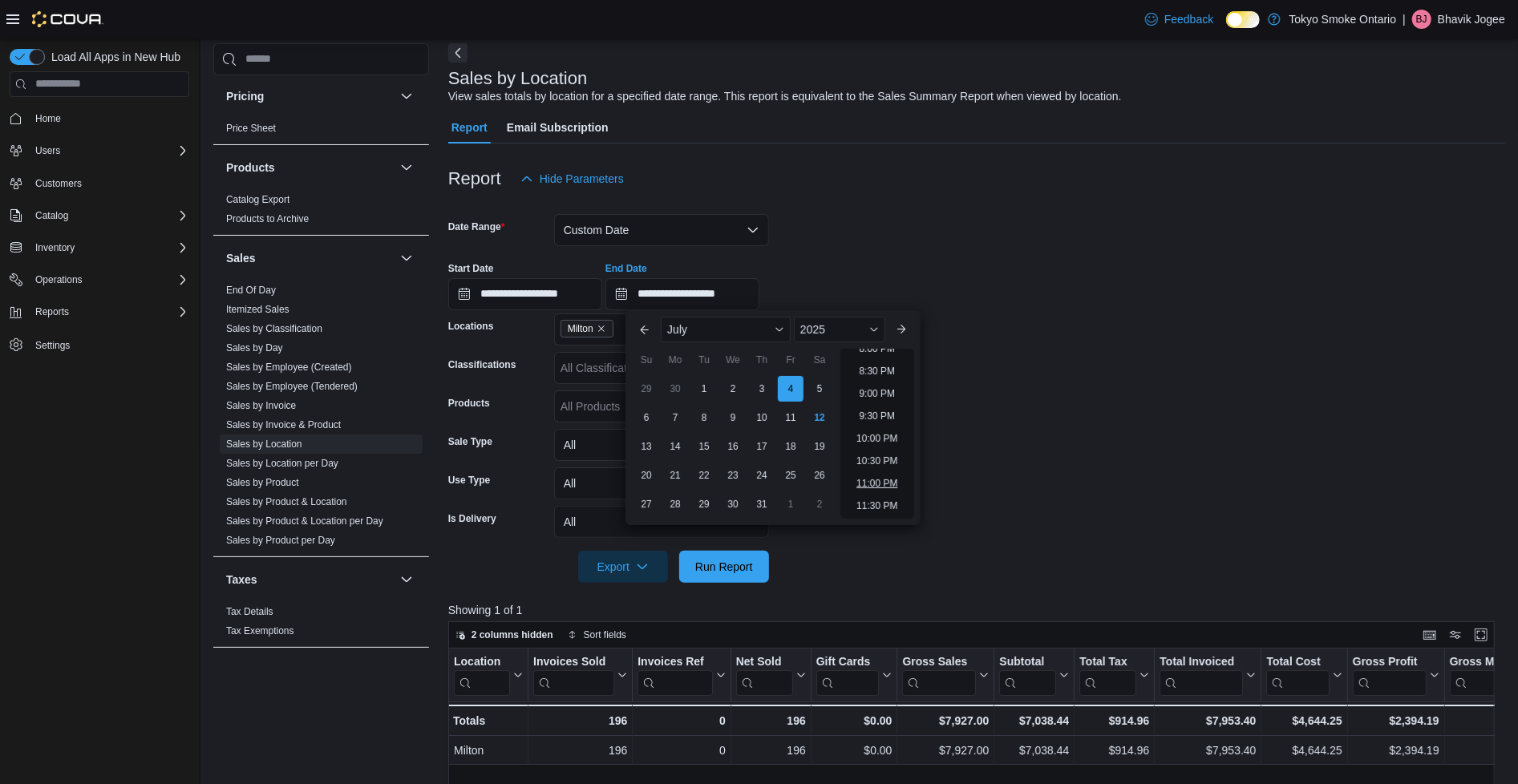 click on "11:00 PM" at bounding box center [876, 483] 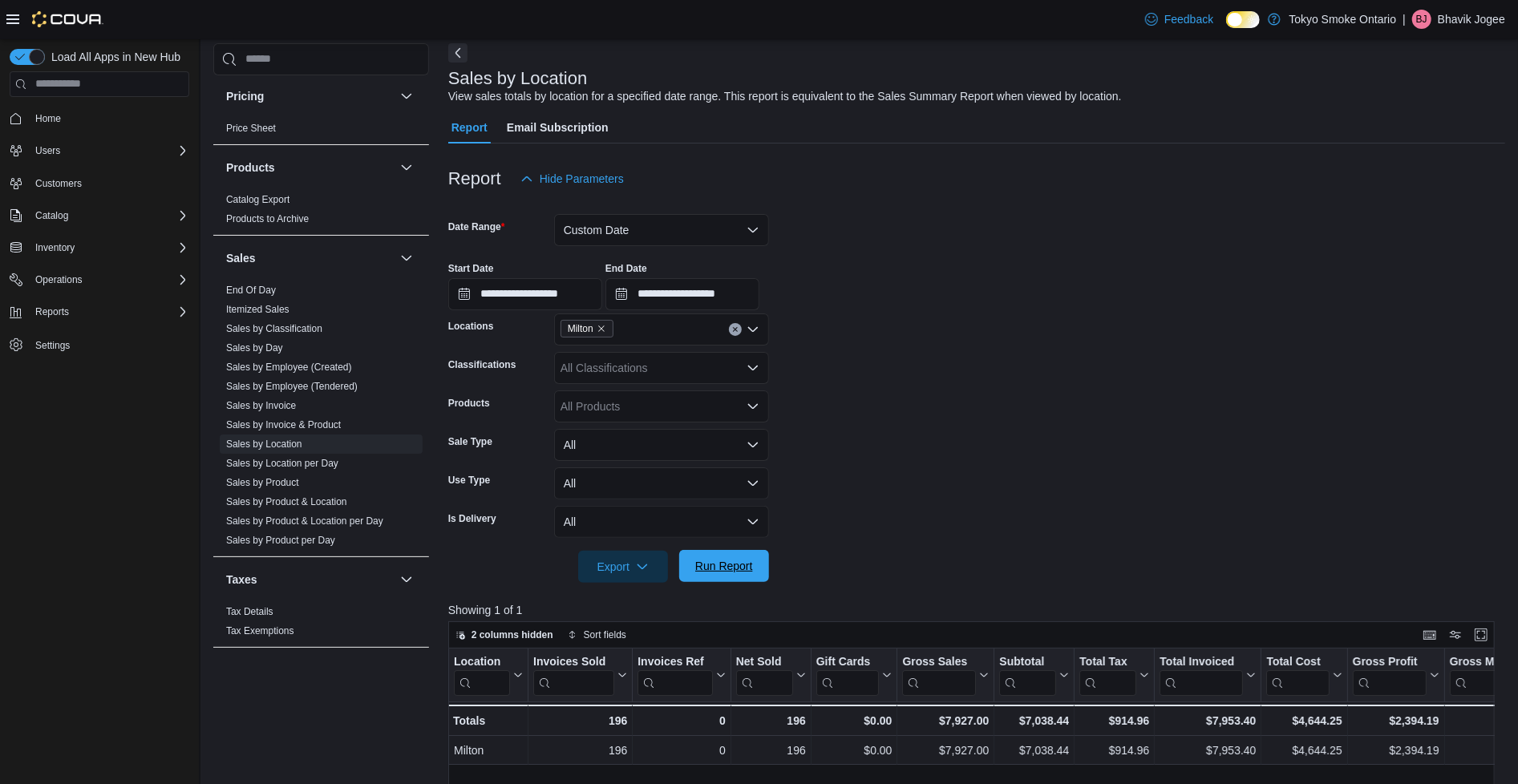 click on "Run Report" at bounding box center [724, 566] 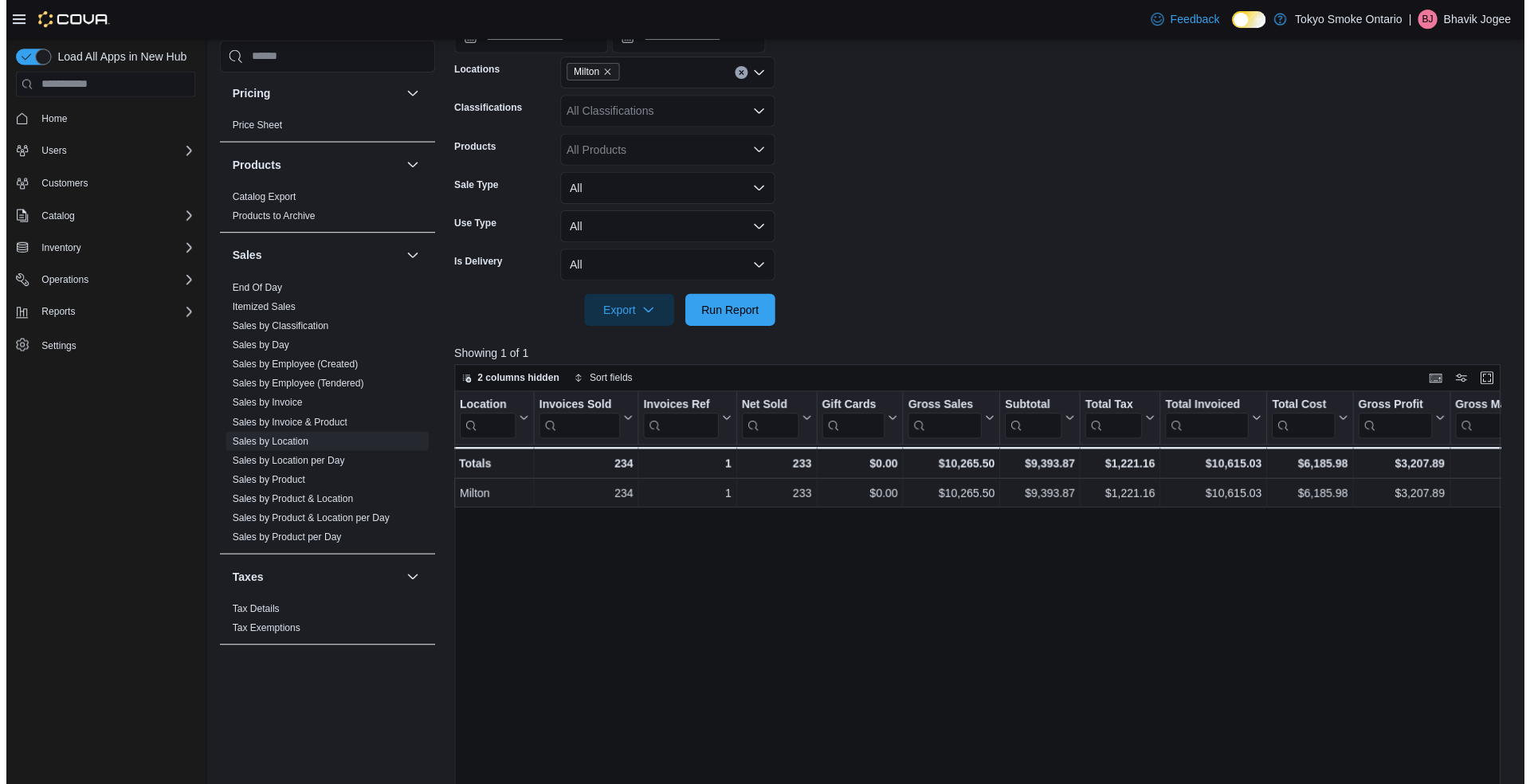 scroll, scrollTop: 330, scrollLeft: 0, axis: vertical 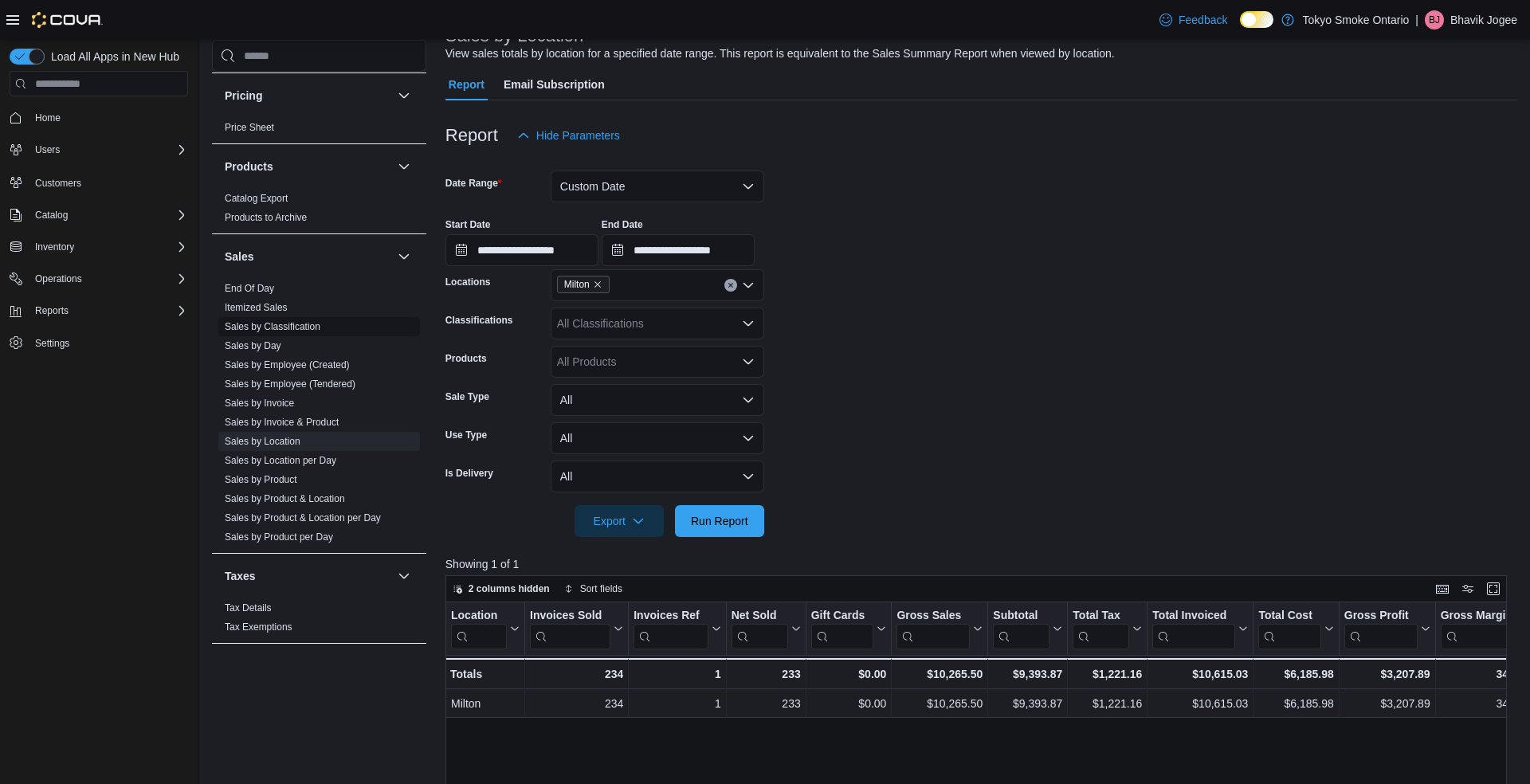 click on "Sales by Classification" at bounding box center (273, 327) 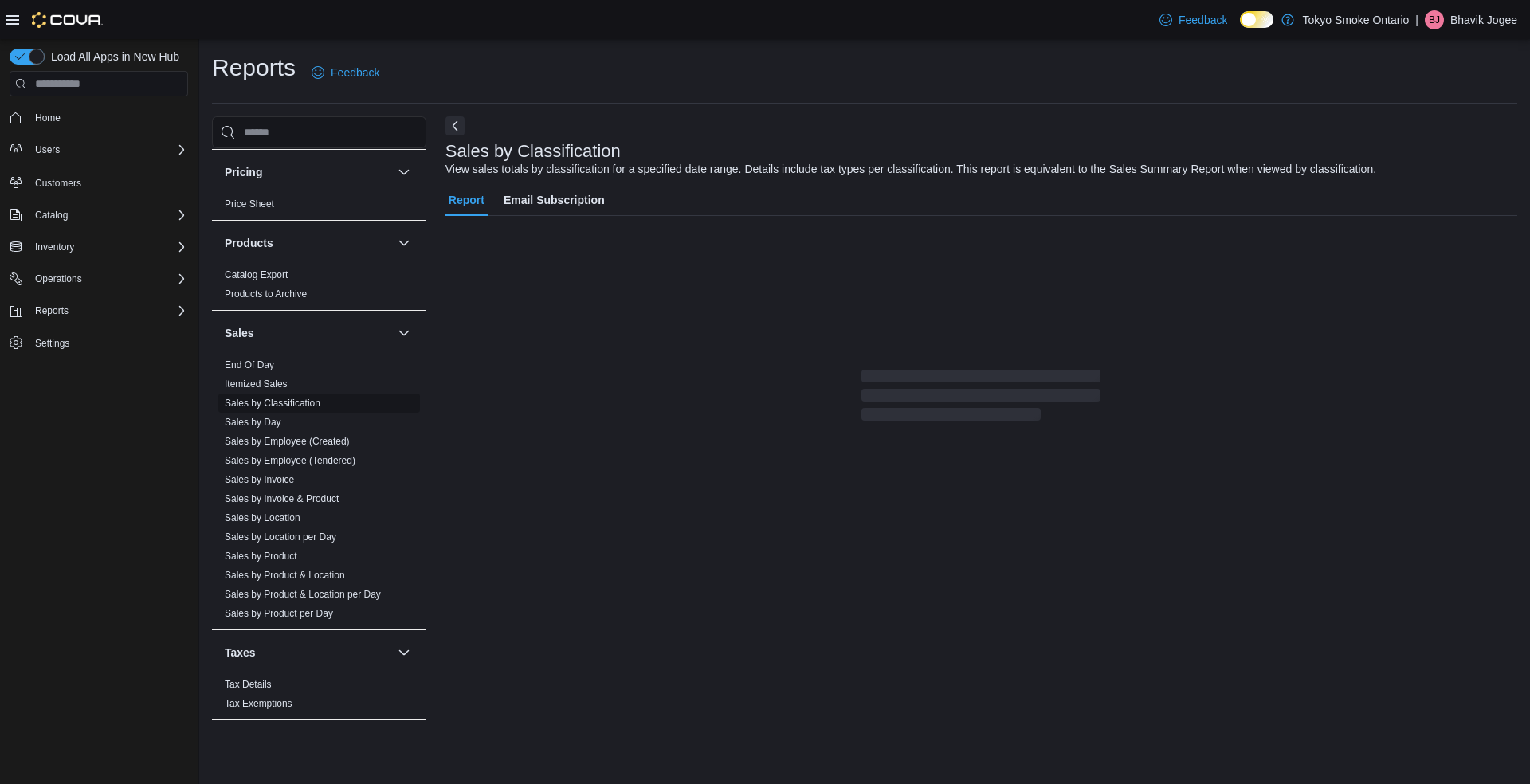 scroll, scrollTop: 0, scrollLeft: 0, axis: both 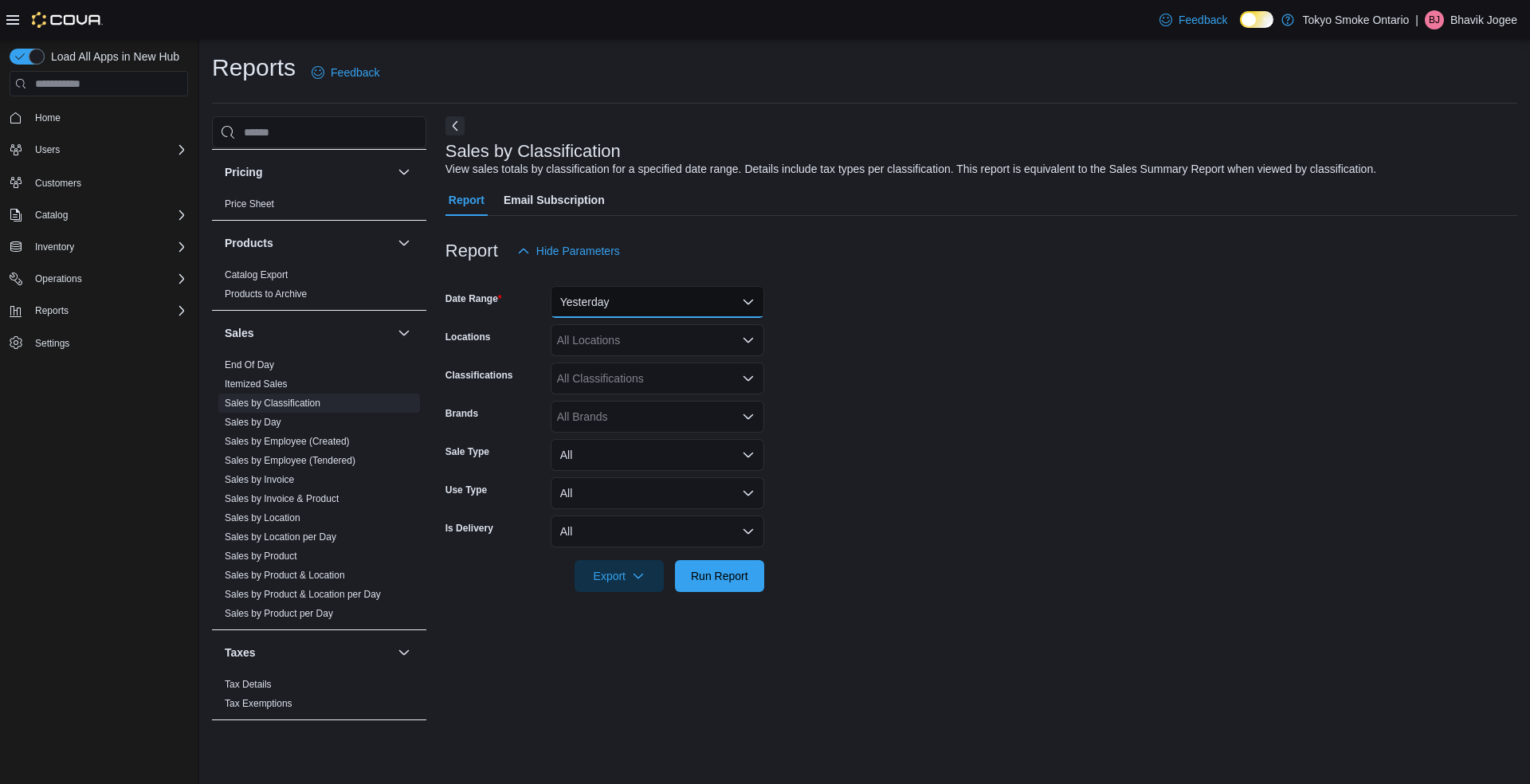 click on "Yesterday" at bounding box center [657, 302] 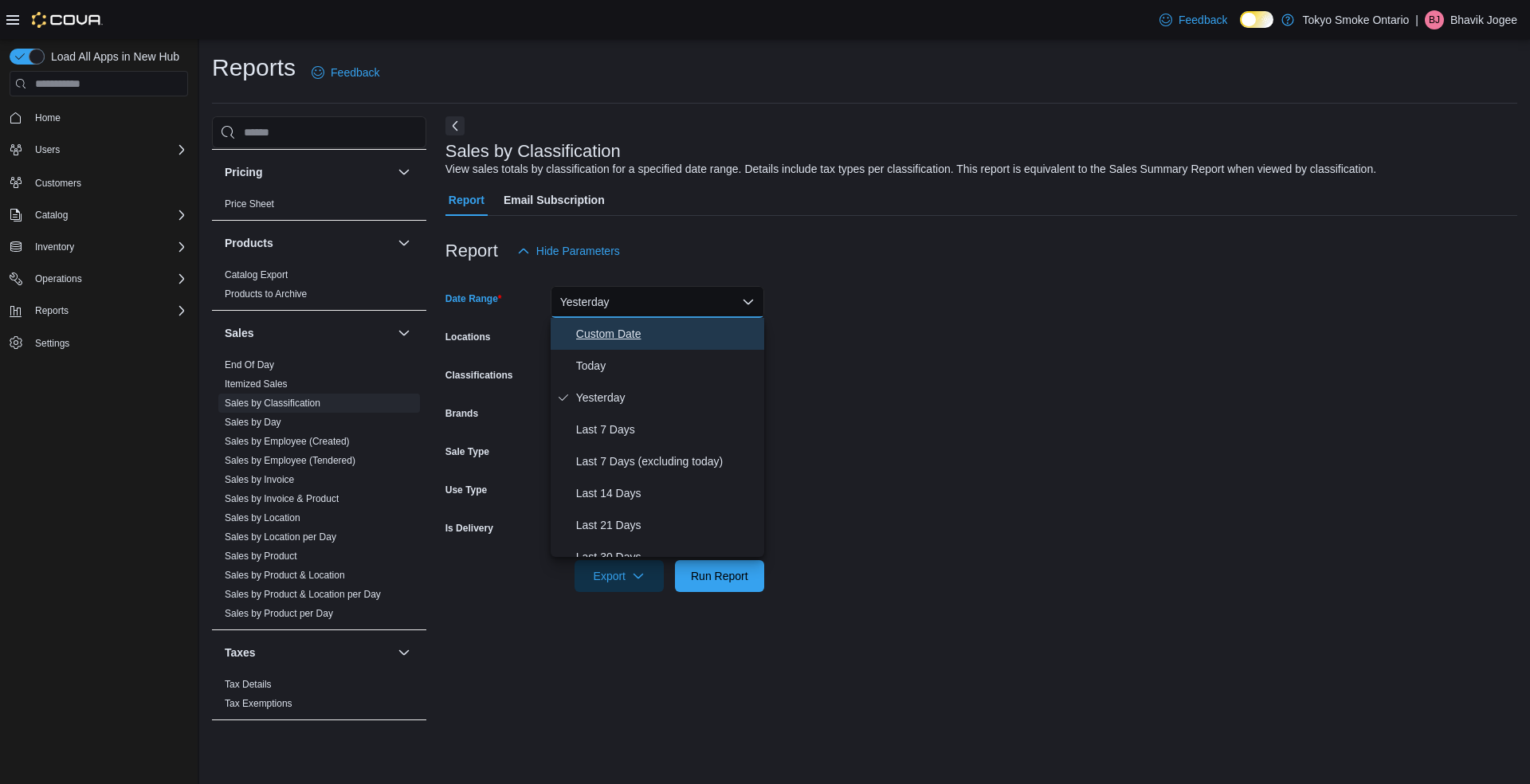click on "Custom Date" at bounding box center (667, 334) 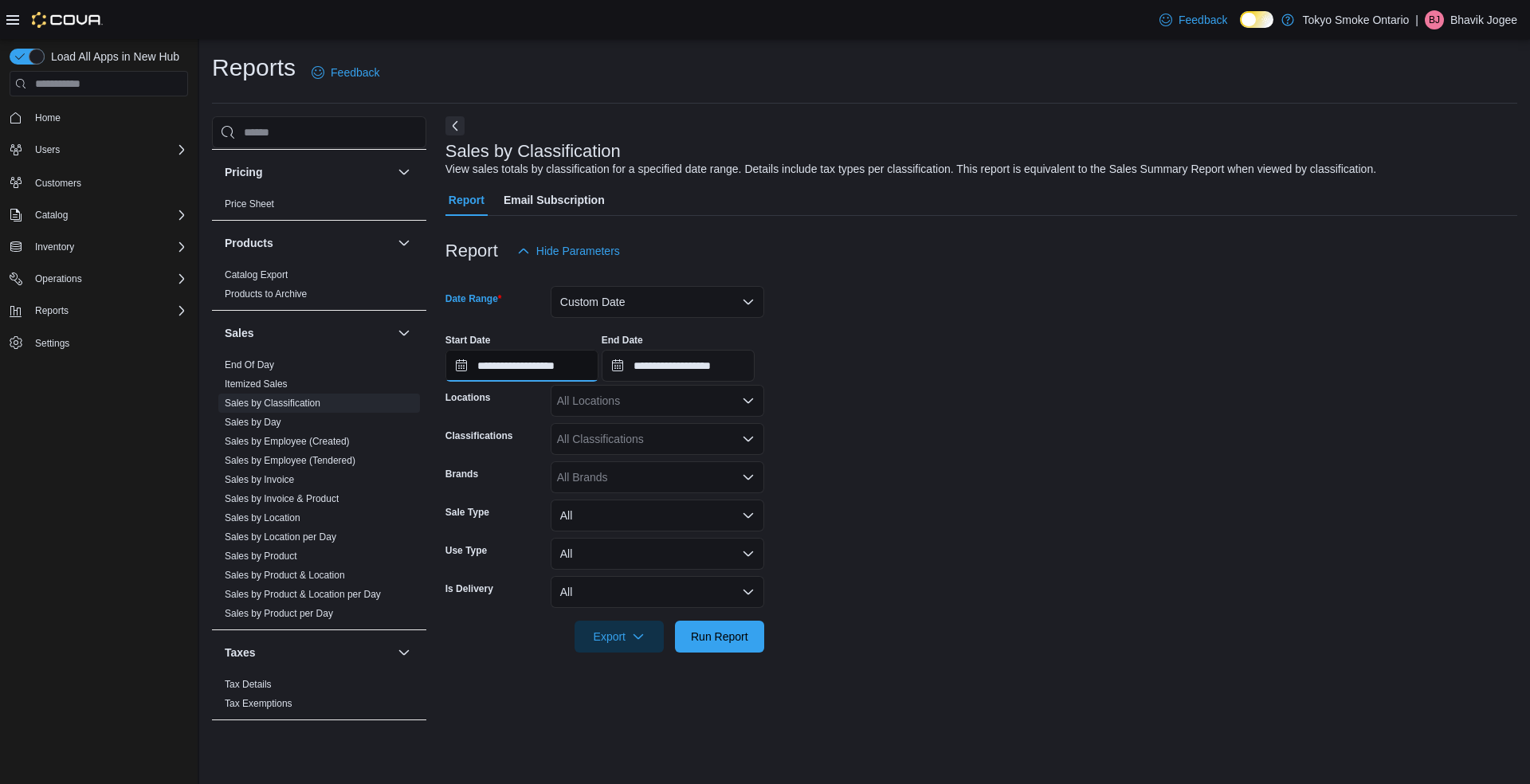 click on "**********" at bounding box center (522, 366) 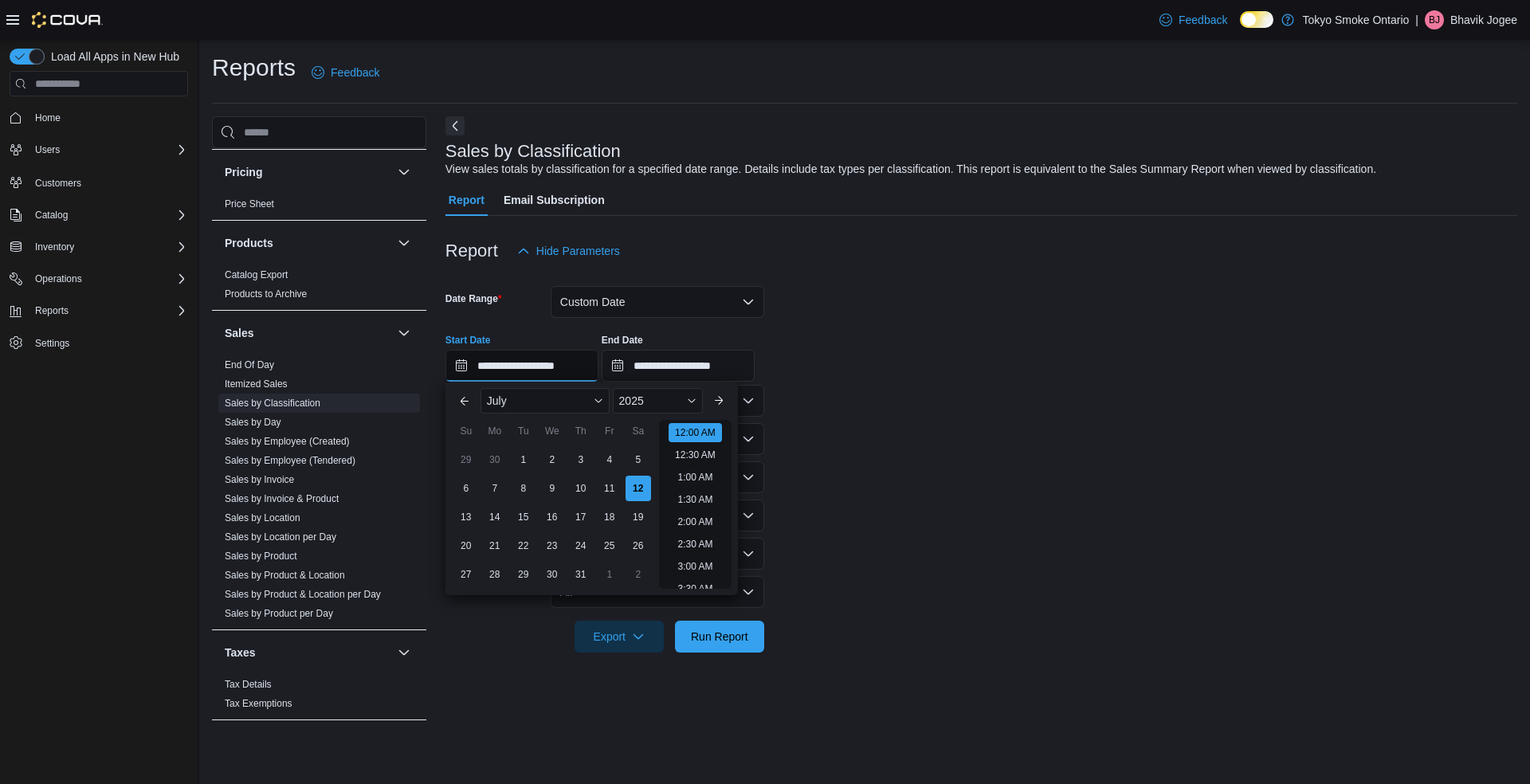scroll, scrollTop: 49, scrollLeft: 0, axis: vertical 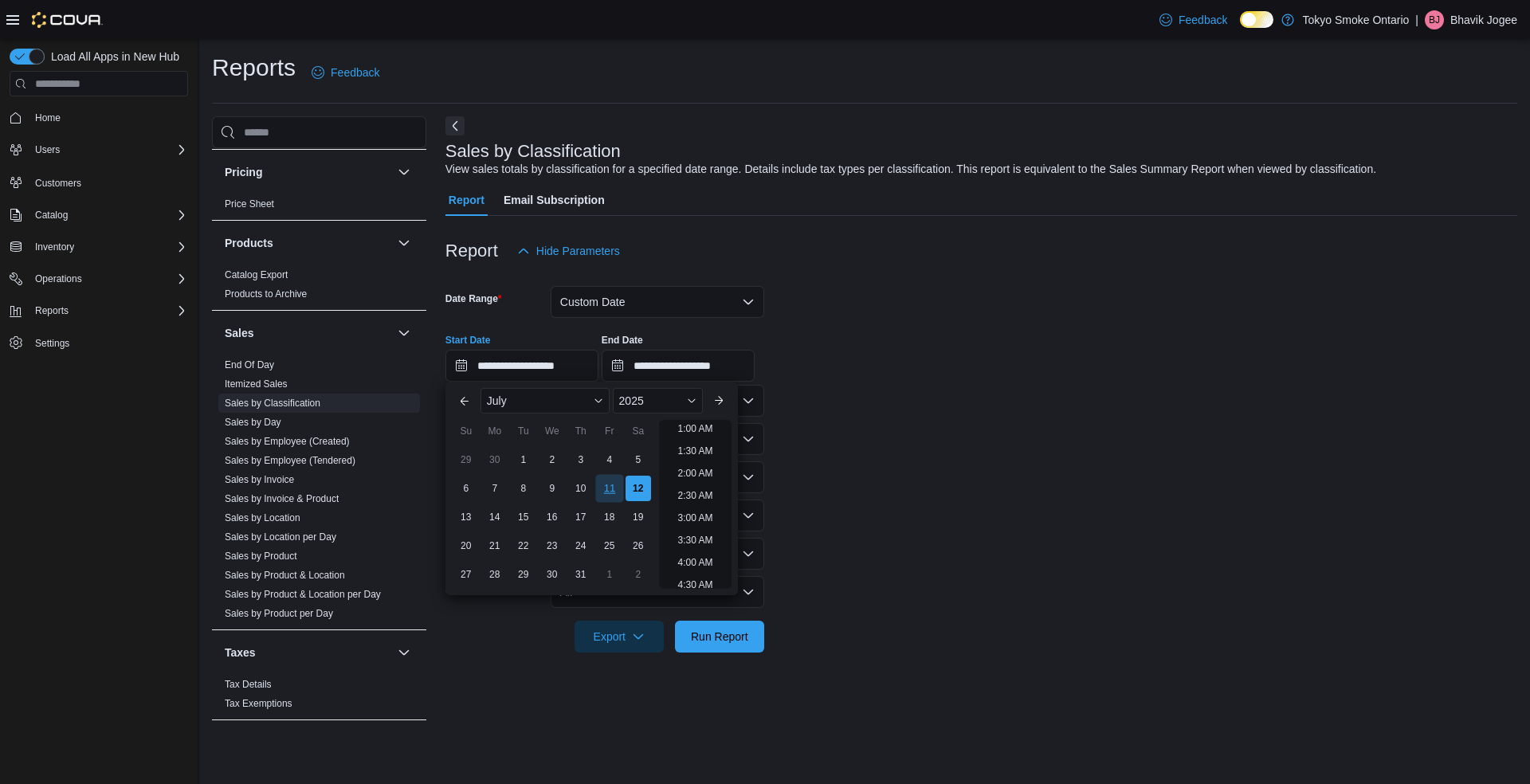 click on "11" at bounding box center [609, 488] 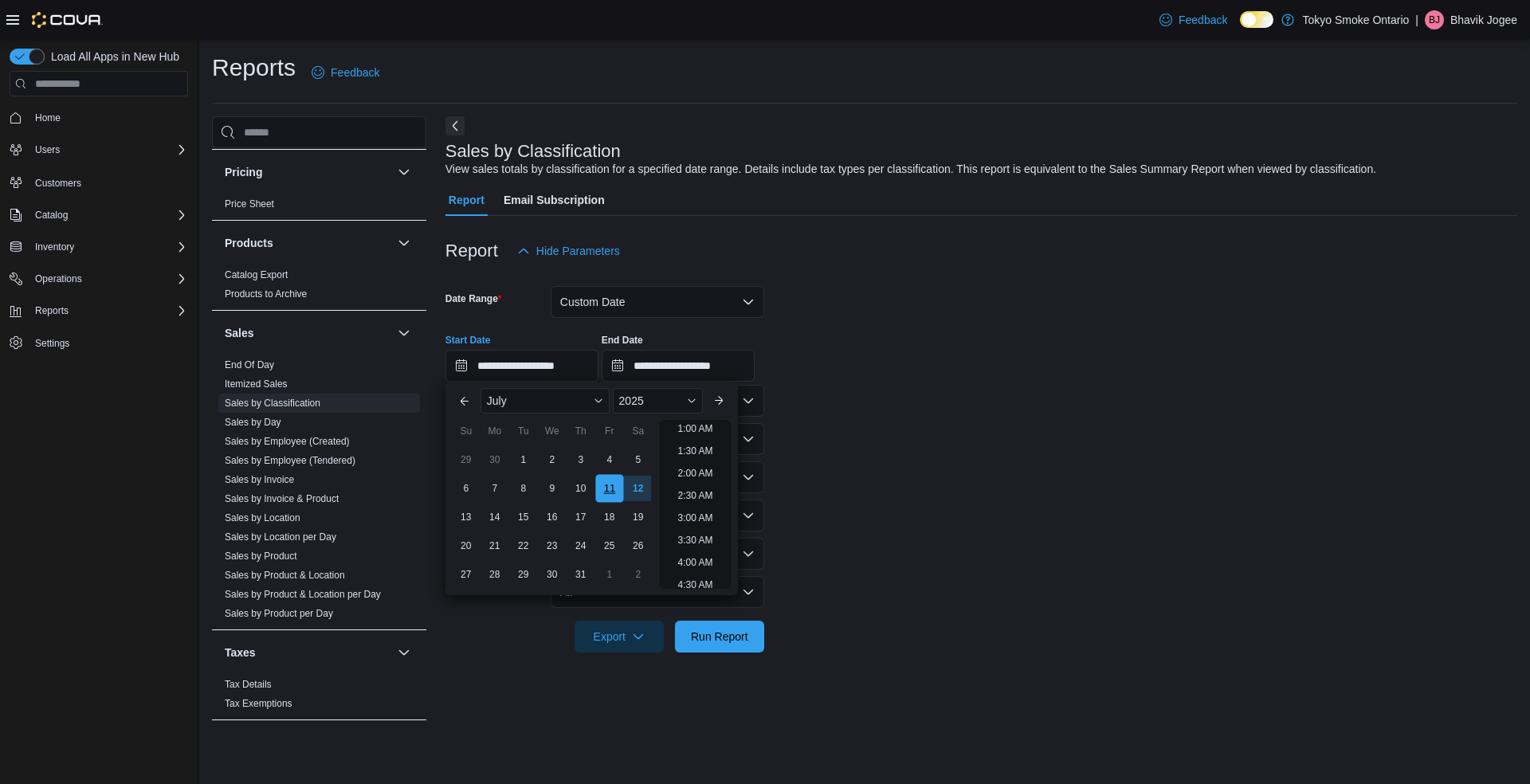scroll, scrollTop: 3, scrollLeft: 0, axis: vertical 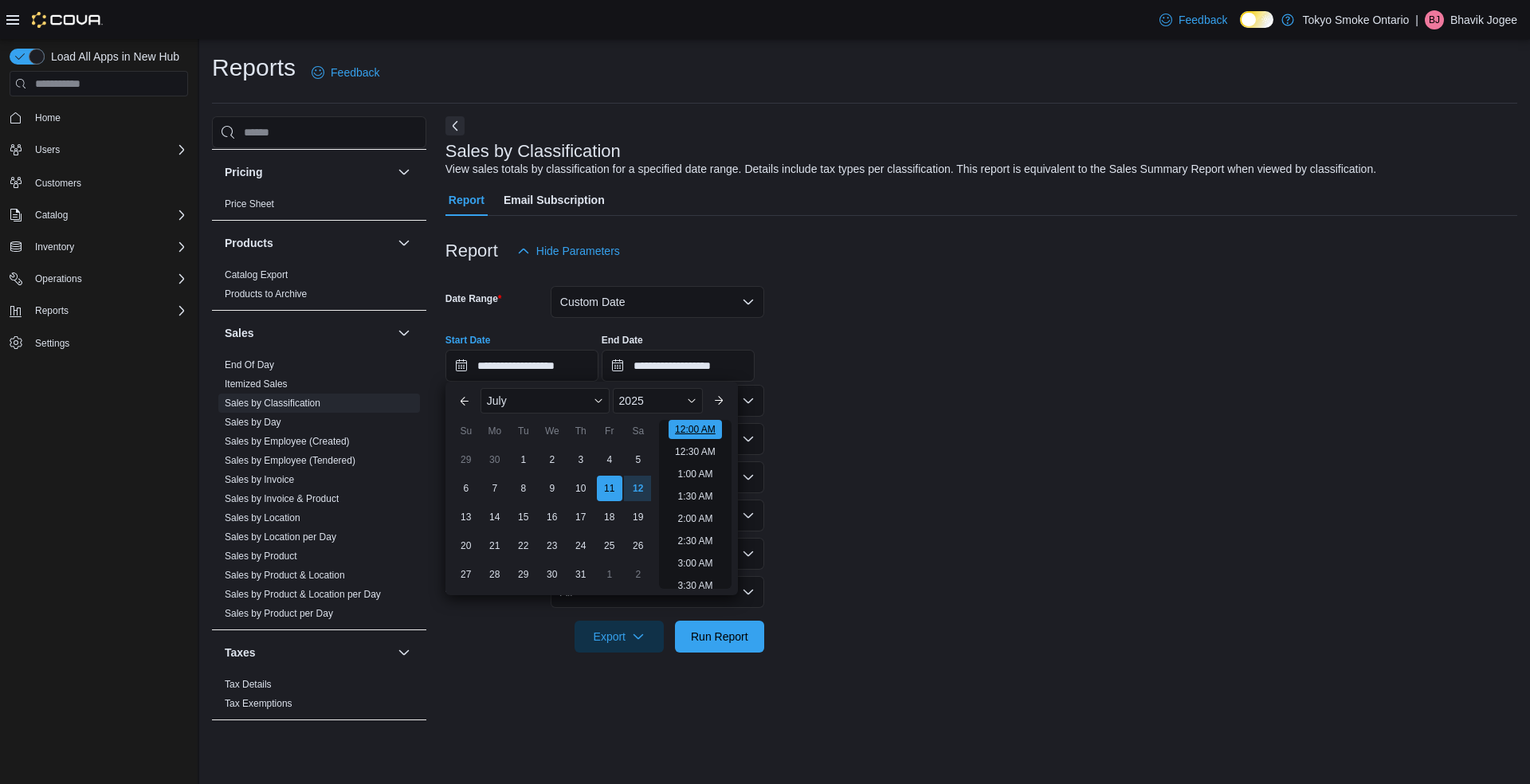 click on "12:00 AM" at bounding box center (695, 429) 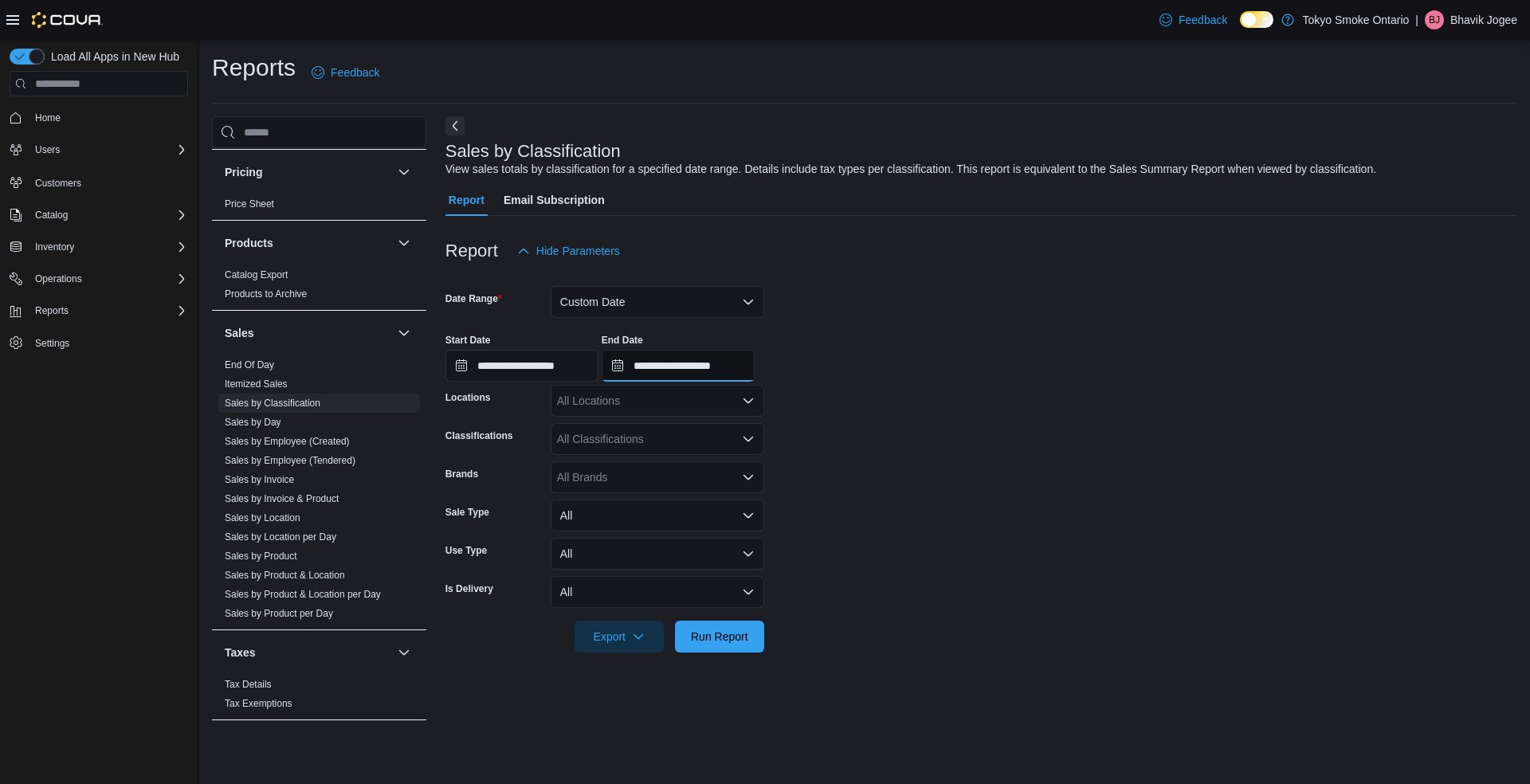 click on "**********" at bounding box center (678, 366) 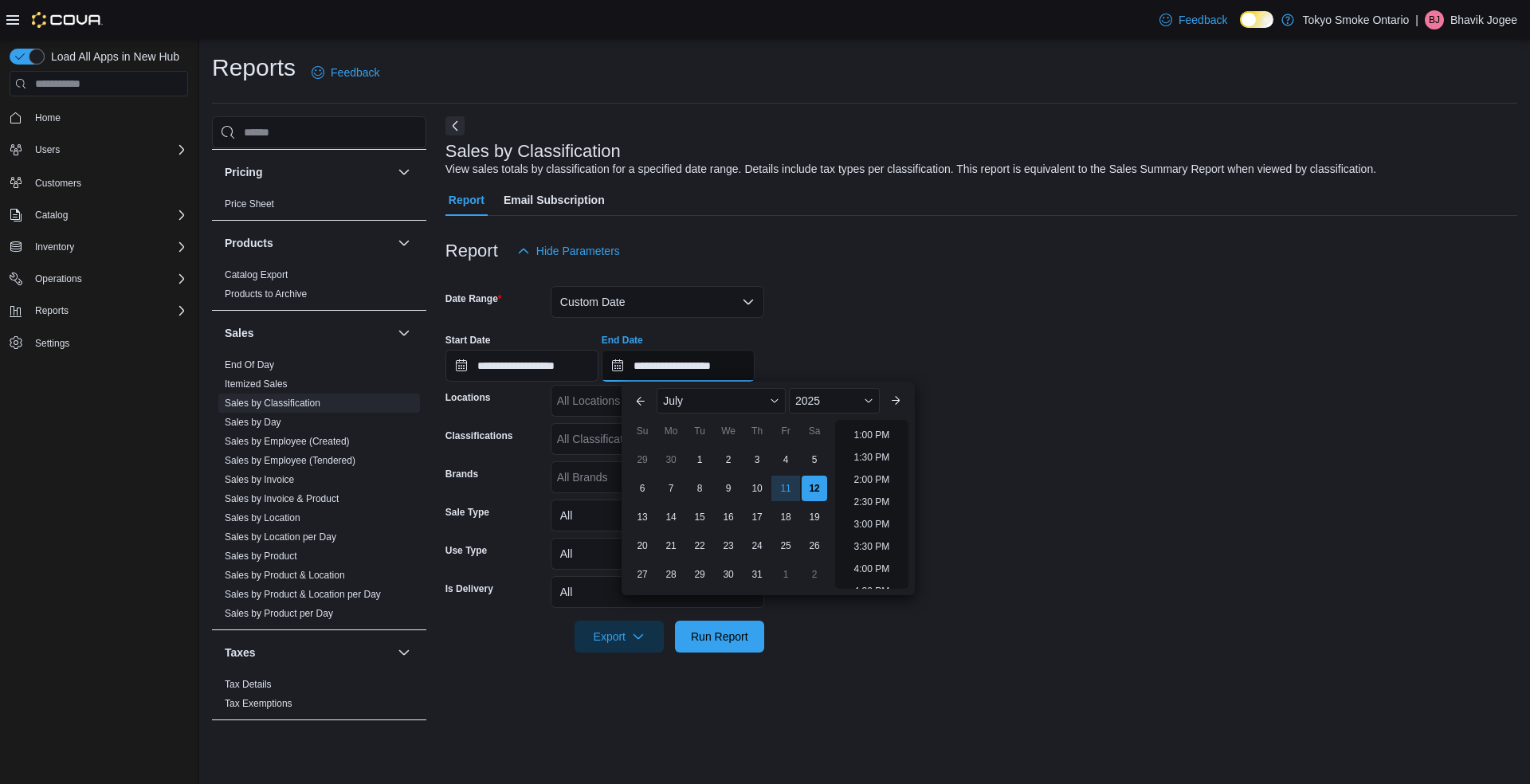 scroll, scrollTop: 572, scrollLeft: 0, axis: vertical 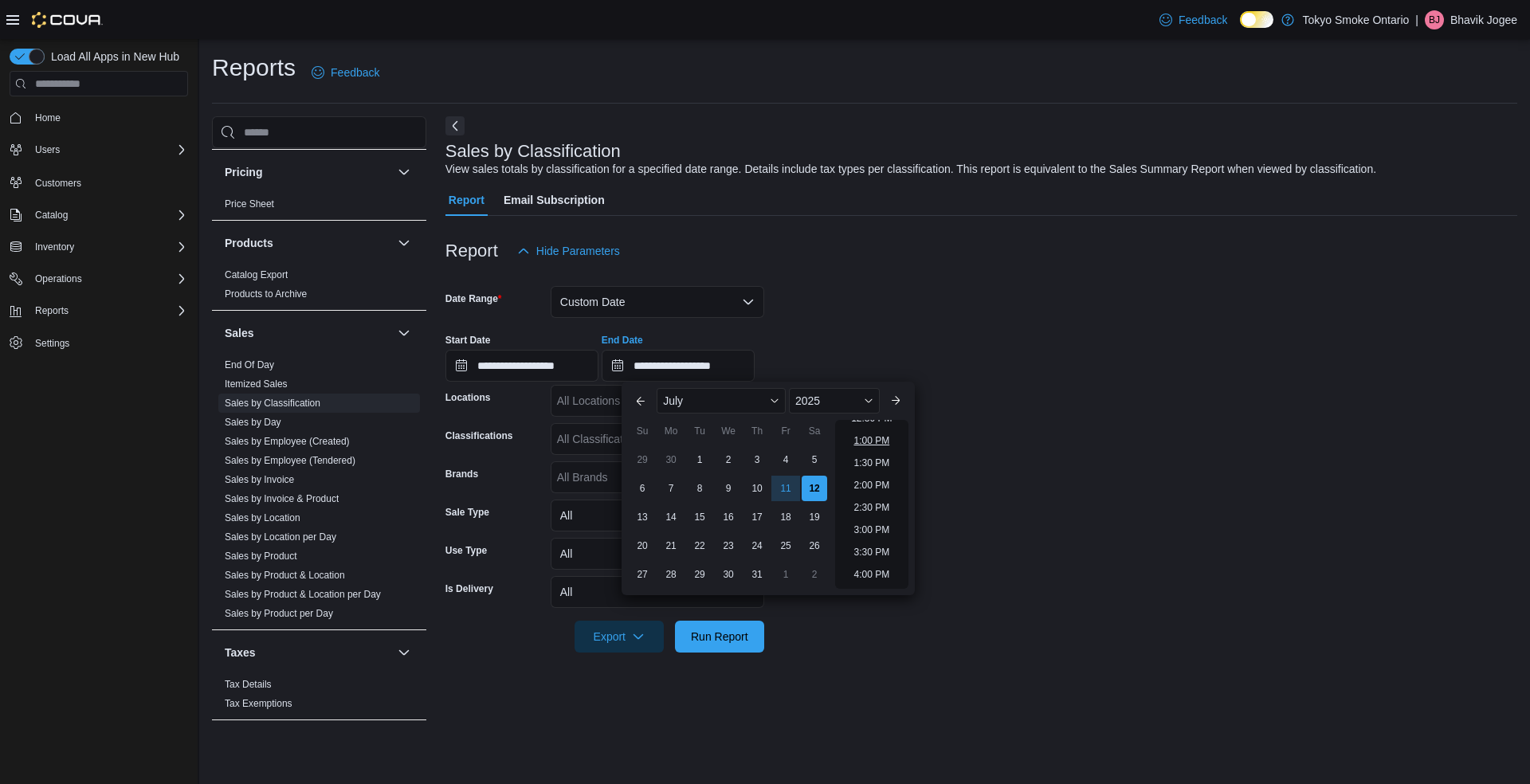 click on "1:00 PM" at bounding box center (871, 441) 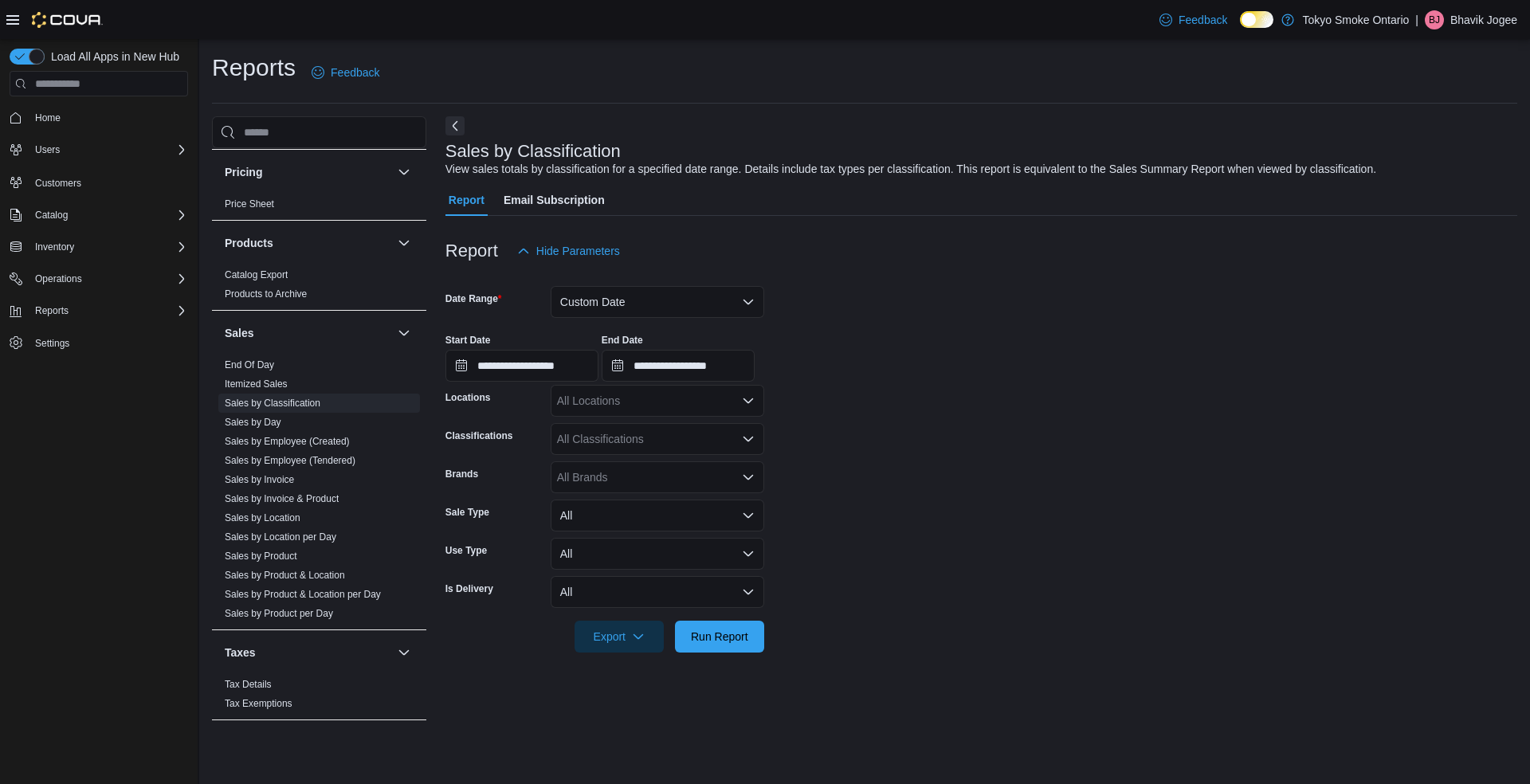 click on "All Locations" at bounding box center (657, 401) 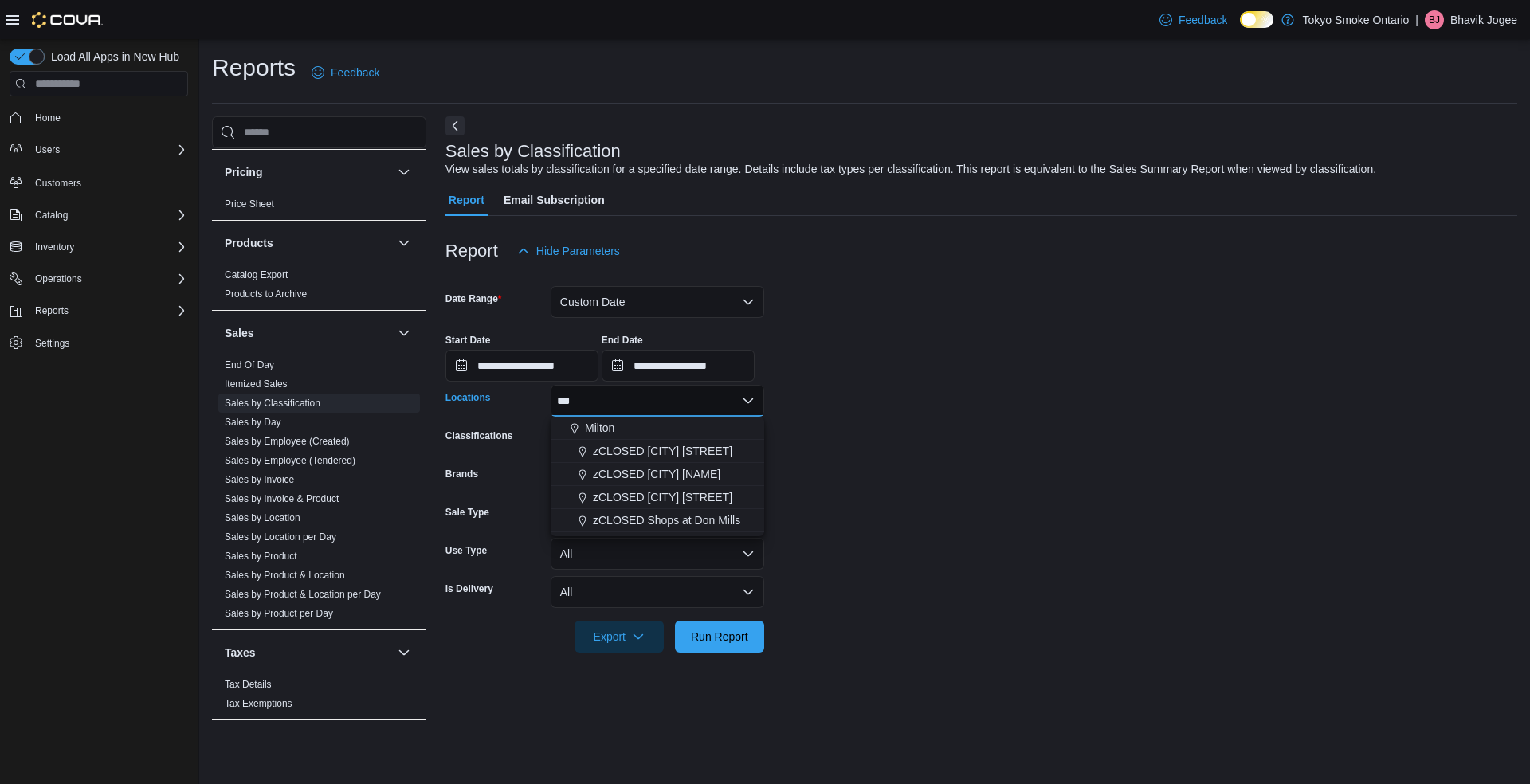 type on "***" 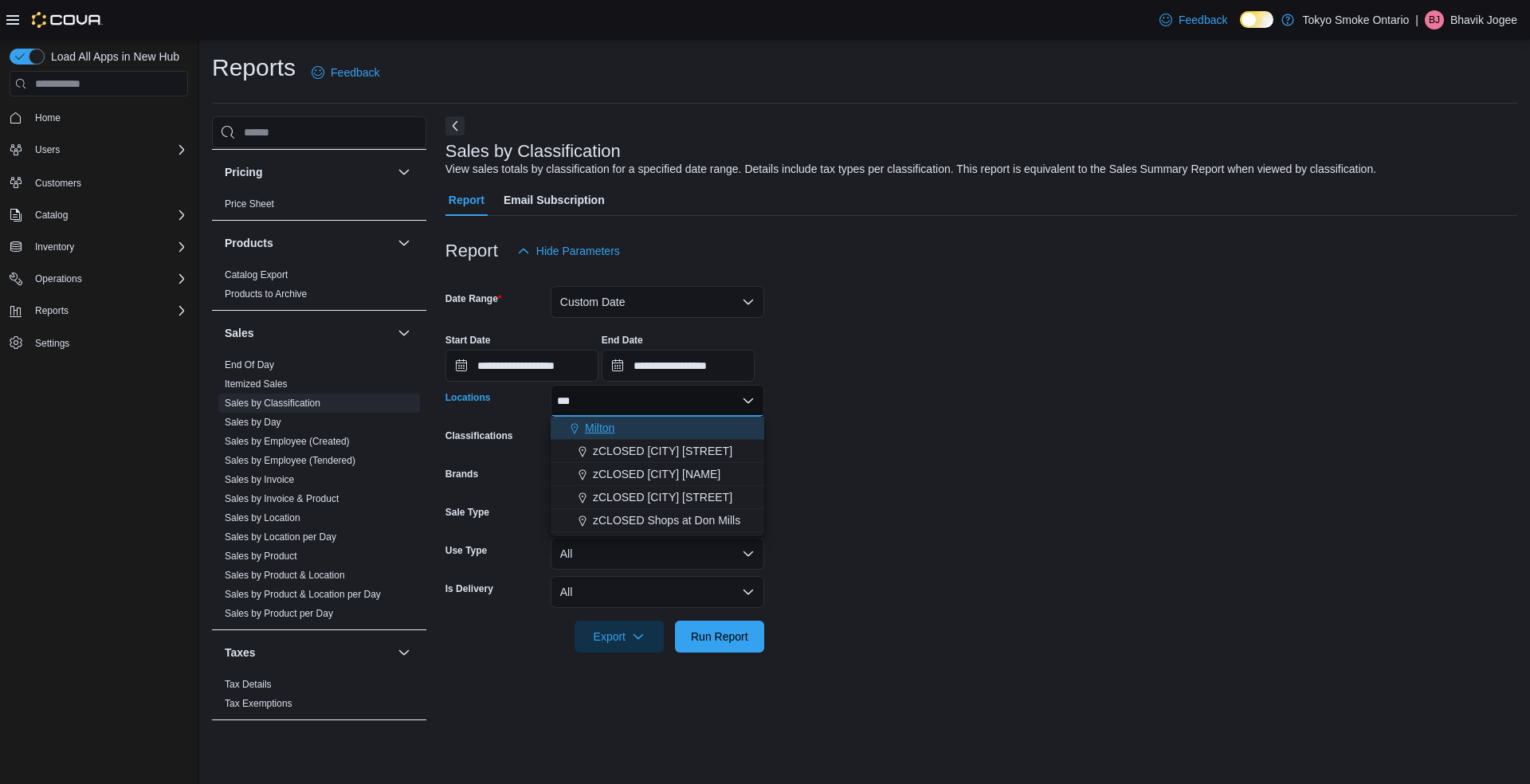 click on "Milton" at bounding box center (657, 428) 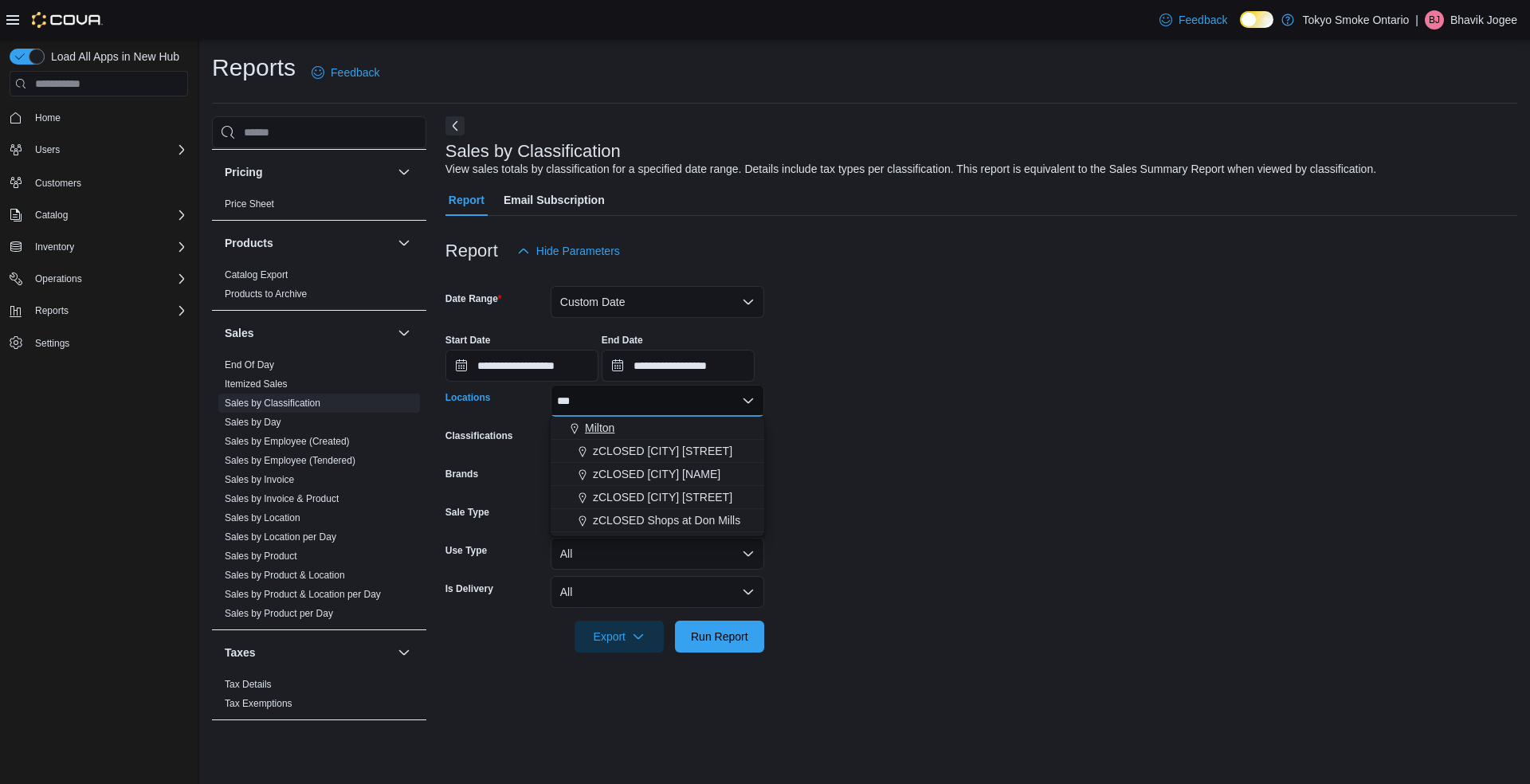 type 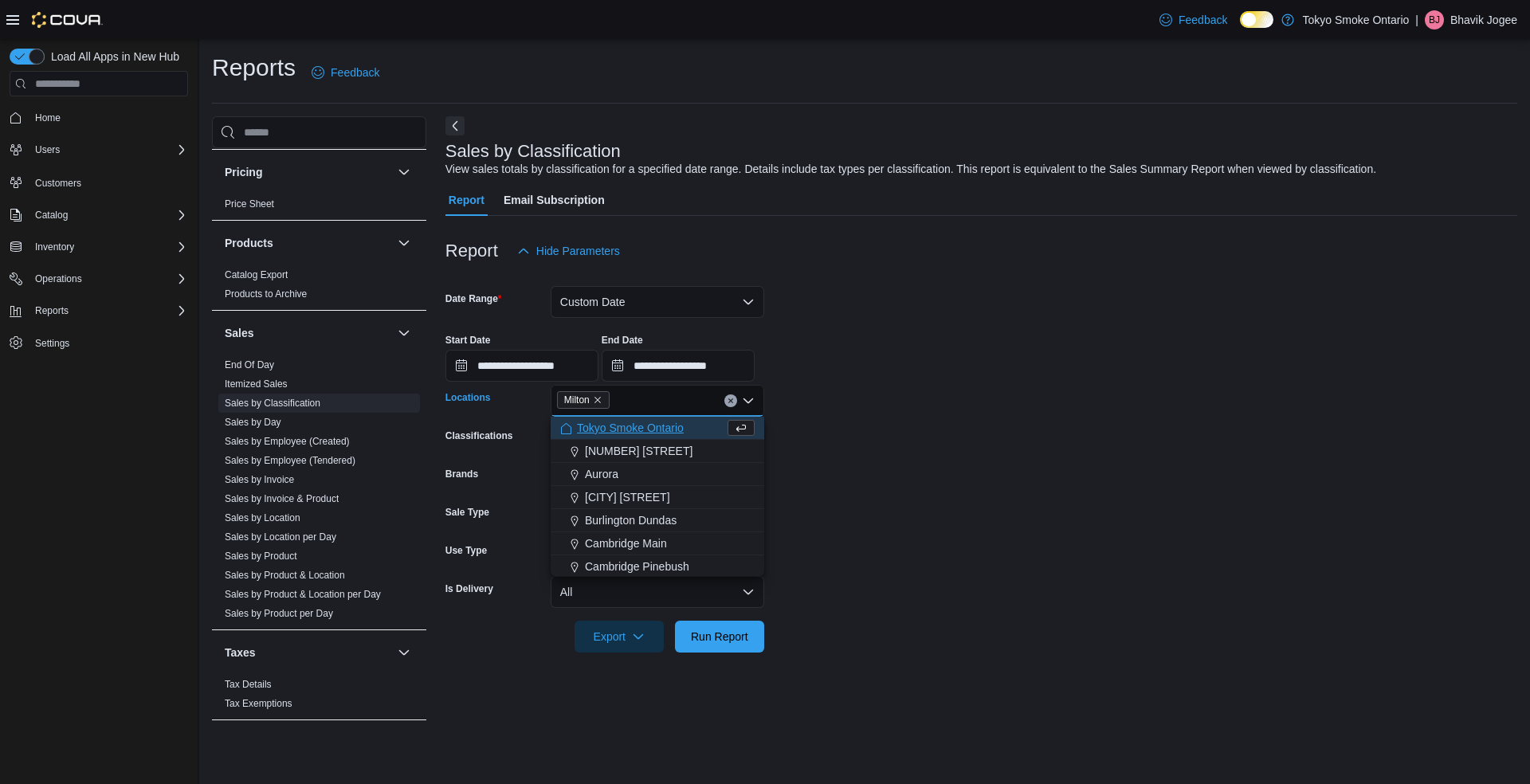 click on "**********" at bounding box center (981, 460) 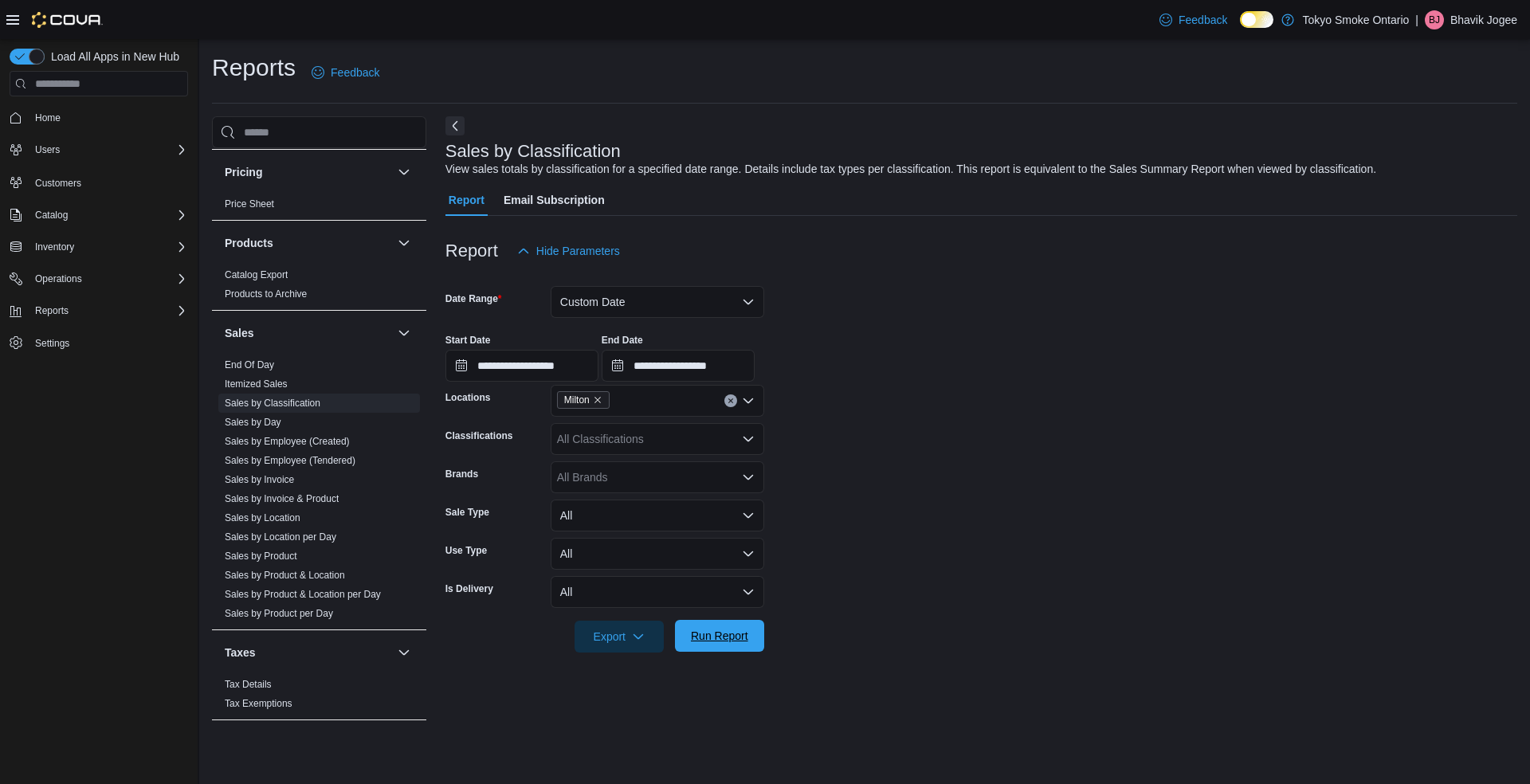 click on "Run Report" at bounding box center [720, 636] 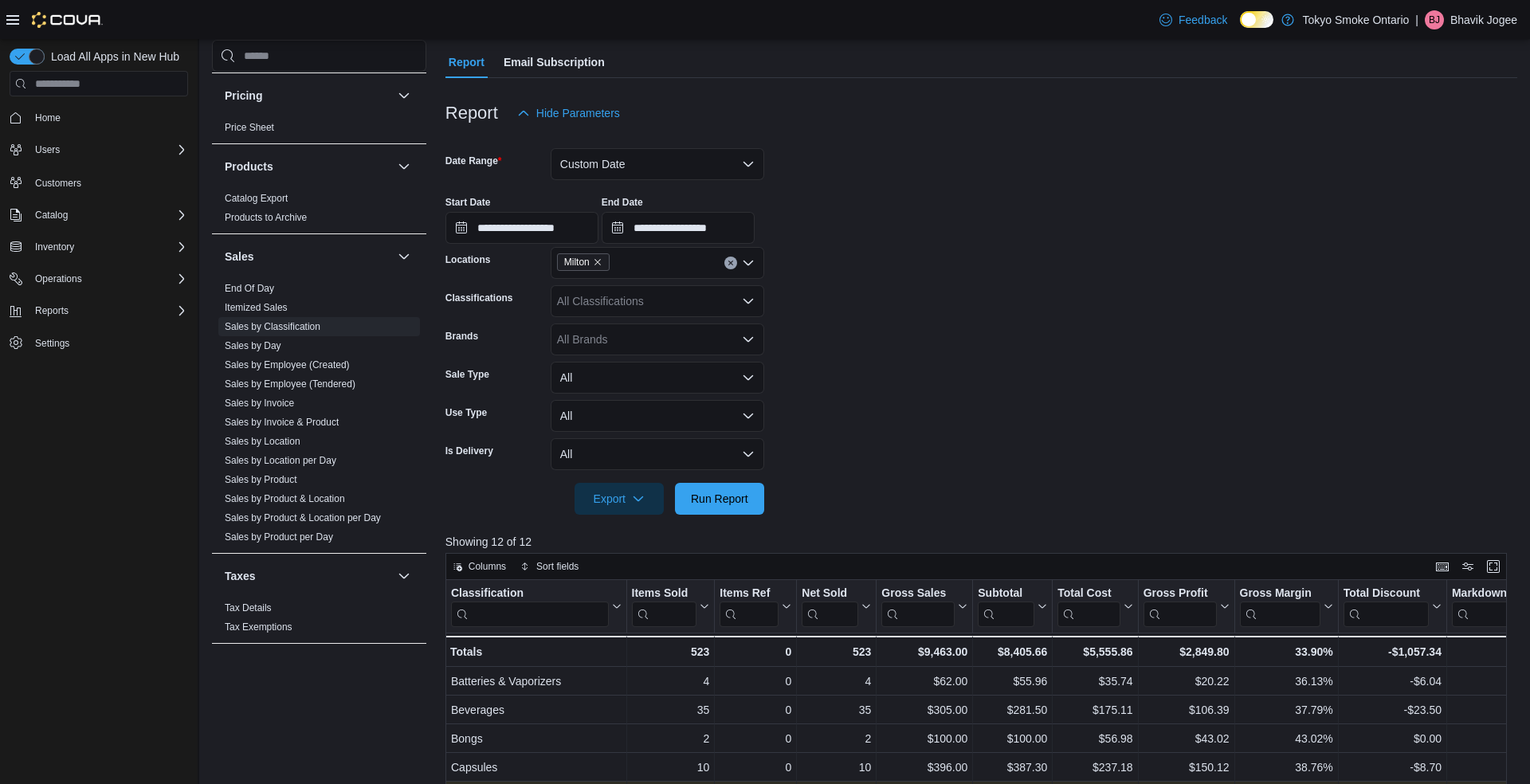 scroll, scrollTop: 139, scrollLeft: 0, axis: vertical 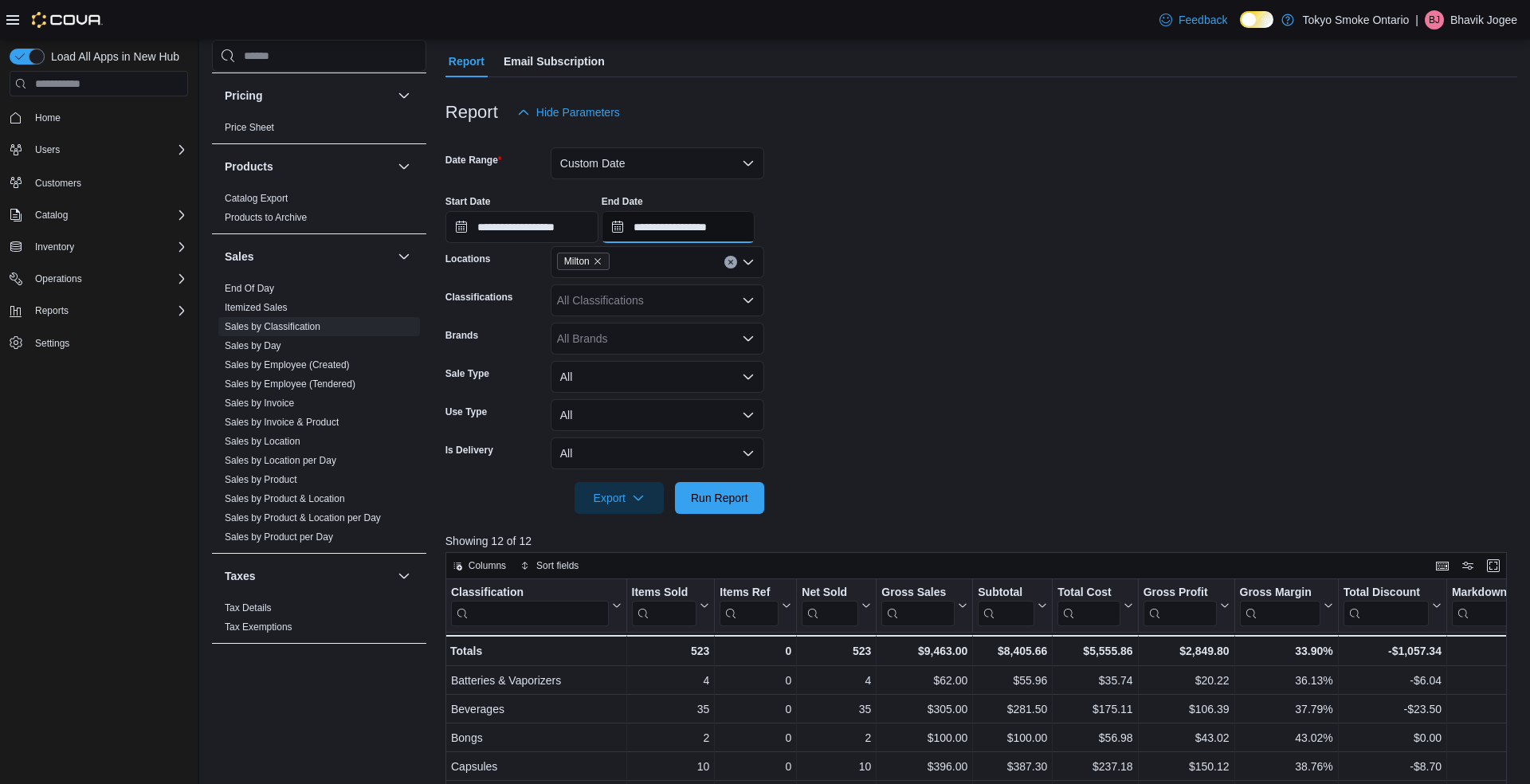 click on "**********" at bounding box center (678, 227) 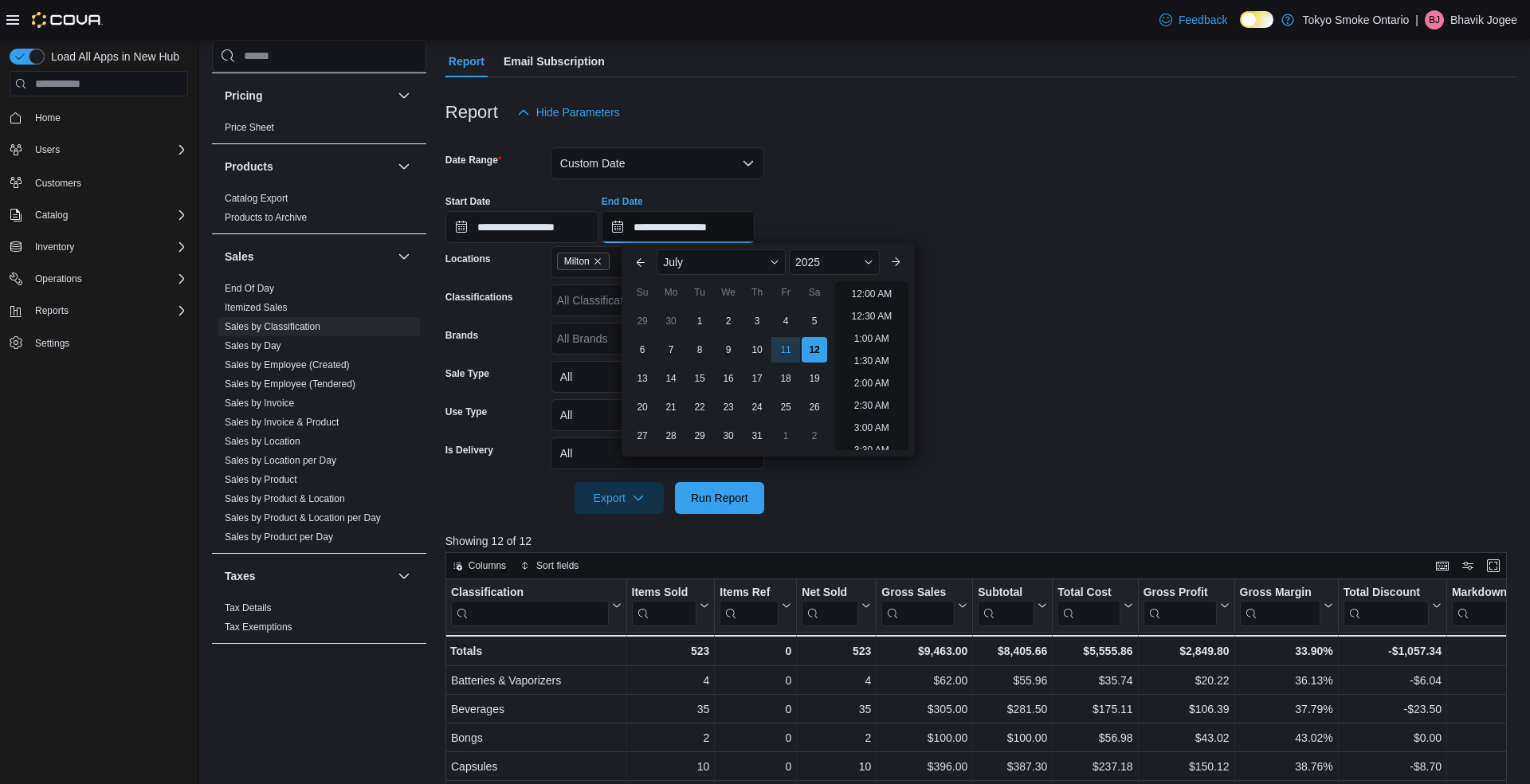 scroll, scrollTop: 629, scrollLeft: 0, axis: vertical 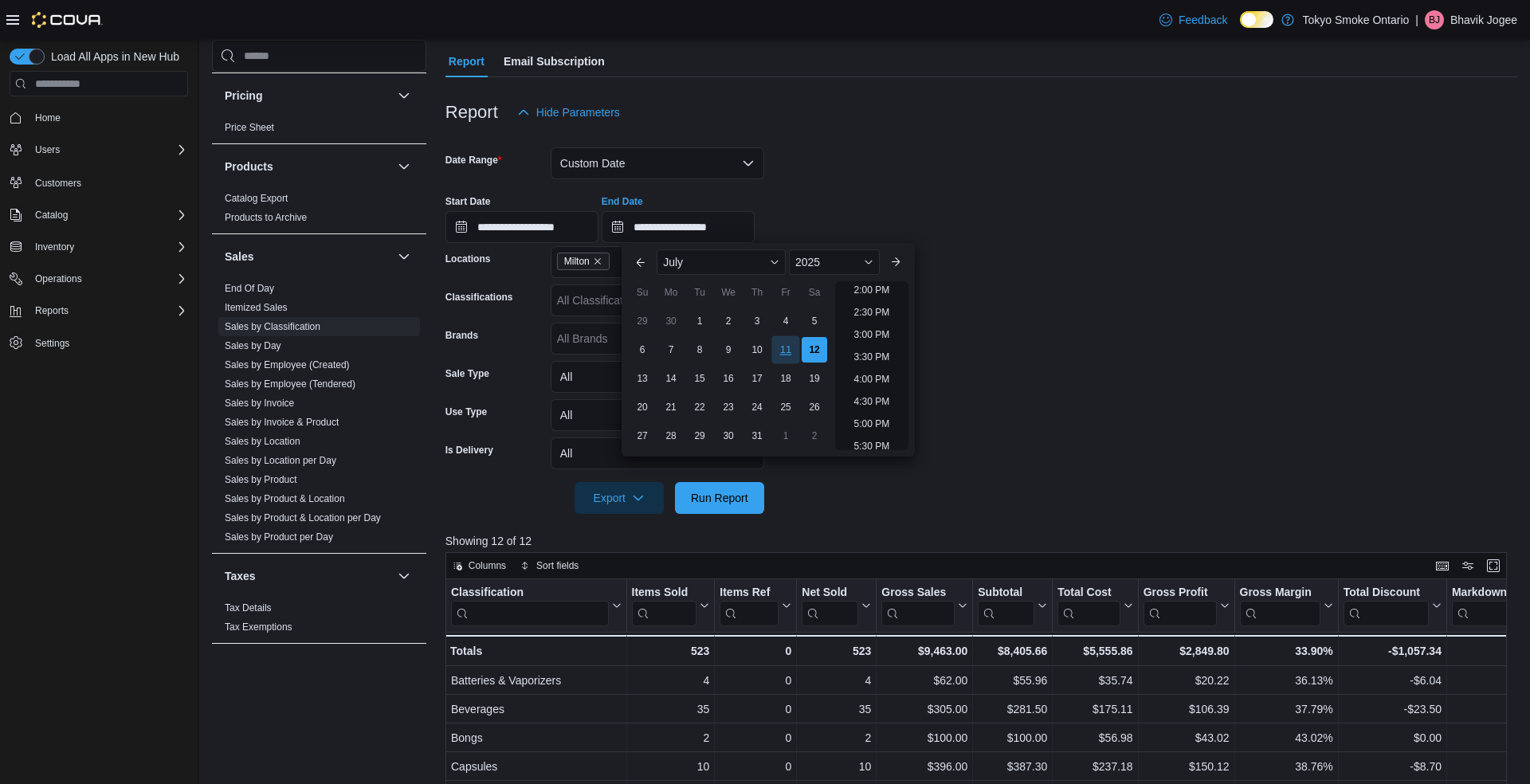 click on "11" at bounding box center [786, 350] 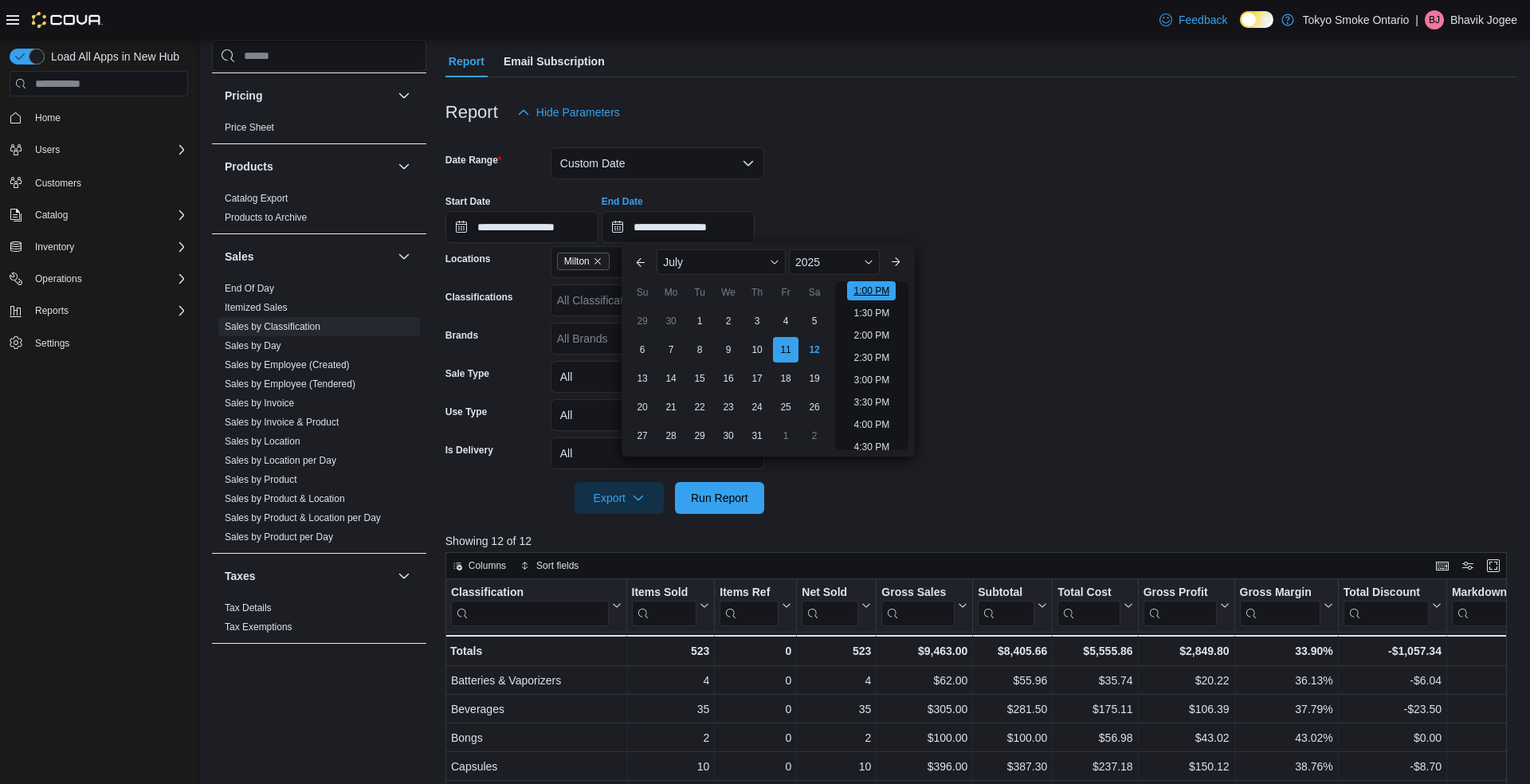 click on "1:00 PM" at bounding box center (871, 291) 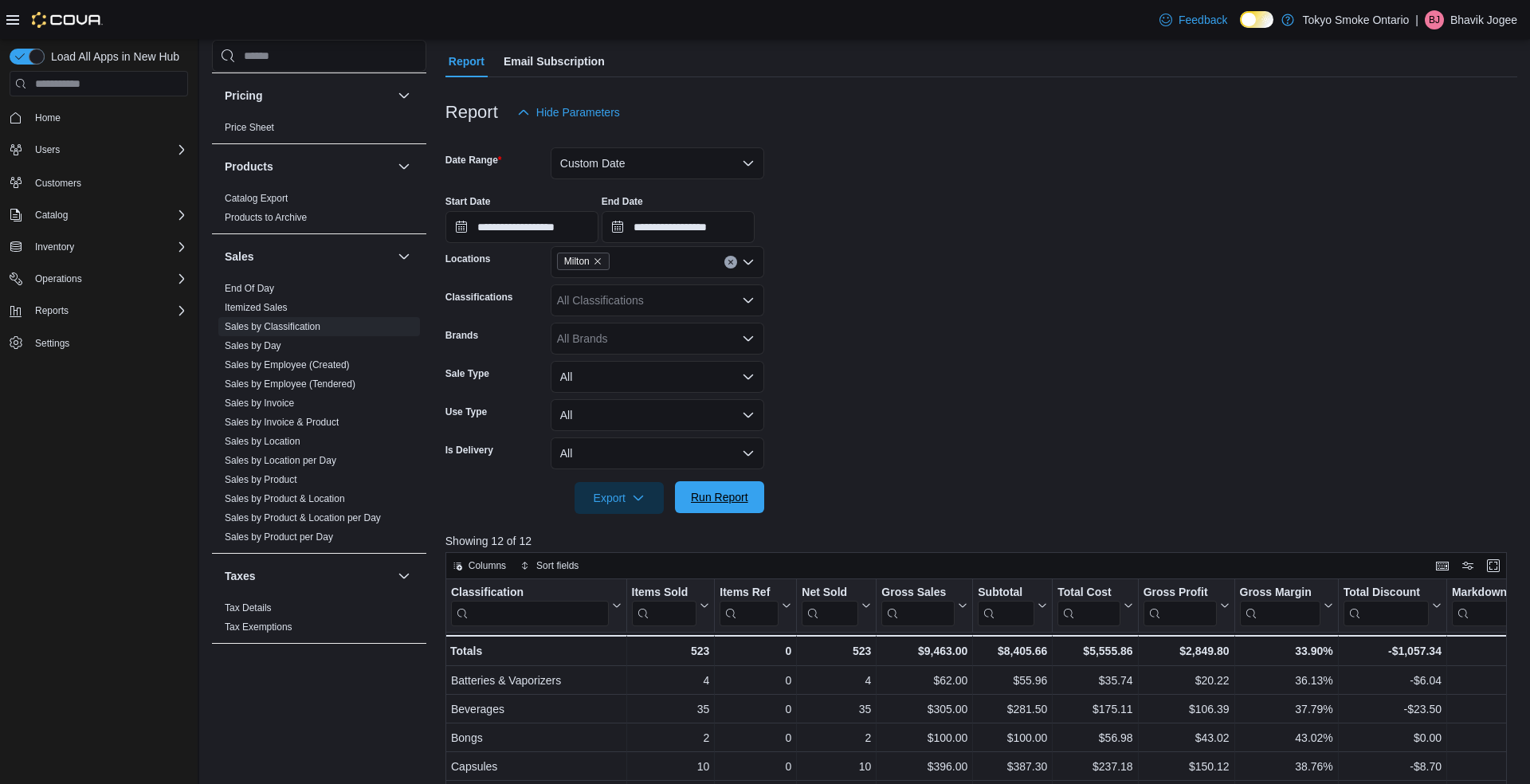 click on "Run Report" at bounding box center (720, 497) 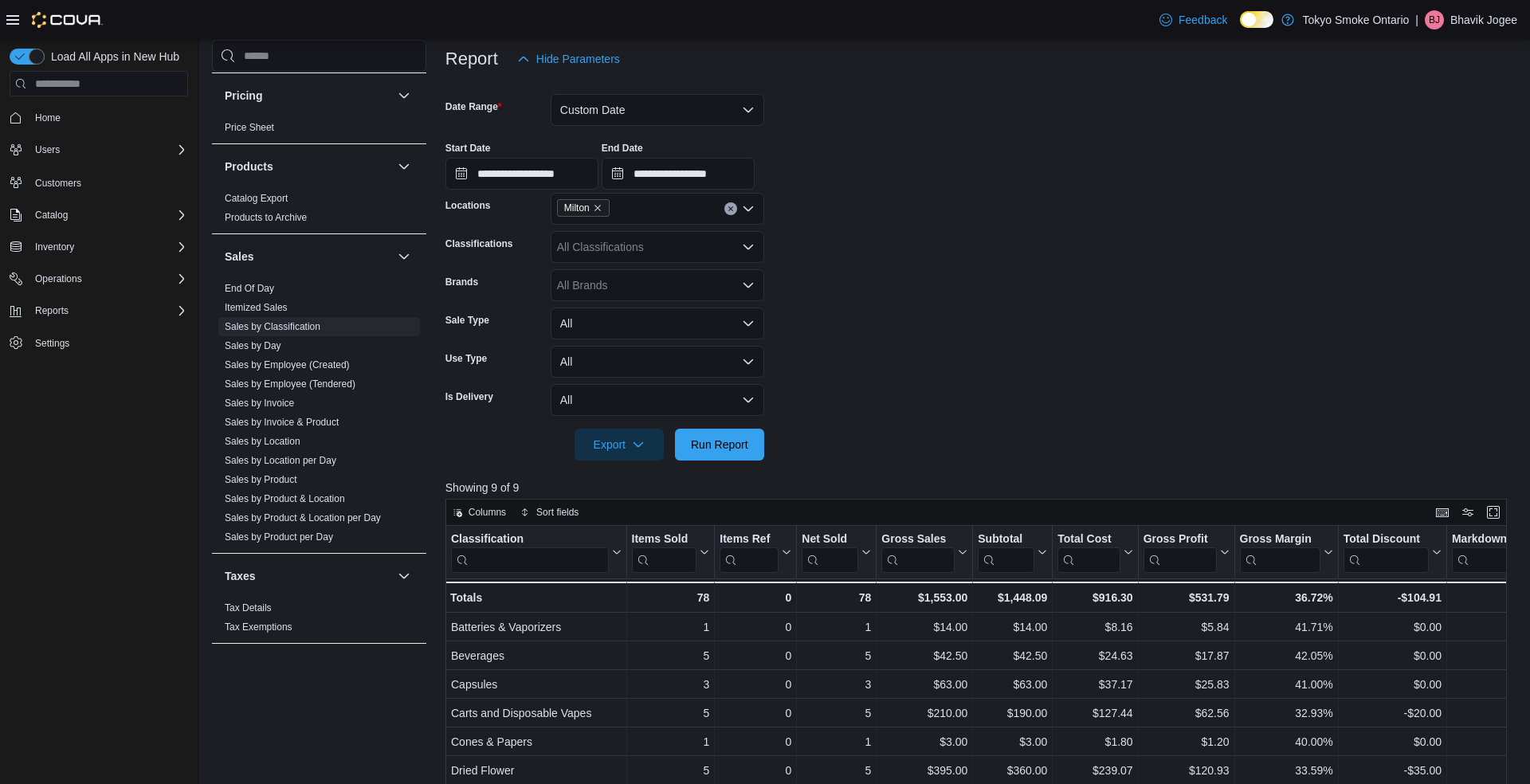 scroll, scrollTop: 107, scrollLeft: 0, axis: vertical 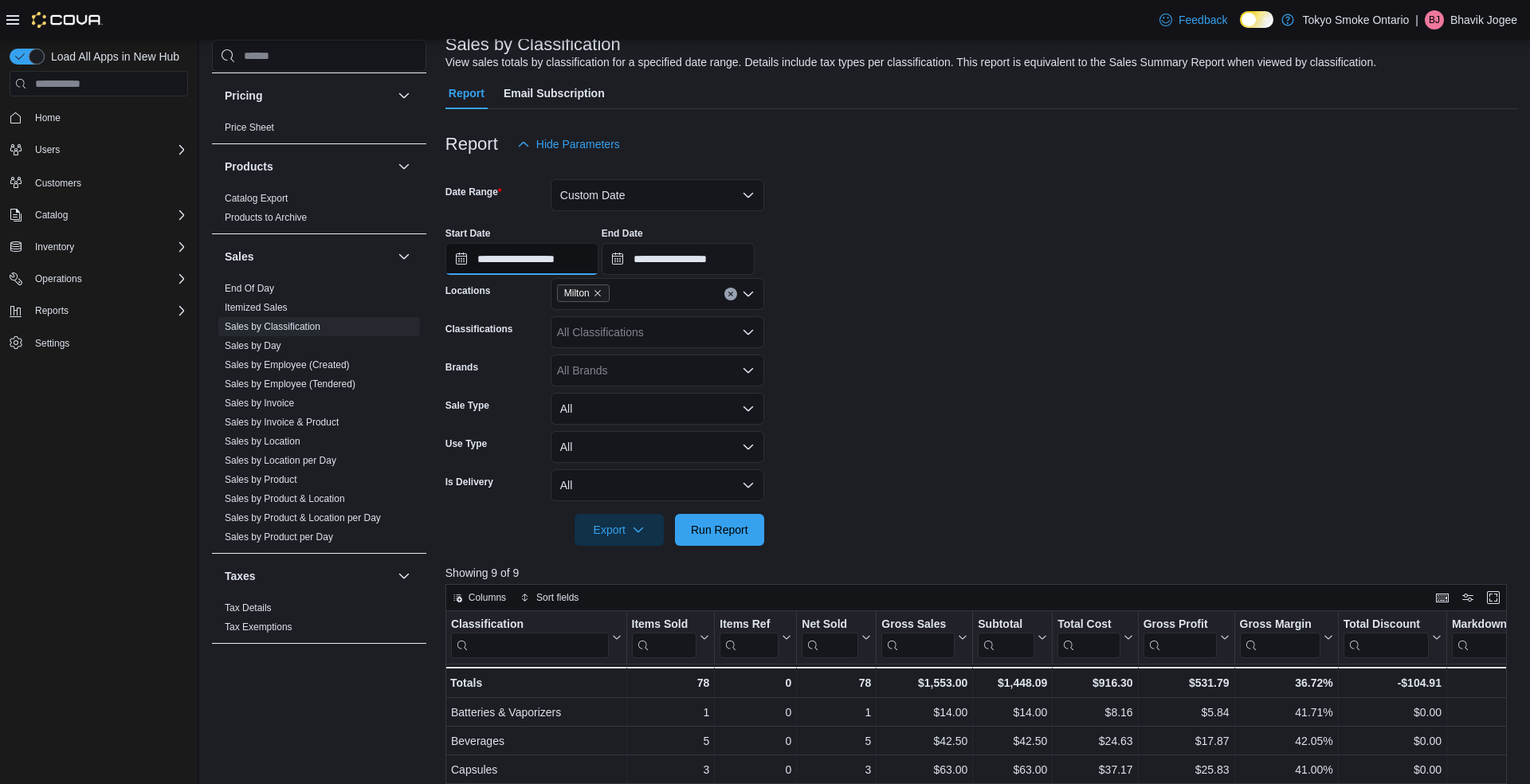 click on "**********" at bounding box center (522, 259) 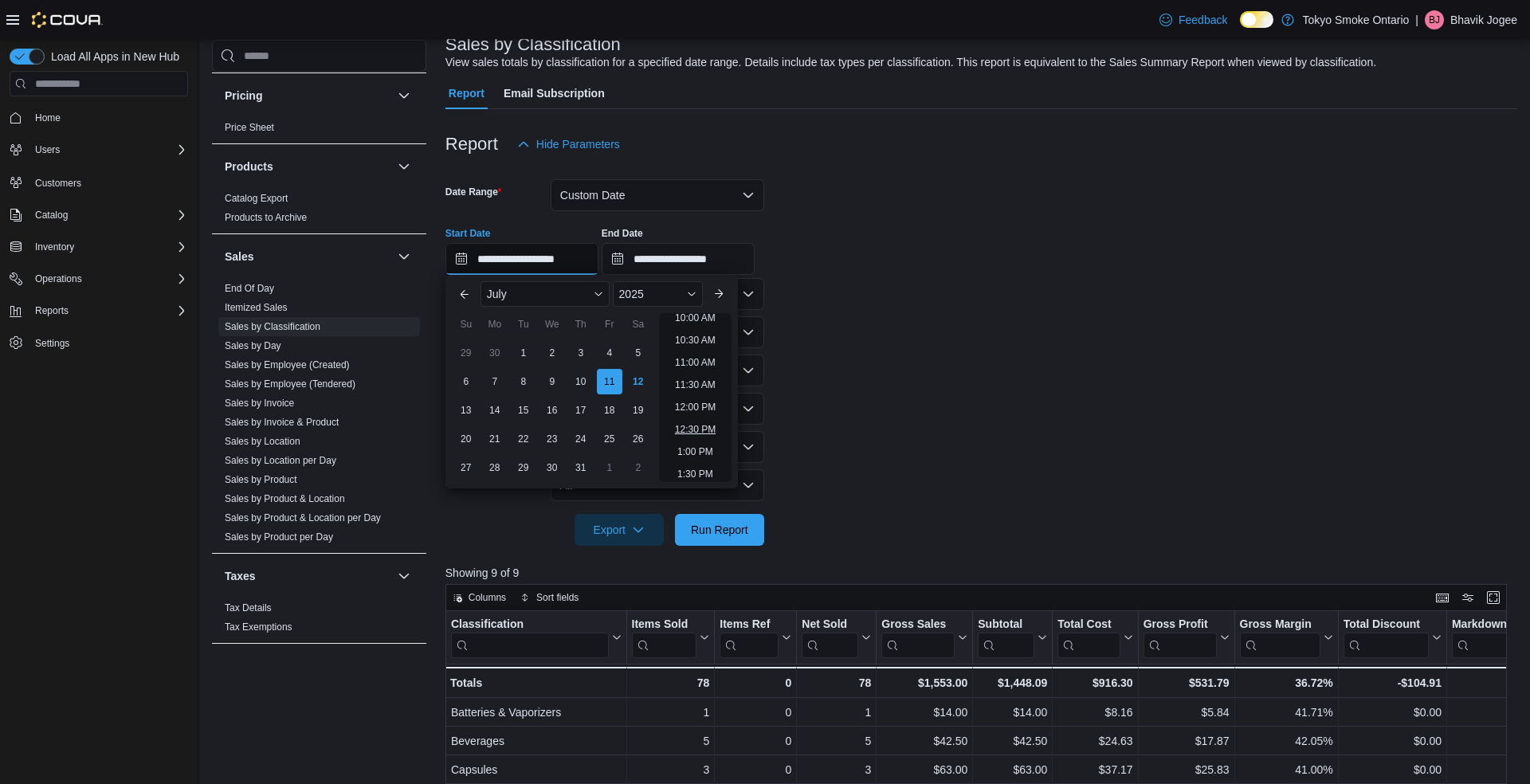 scroll, scrollTop: 457, scrollLeft: 0, axis: vertical 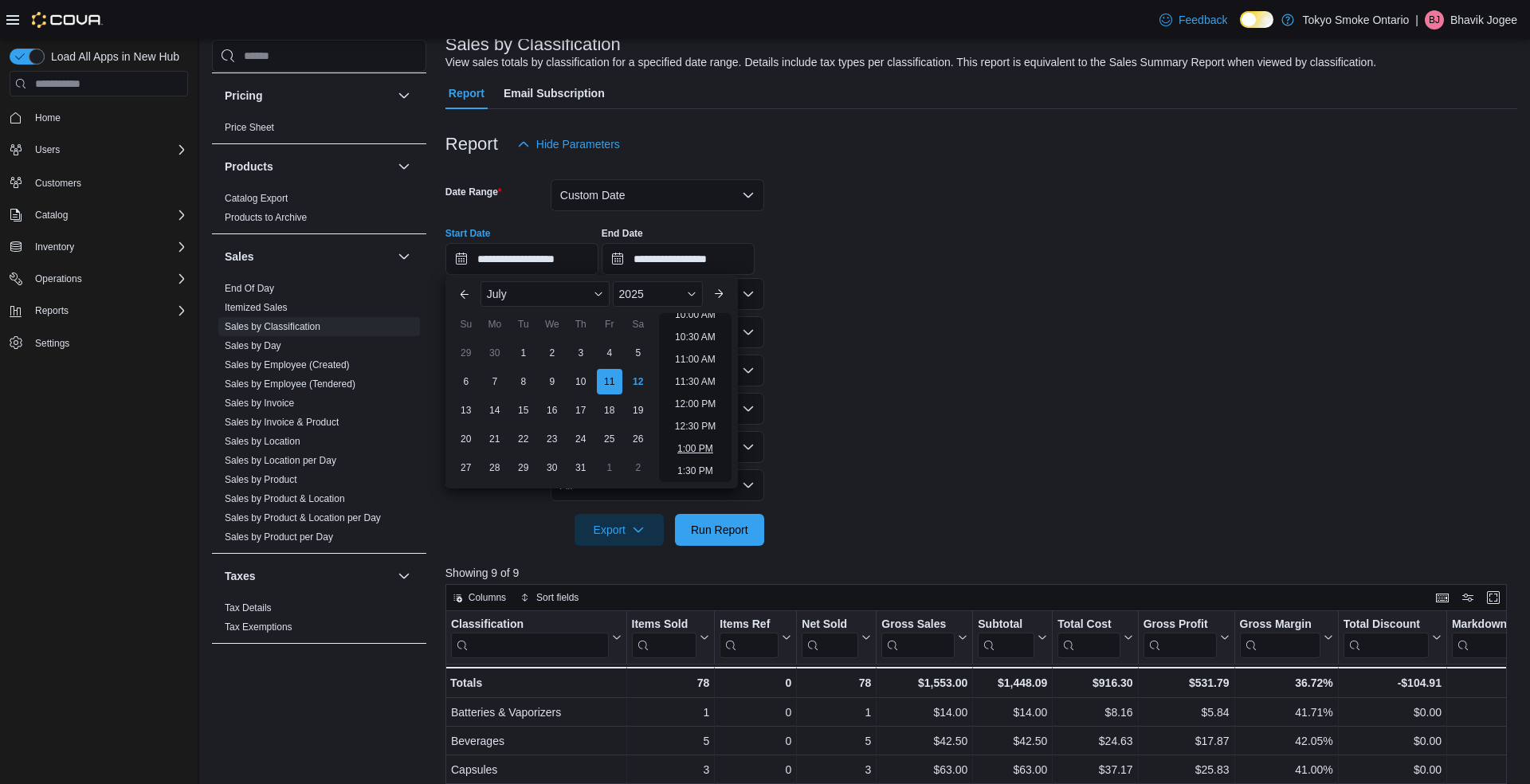 click on "1:00 PM" at bounding box center (695, 449) 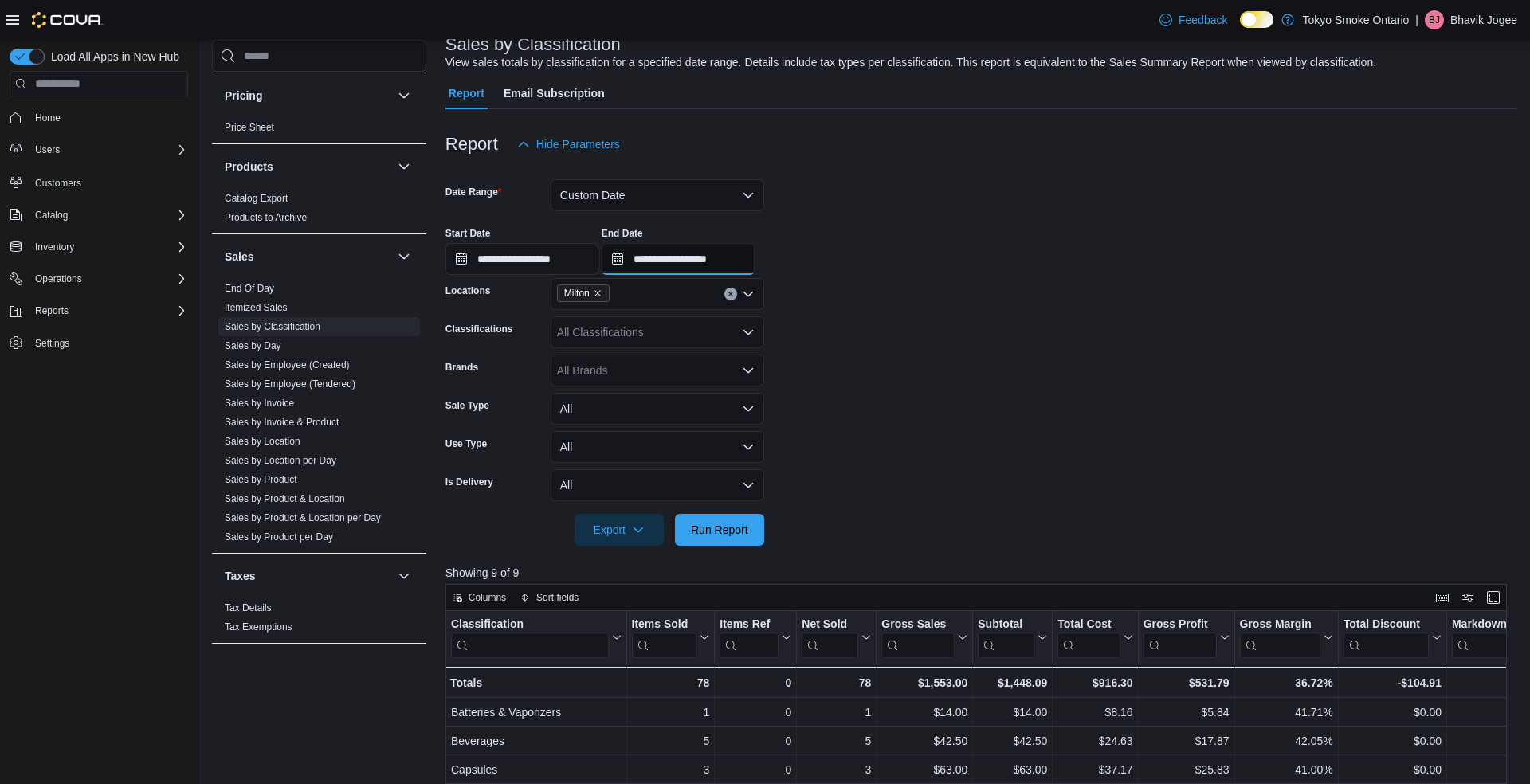 click on "**********" at bounding box center [678, 259] 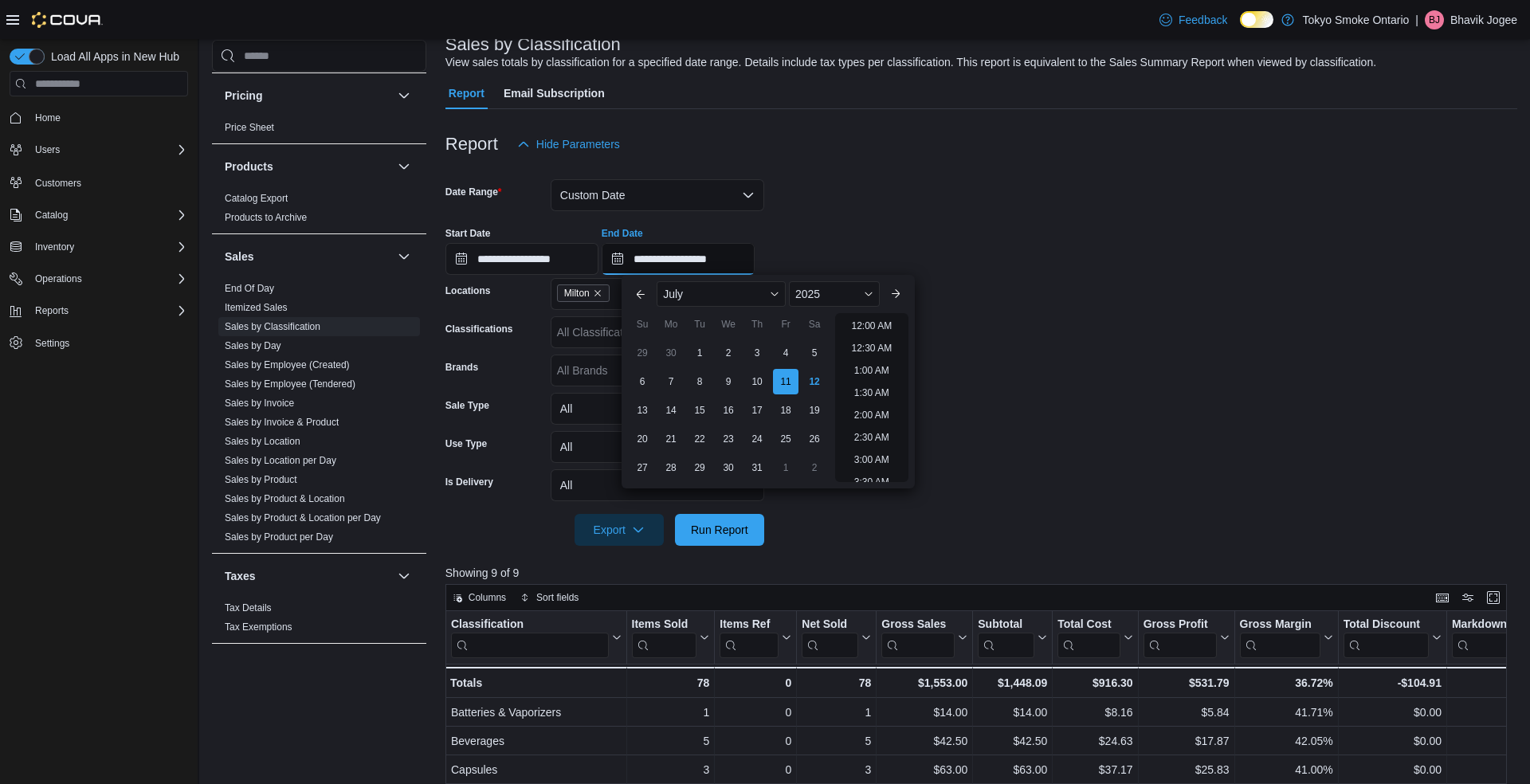 scroll, scrollTop: 629, scrollLeft: 0, axis: vertical 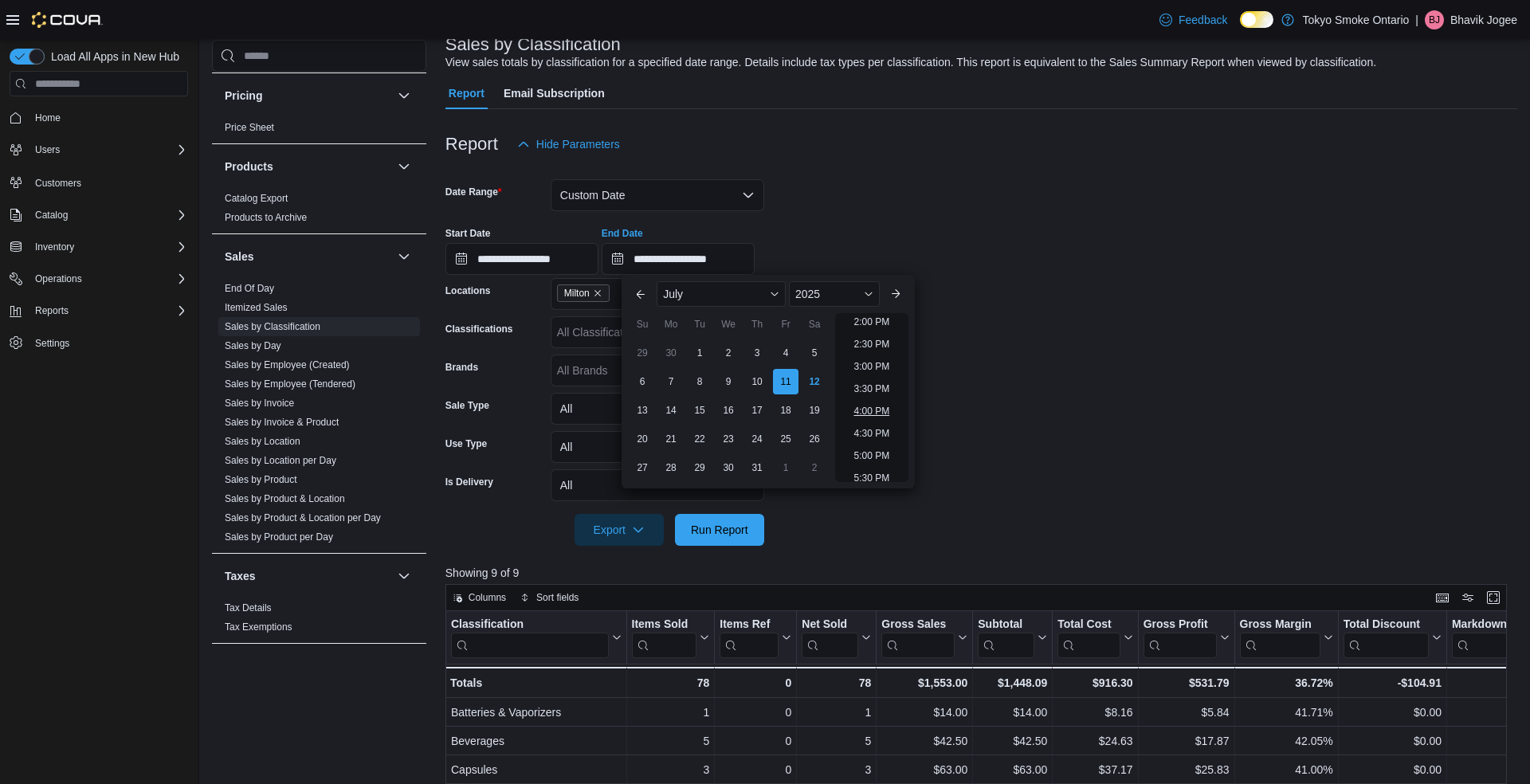 click on "4:00 PM" at bounding box center (871, 411) 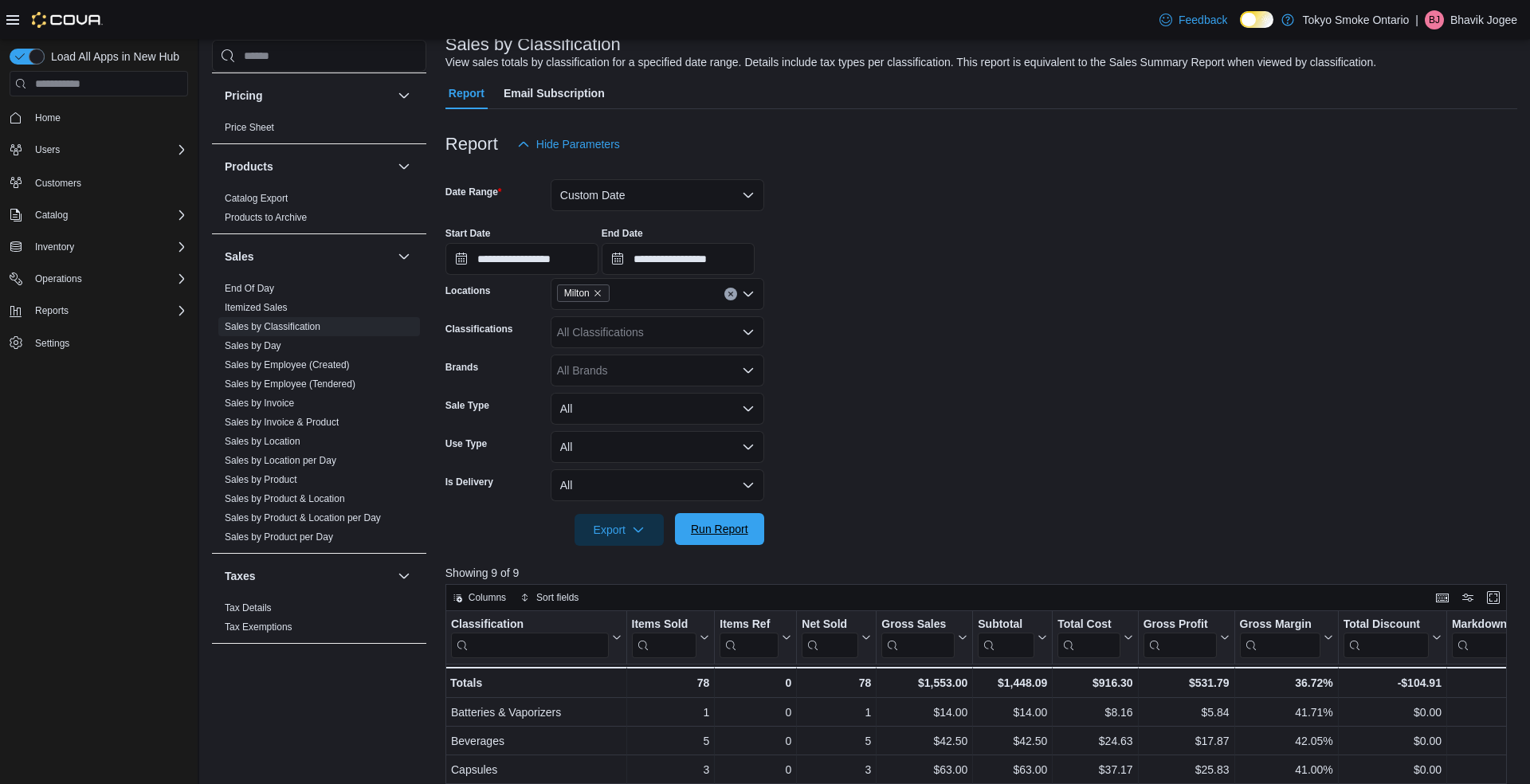 click on "Run Report" at bounding box center (720, 529) 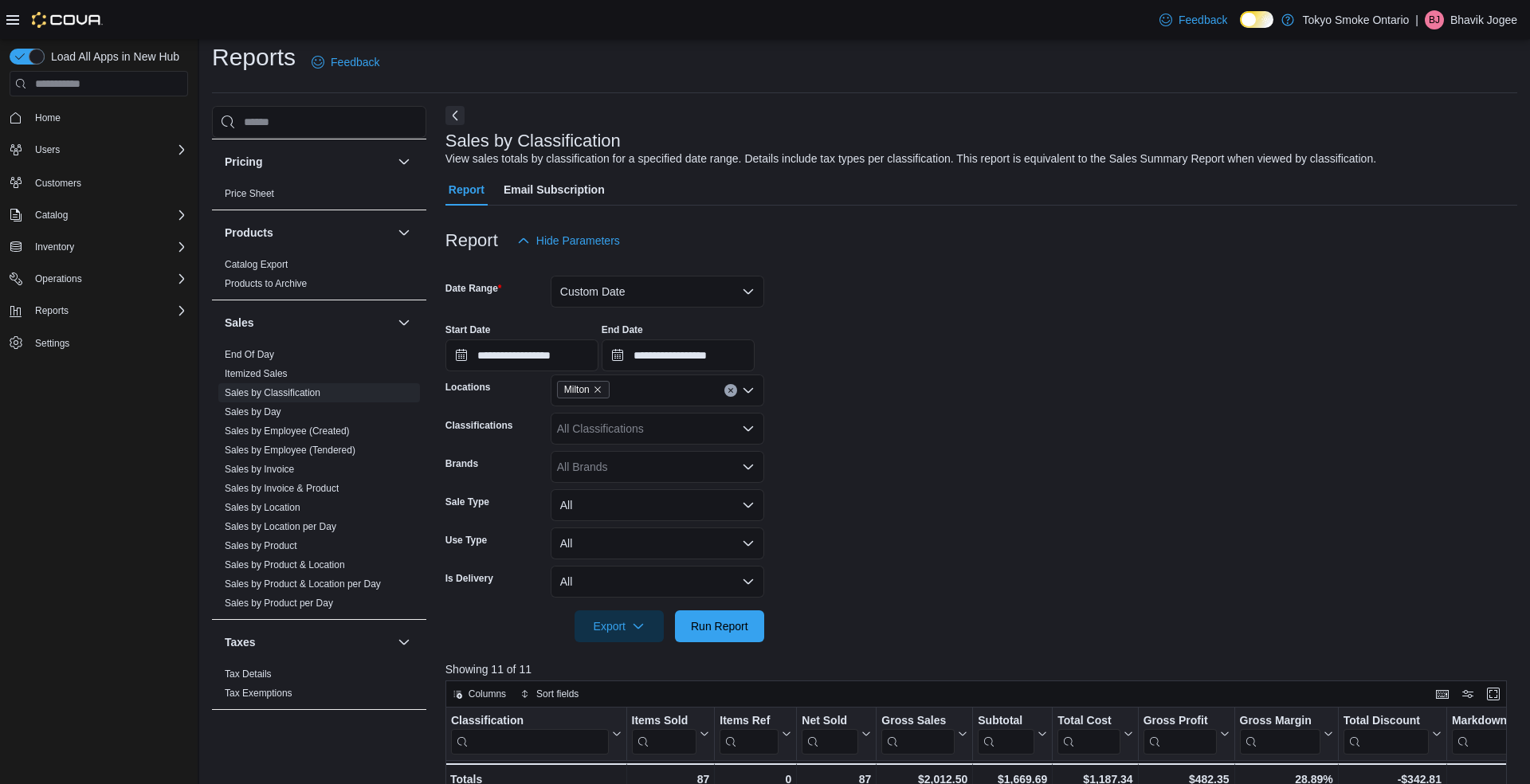 scroll, scrollTop: 4, scrollLeft: 0, axis: vertical 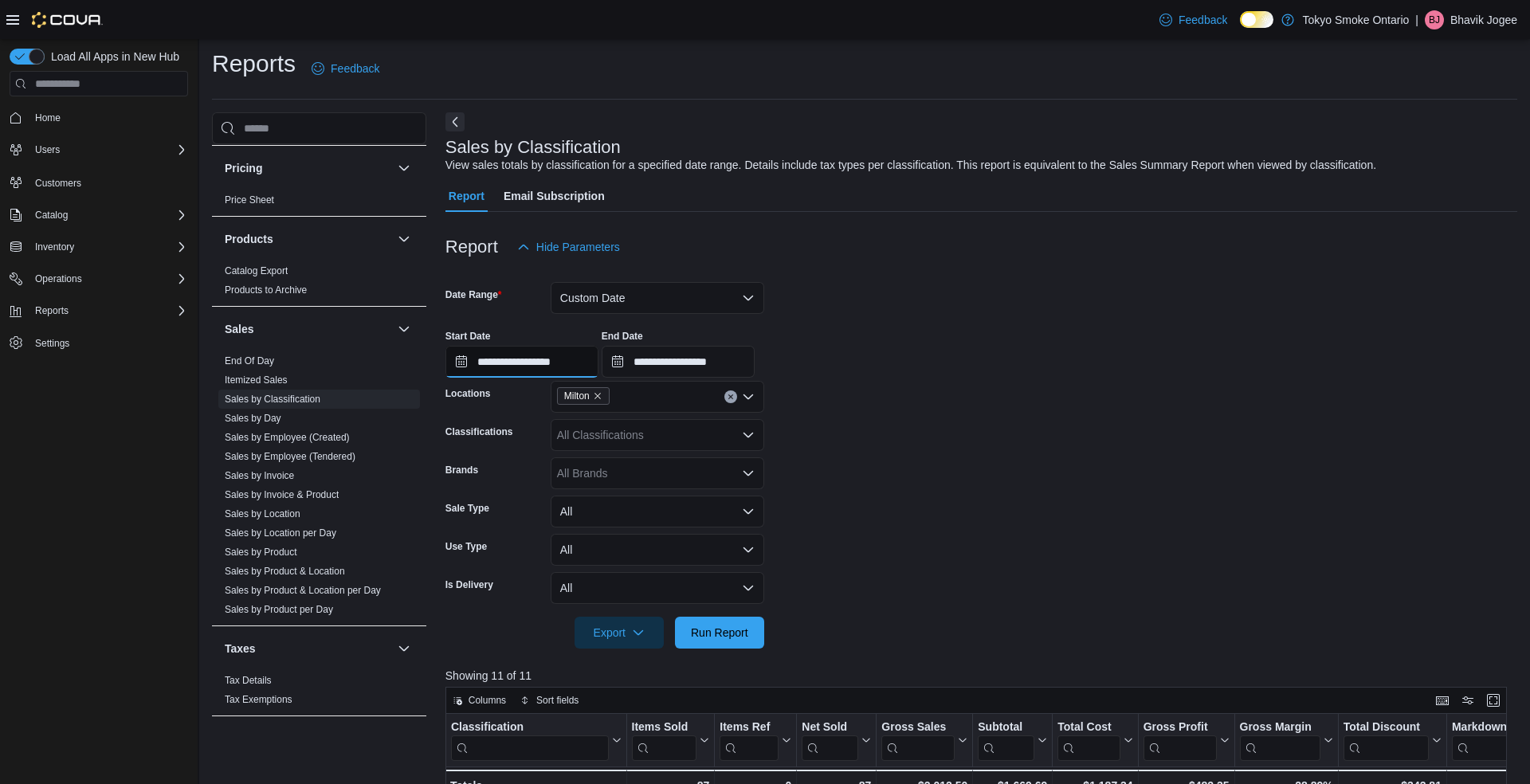 click on "**********" at bounding box center [522, 362] 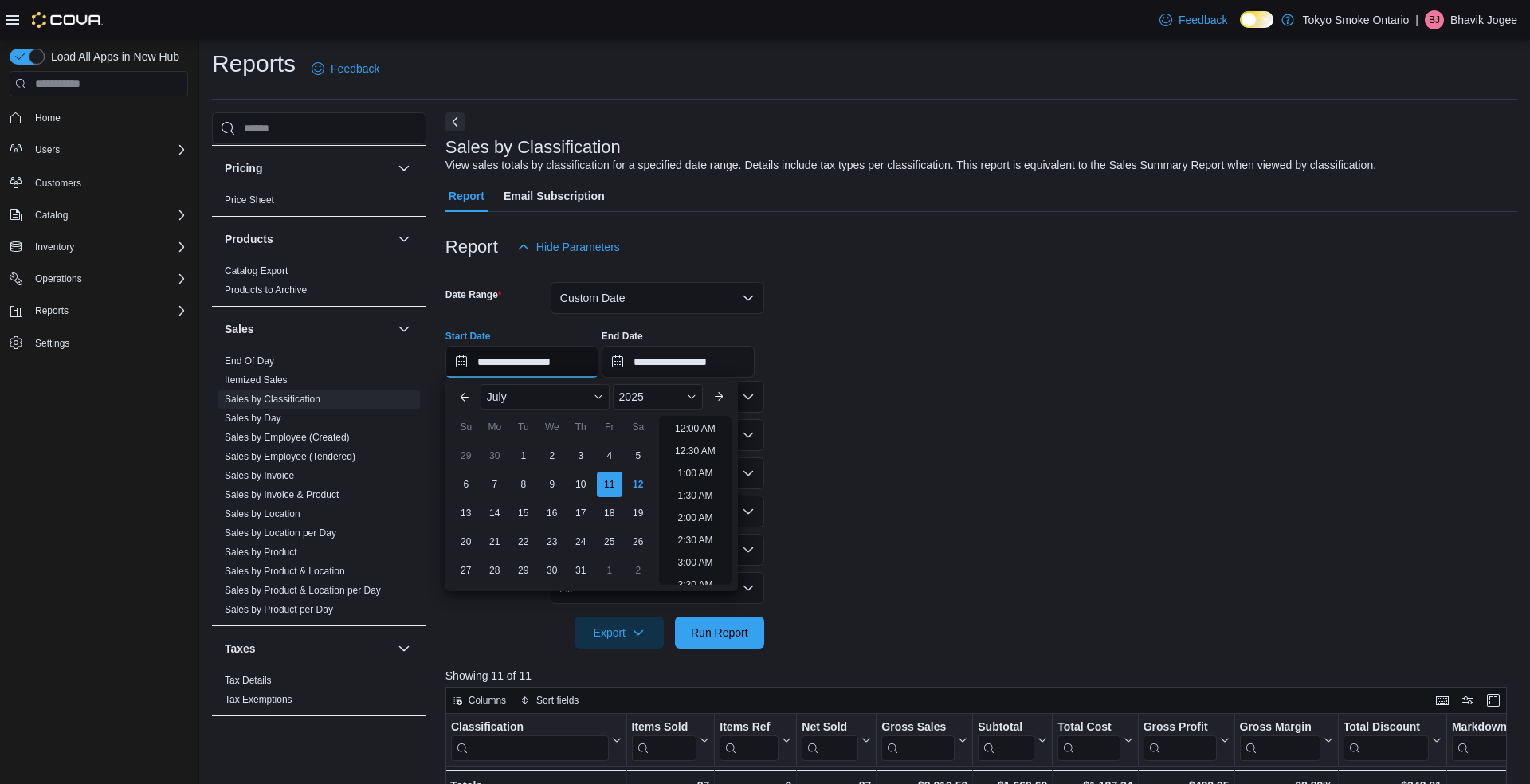 scroll, scrollTop: 629, scrollLeft: 0, axis: vertical 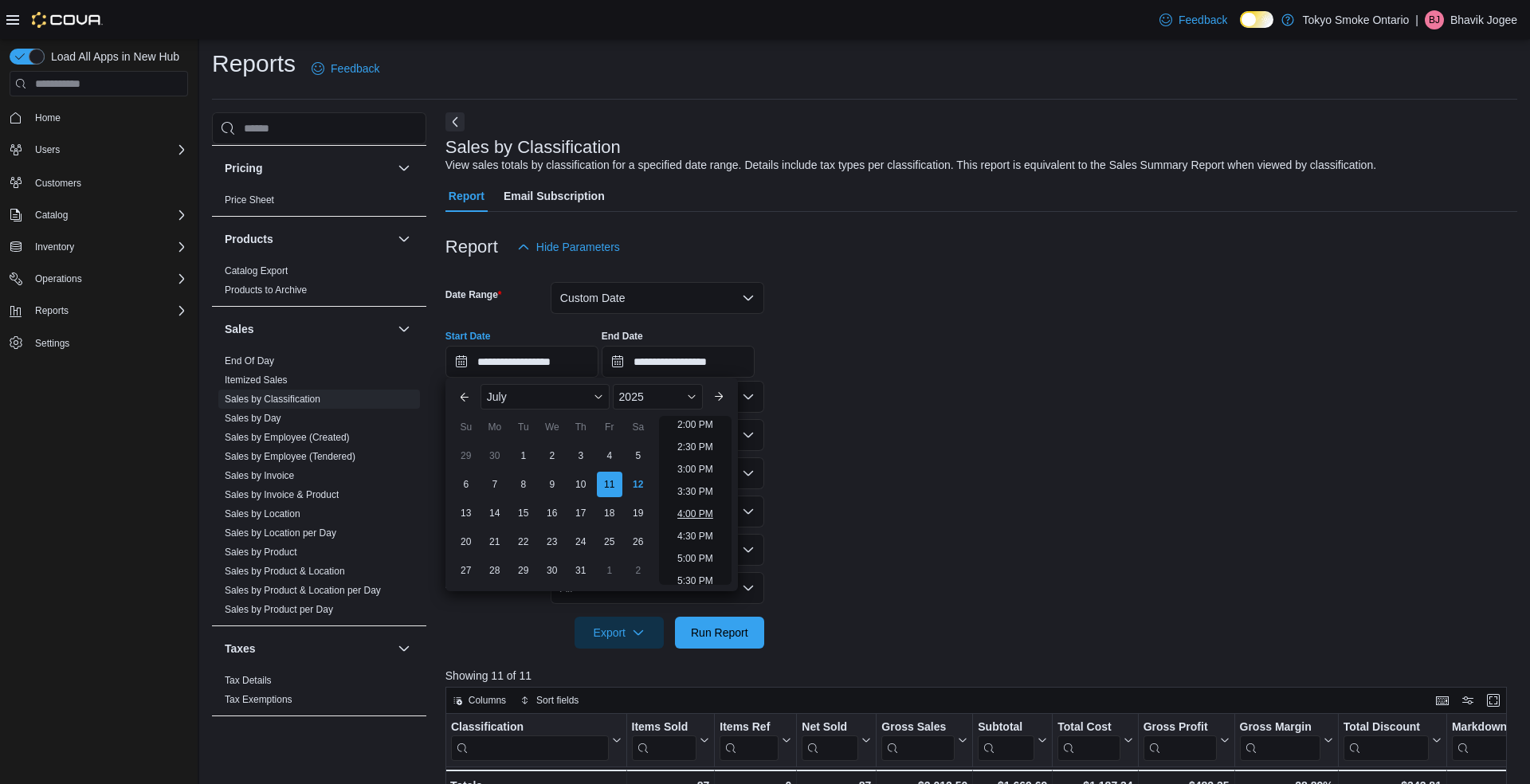 click on "4:00 PM" at bounding box center [695, 514] 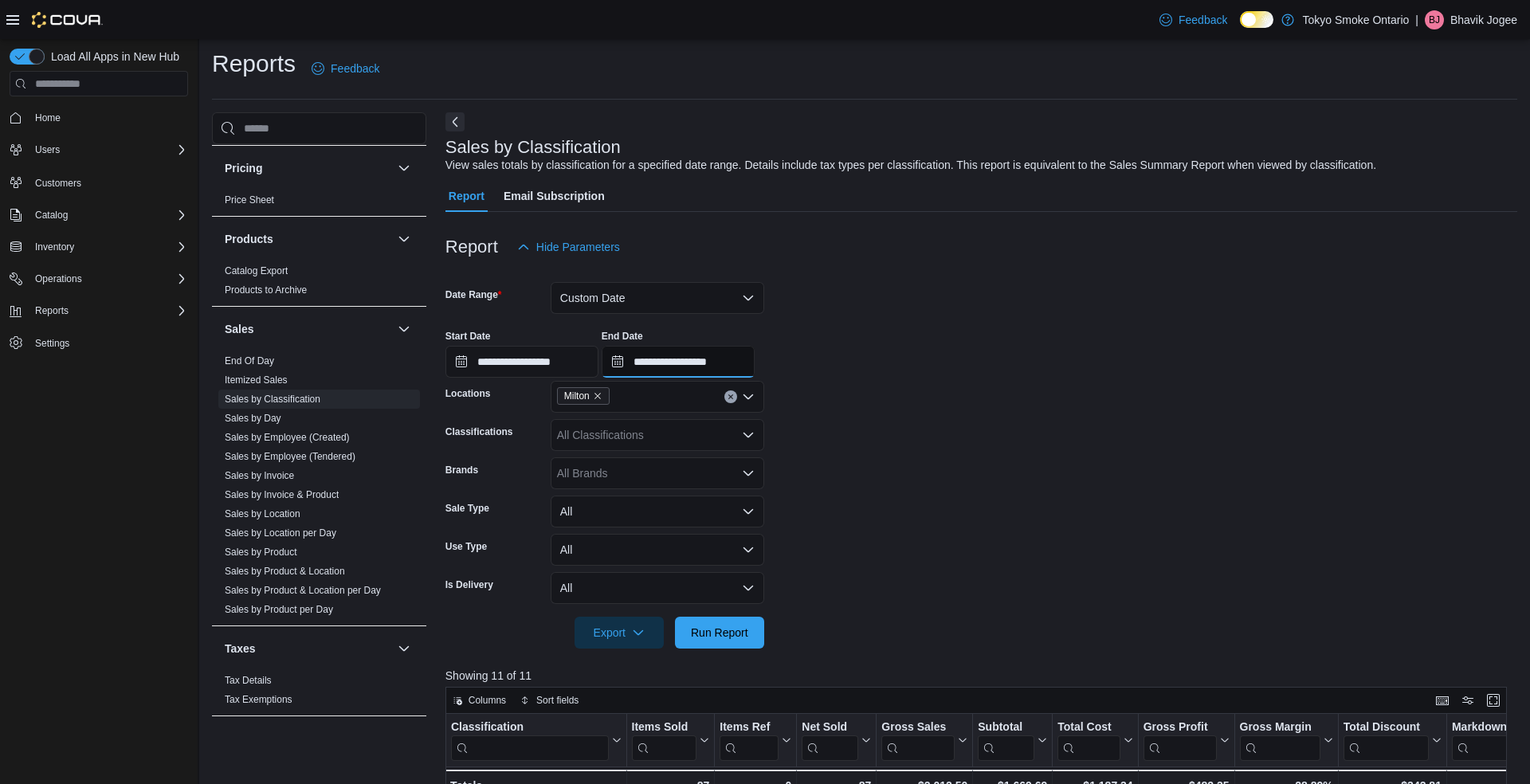 click on "**********" at bounding box center (678, 362) 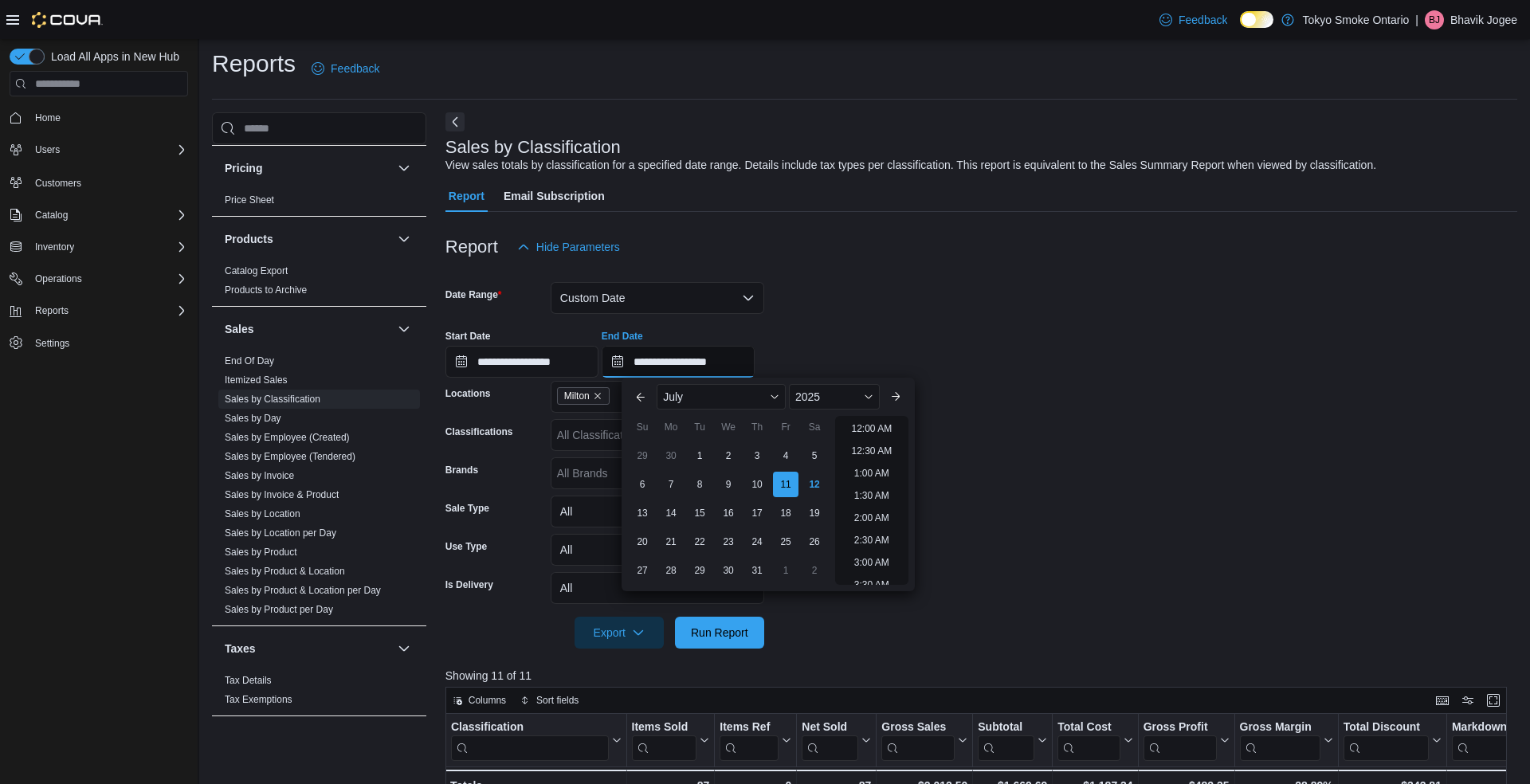 scroll, scrollTop: 762, scrollLeft: 0, axis: vertical 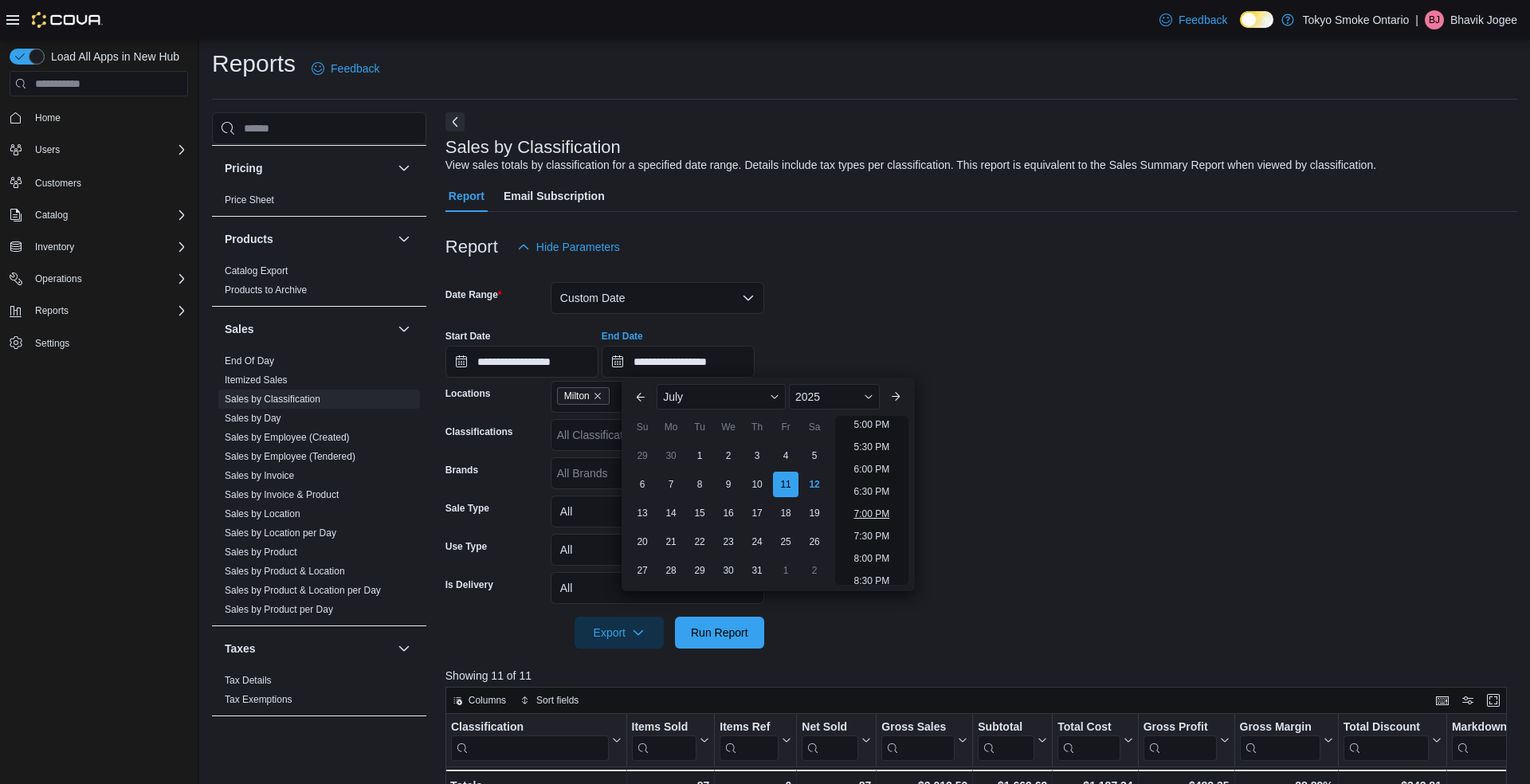 click on "7:00 PM" at bounding box center (871, 514) 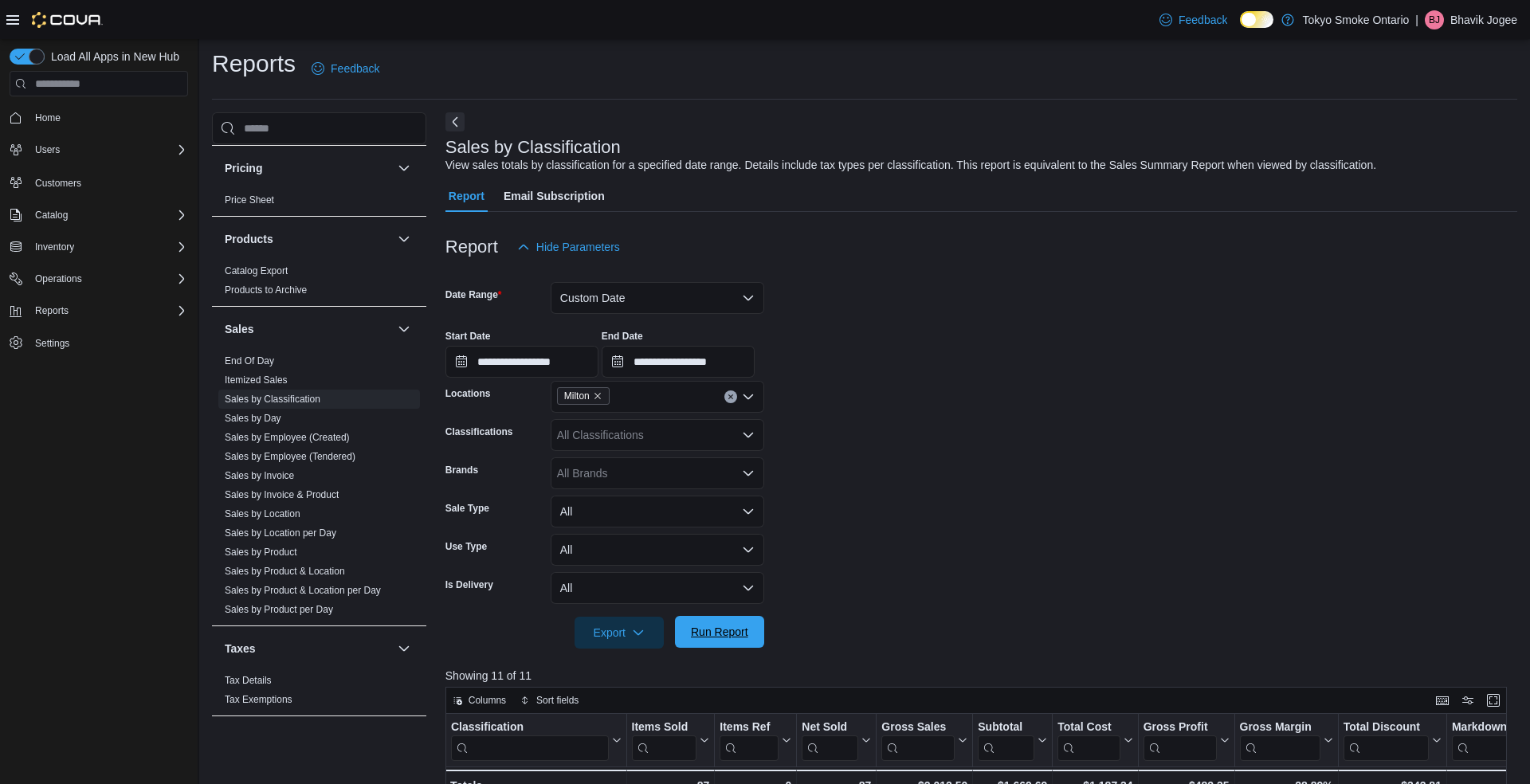 click on "Run Report" at bounding box center (720, 632) 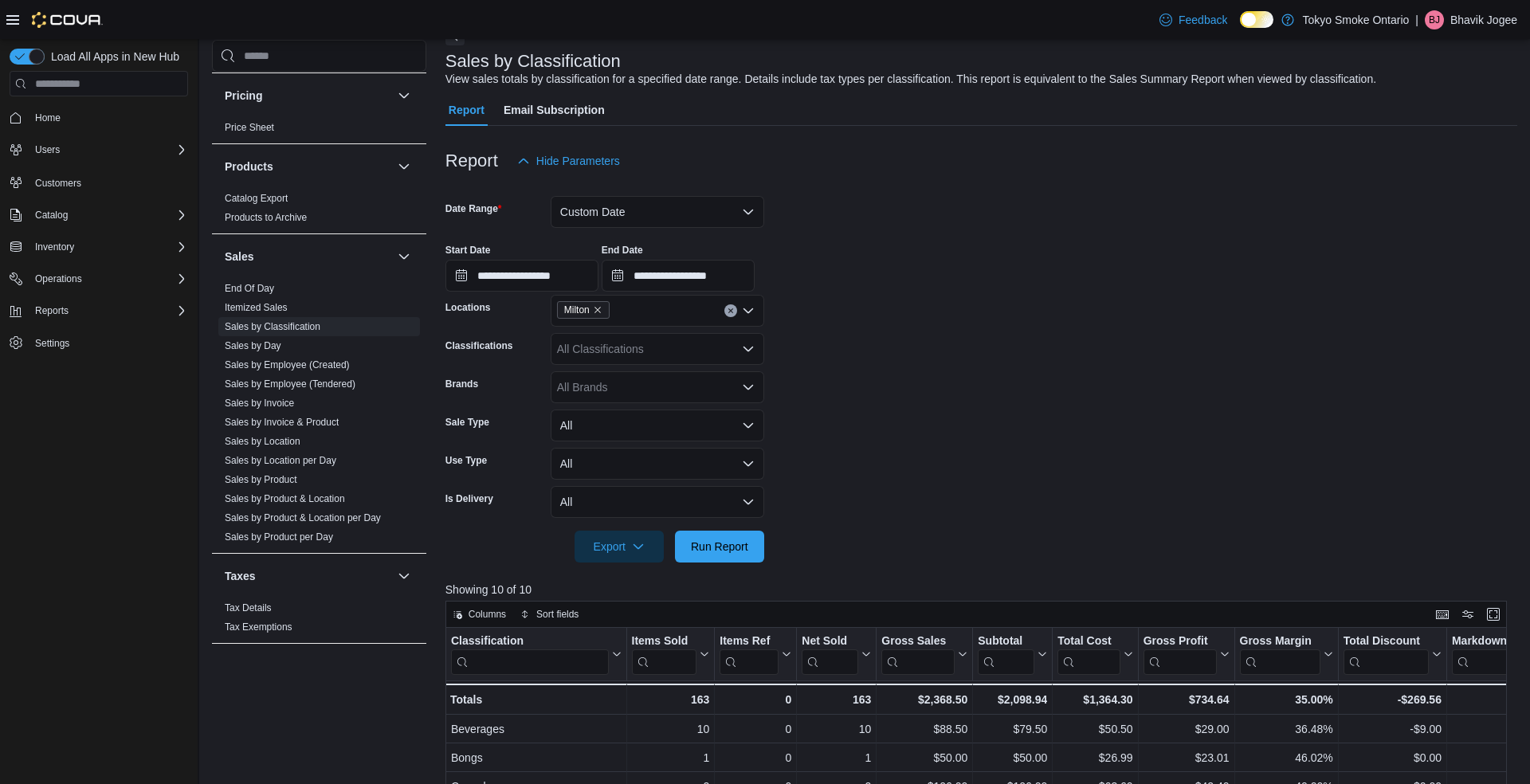 scroll, scrollTop: 0, scrollLeft: 0, axis: both 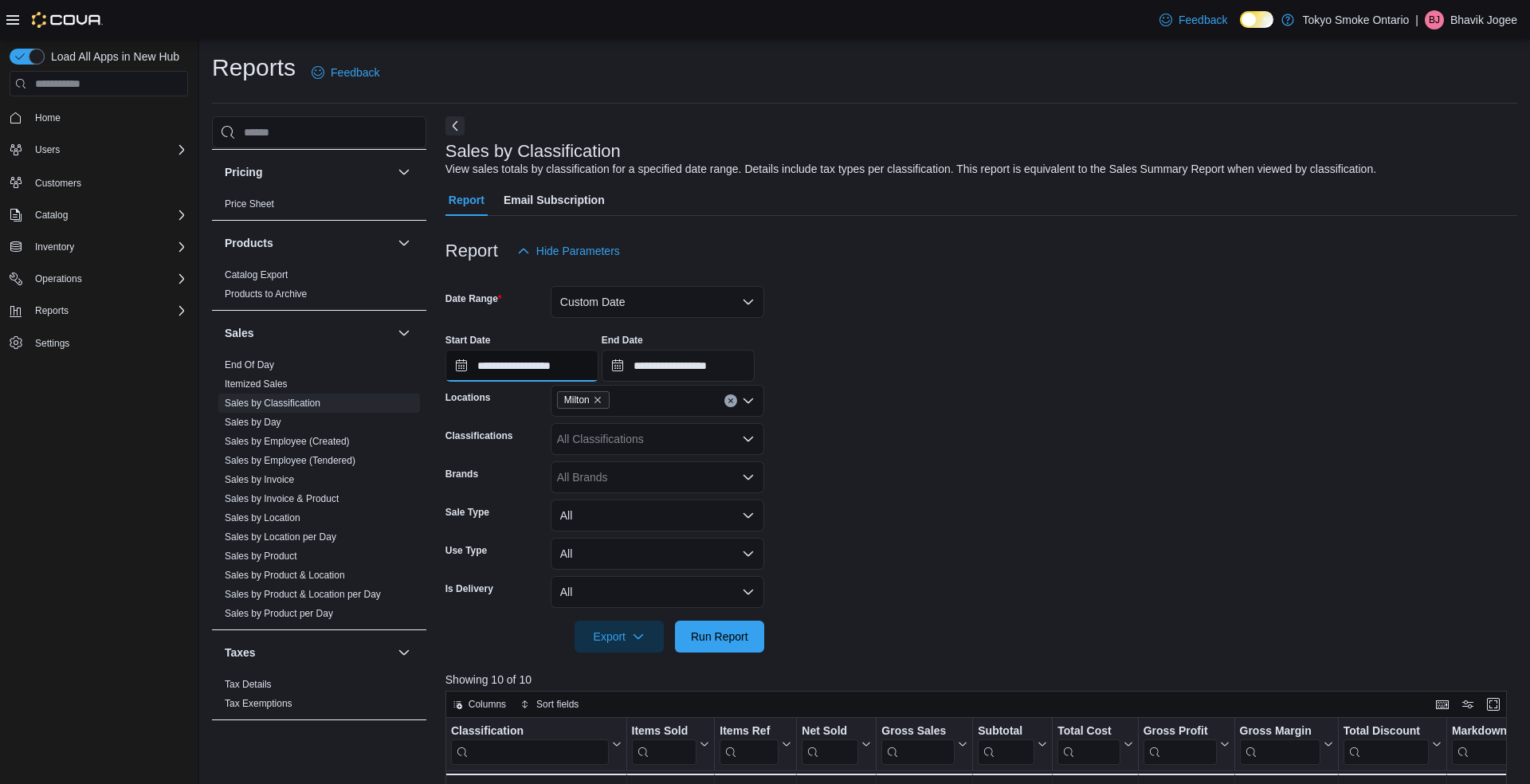 click on "**********" at bounding box center (522, 366) 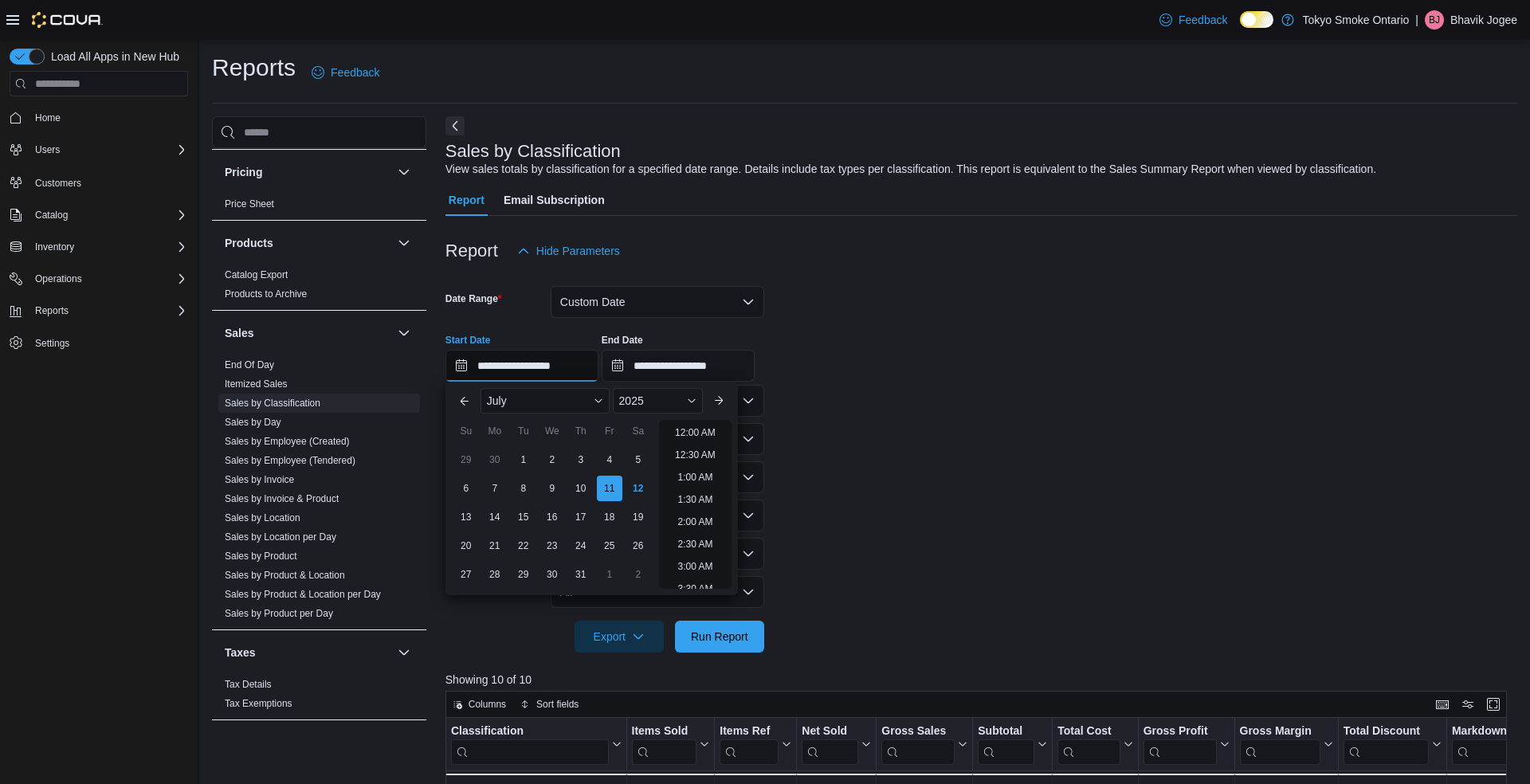 scroll, scrollTop: 762, scrollLeft: 0, axis: vertical 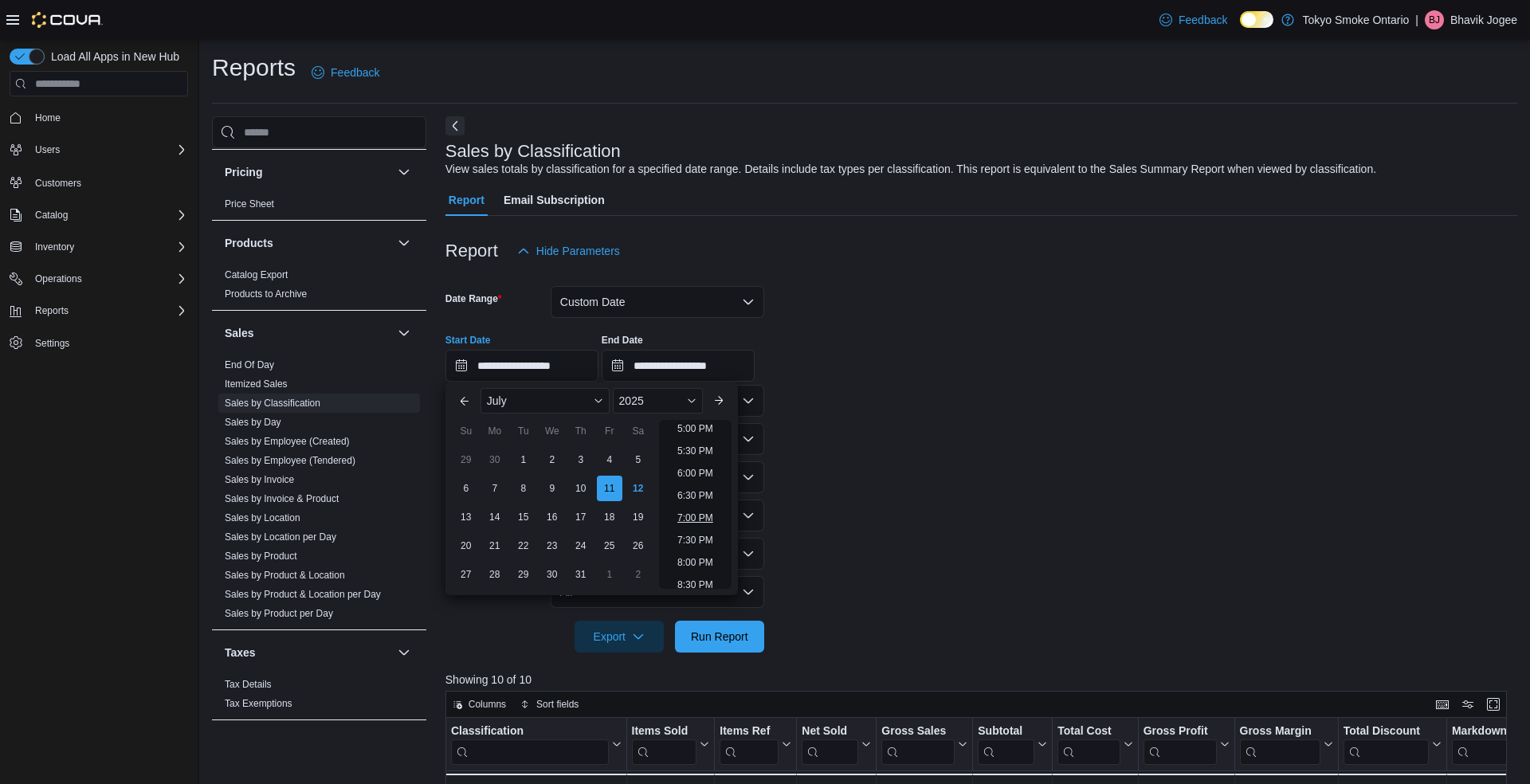 click on "7:00 PM" at bounding box center [695, 518] 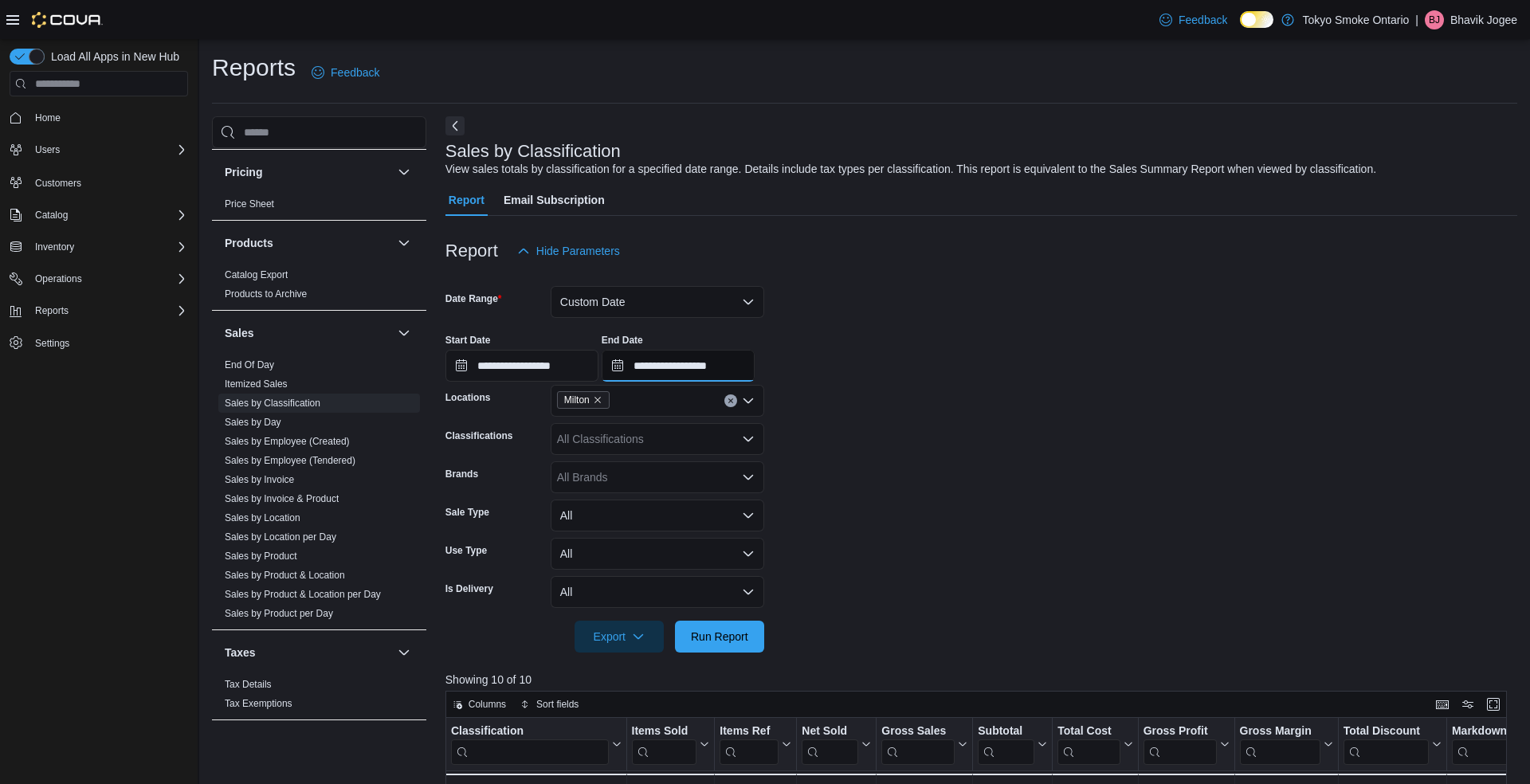click on "**********" at bounding box center (678, 366) 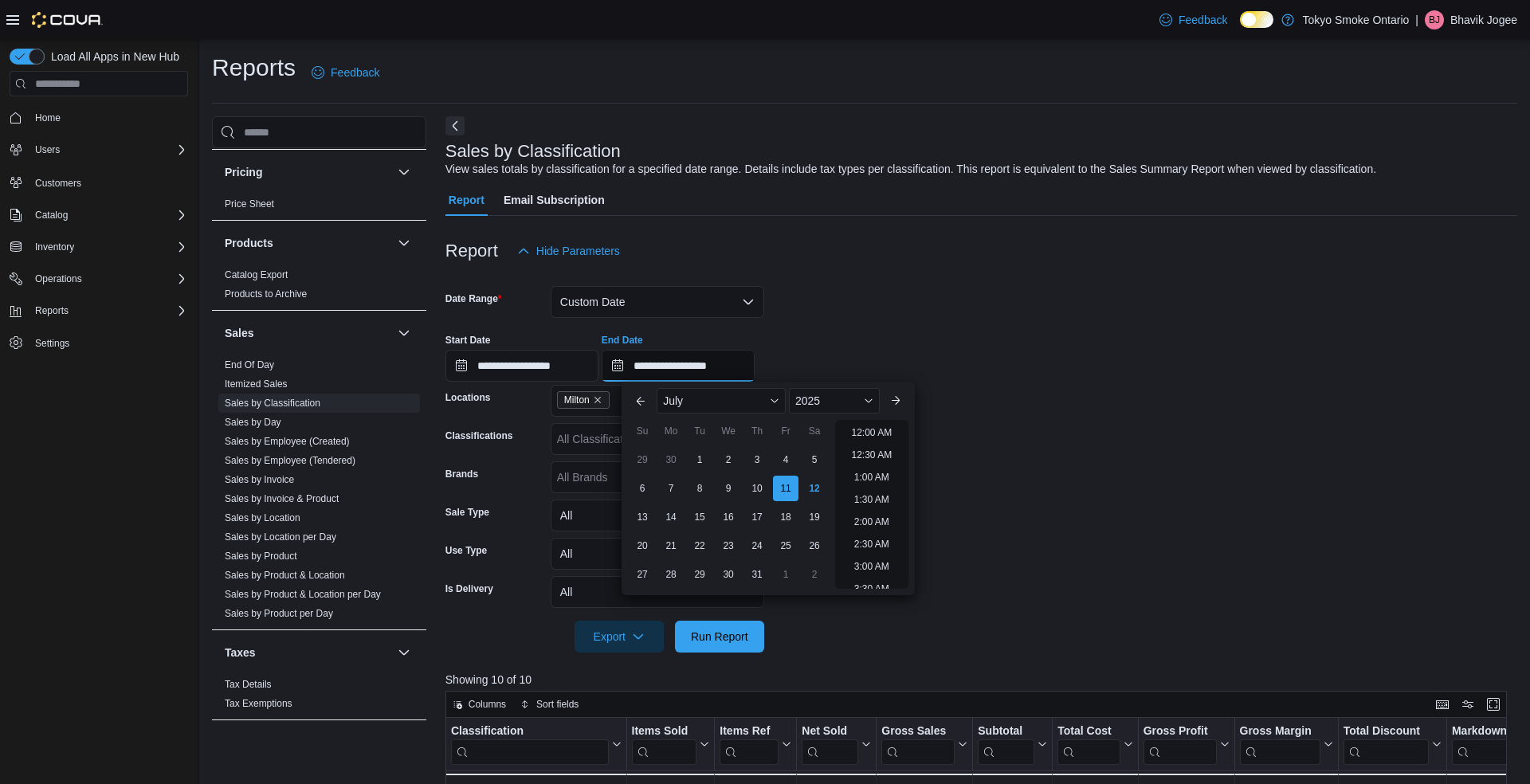 scroll, scrollTop: 896, scrollLeft: 0, axis: vertical 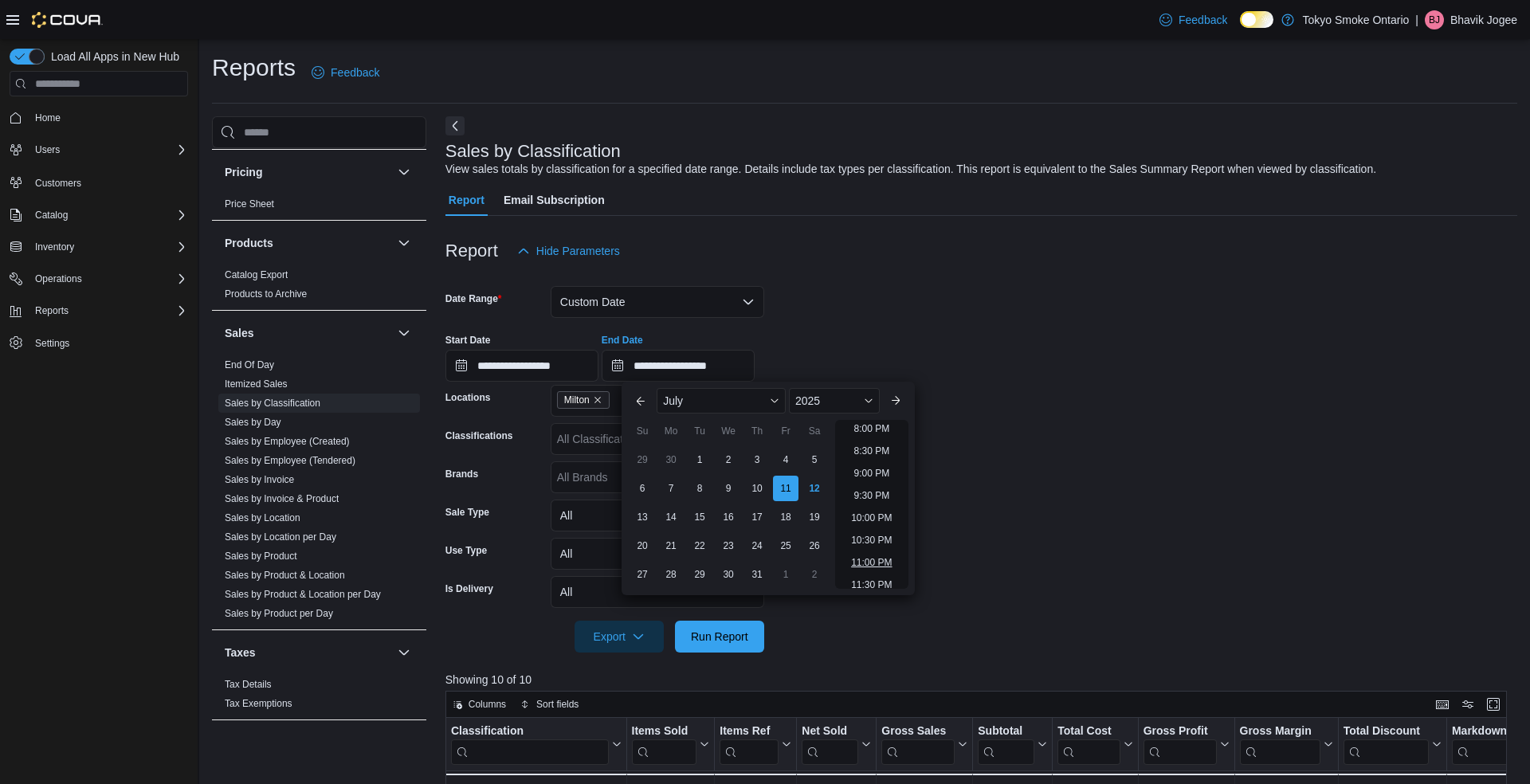 click on "11:00 PM" at bounding box center (871, 563) 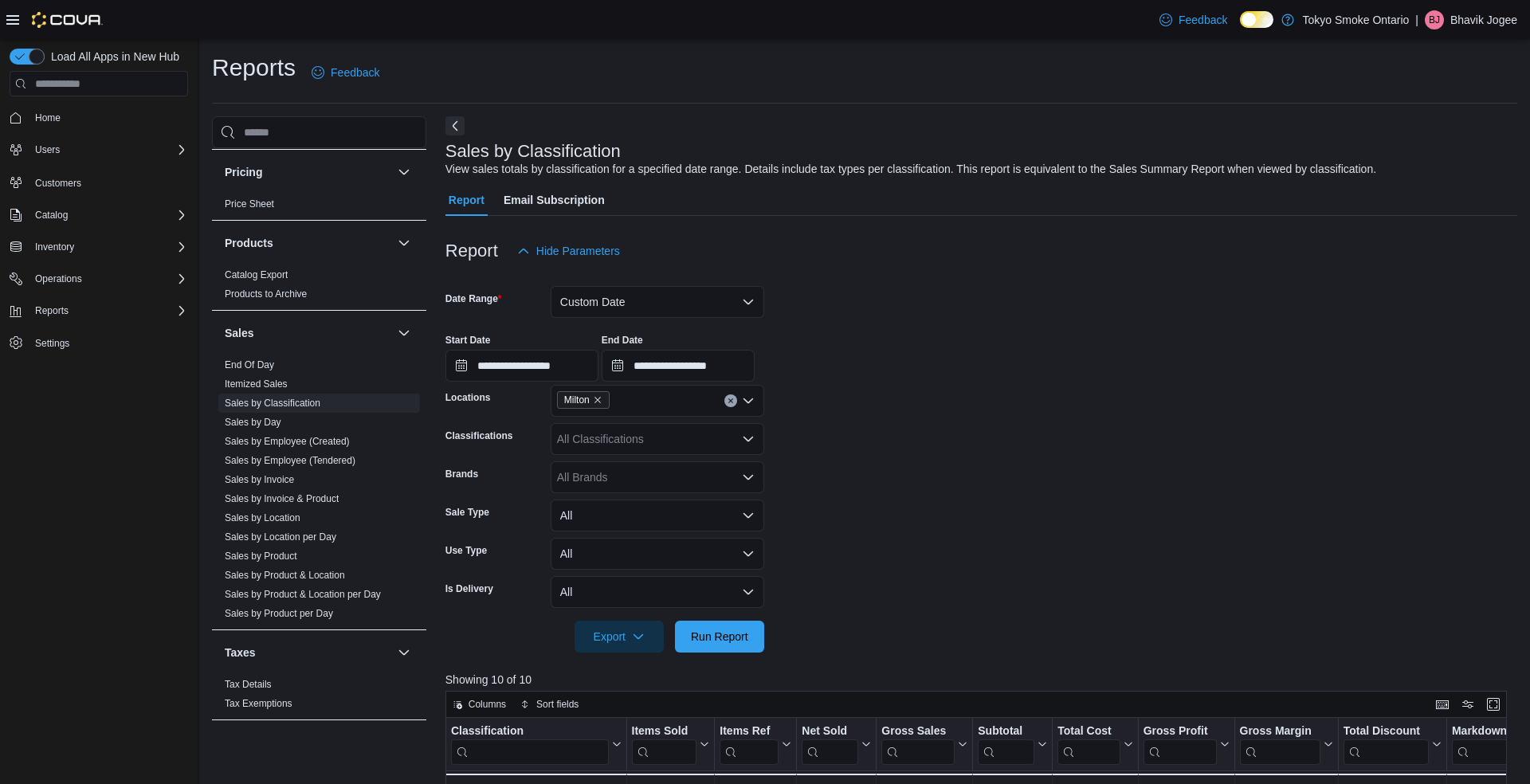 type on "**********" 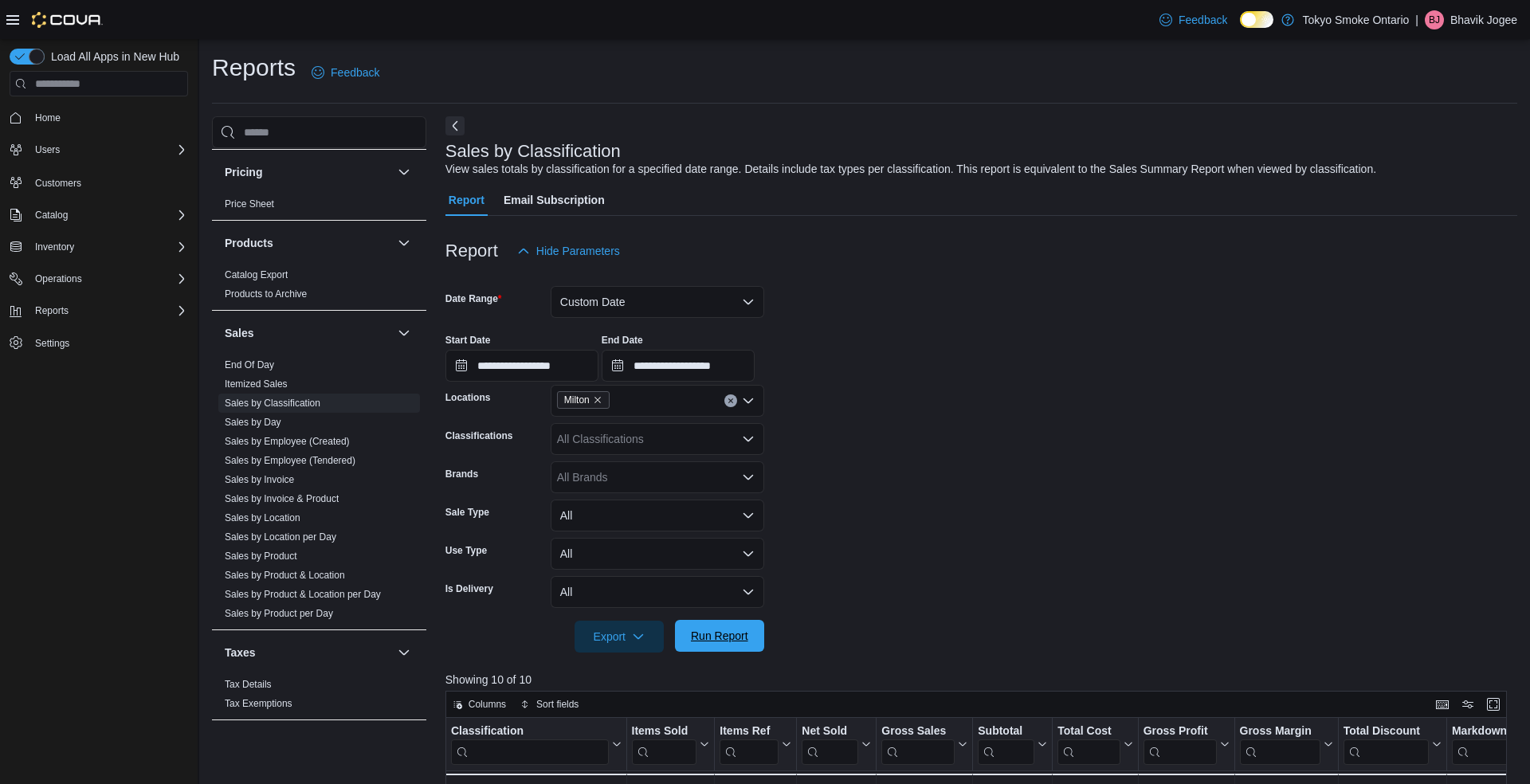 click on "Run Report" at bounding box center [720, 636] 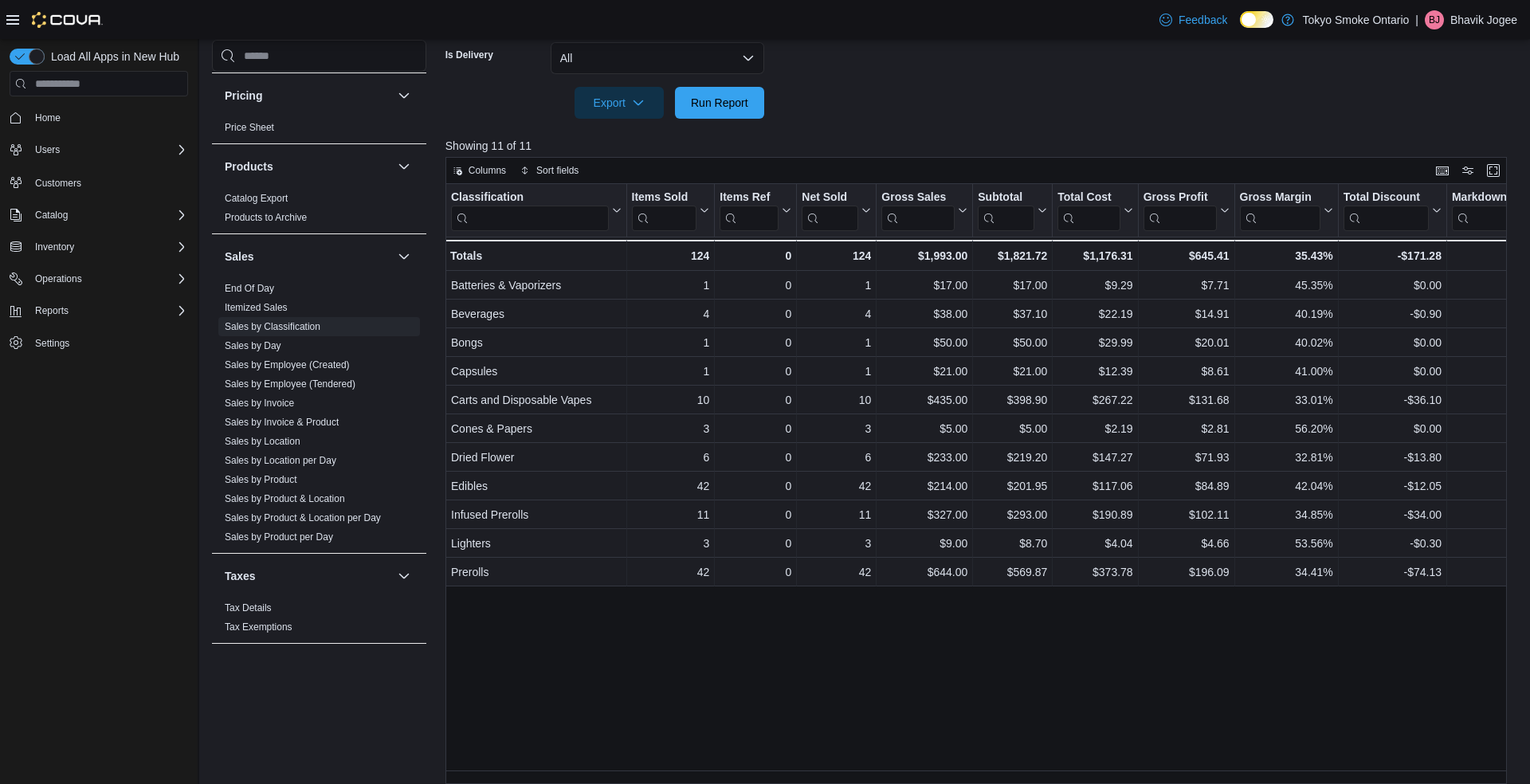 scroll, scrollTop: 547, scrollLeft: 0, axis: vertical 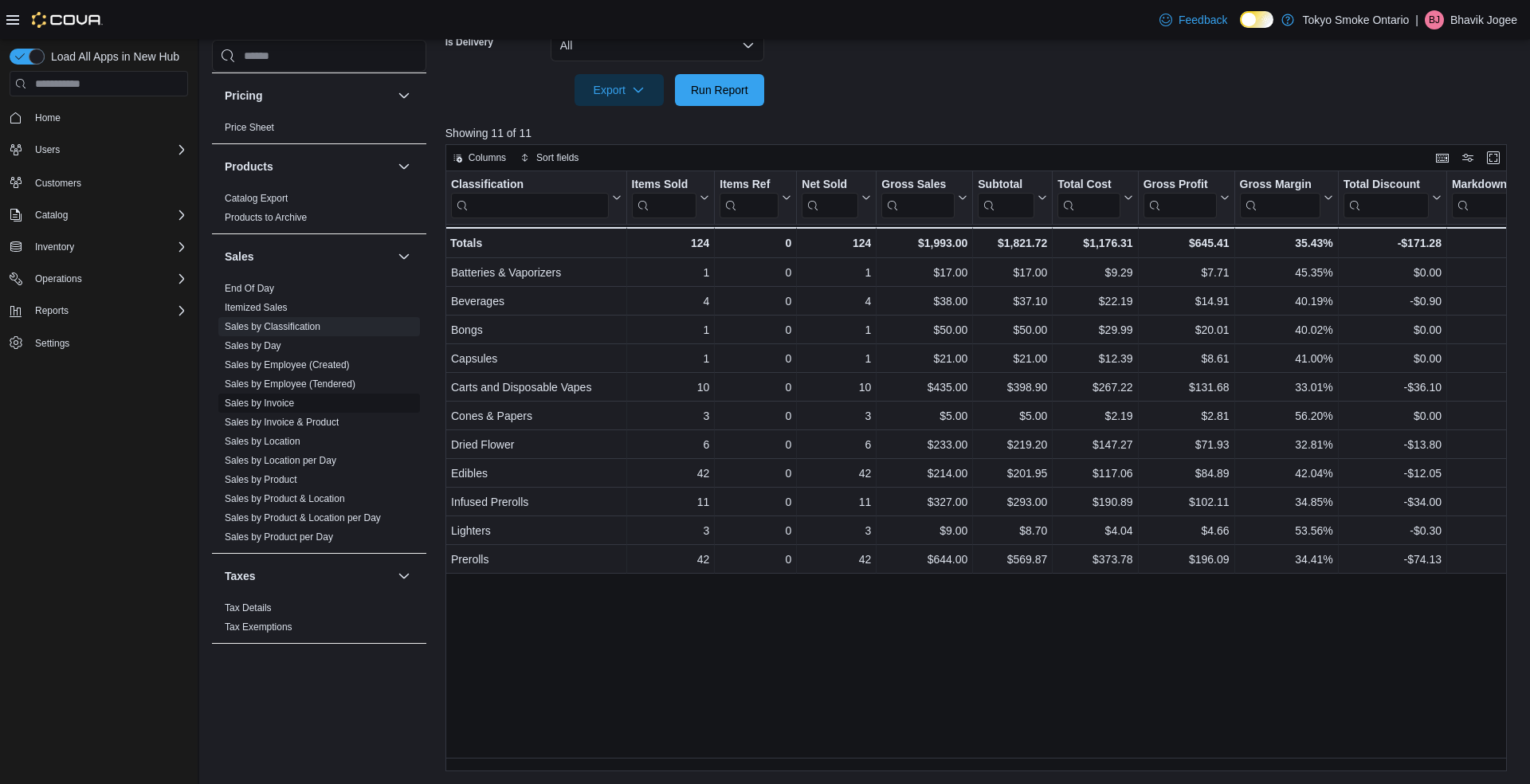 click on "Sales by Invoice" at bounding box center (259, 403) 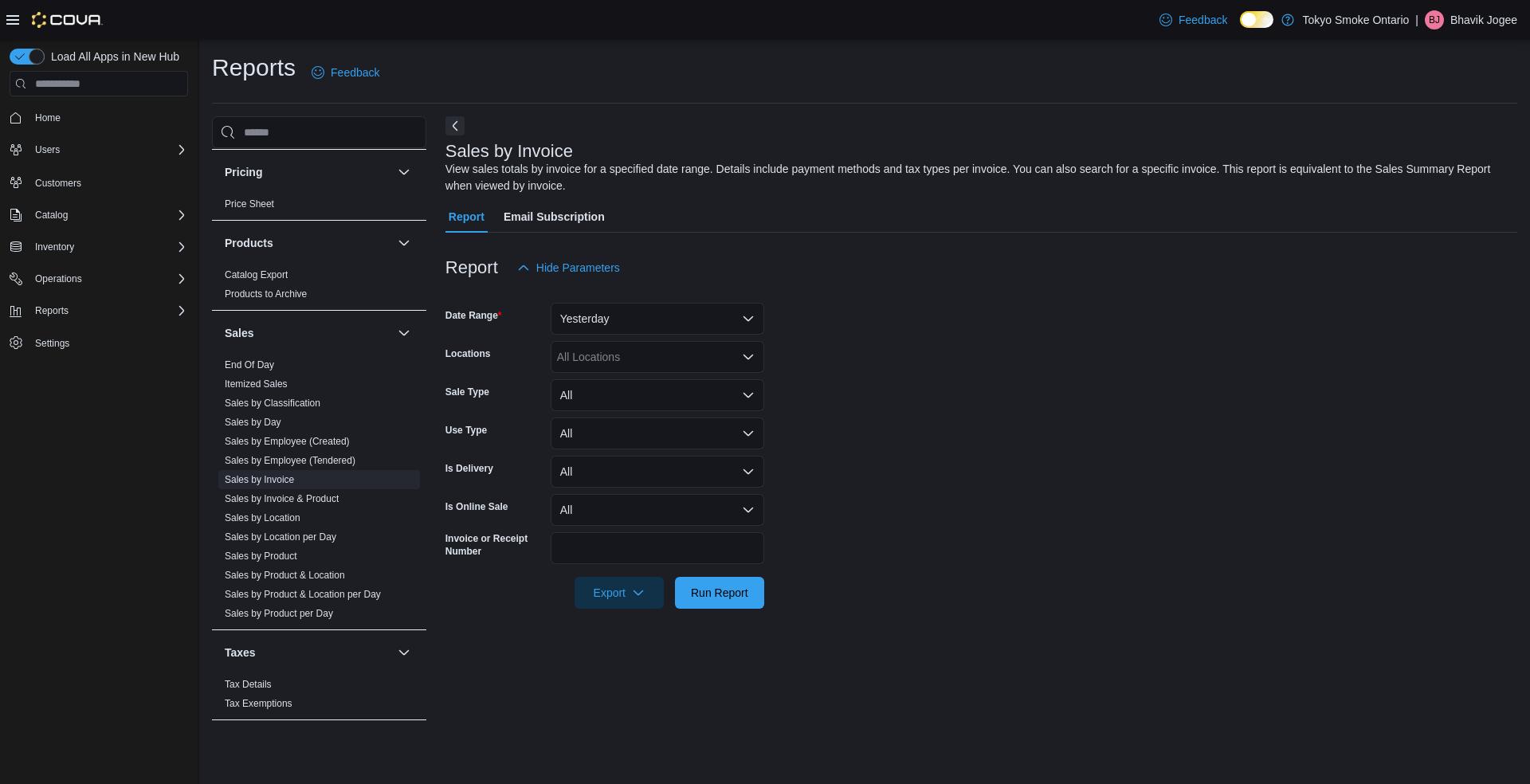 scroll, scrollTop: 0, scrollLeft: 0, axis: both 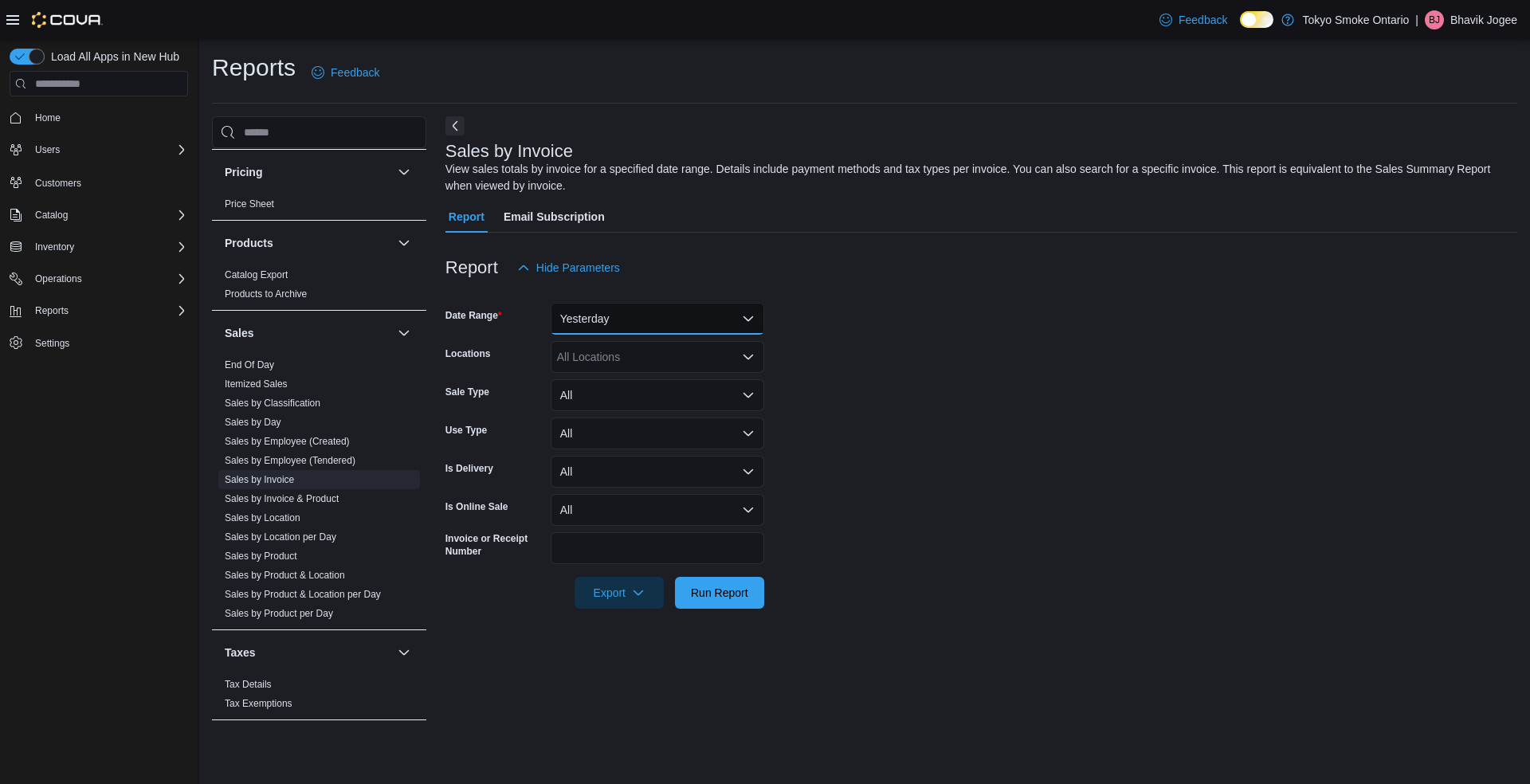 click on "Yesterday" at bounding box center [657, 319] 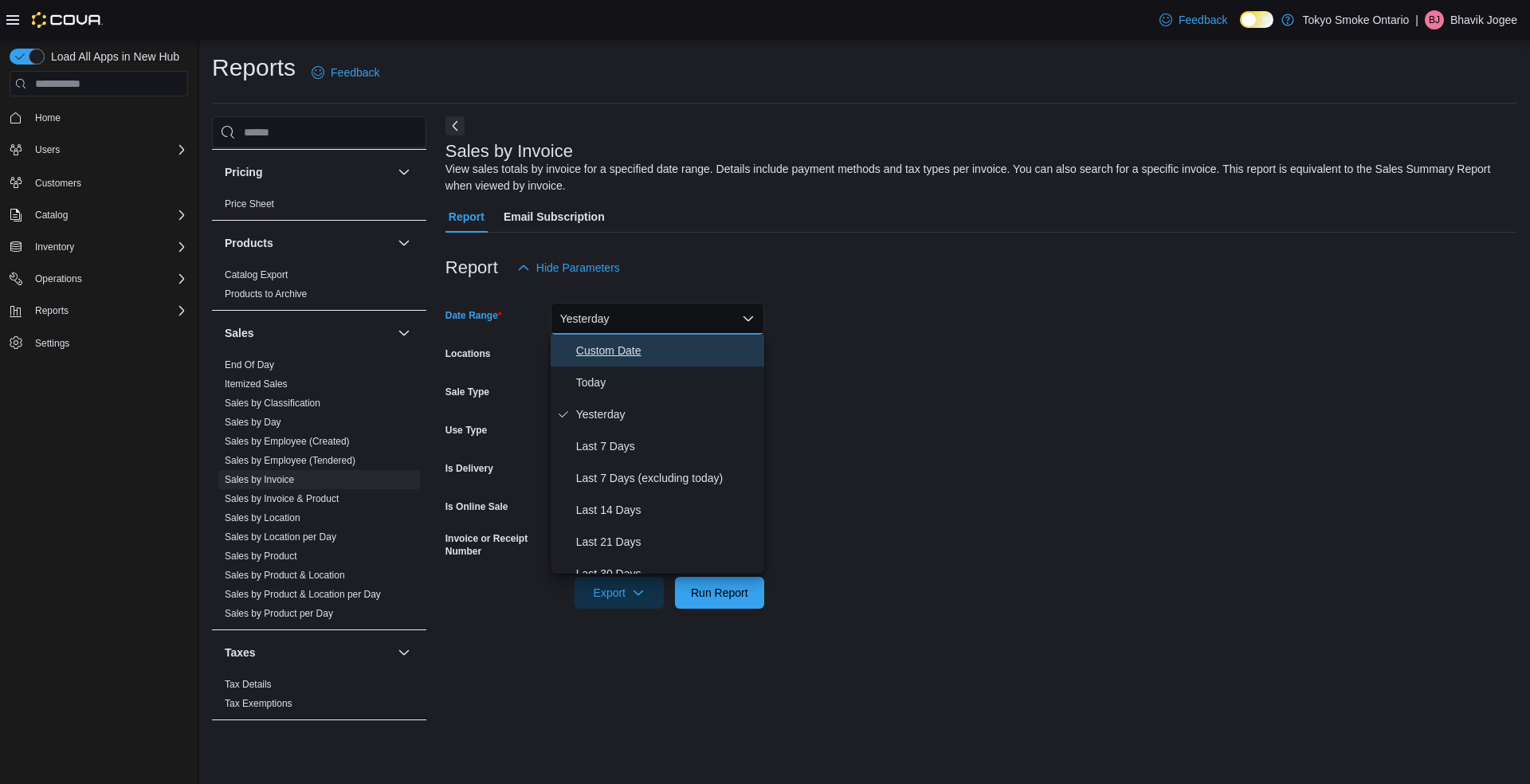 click on "Custom Date" at bounding box center (667, 351) 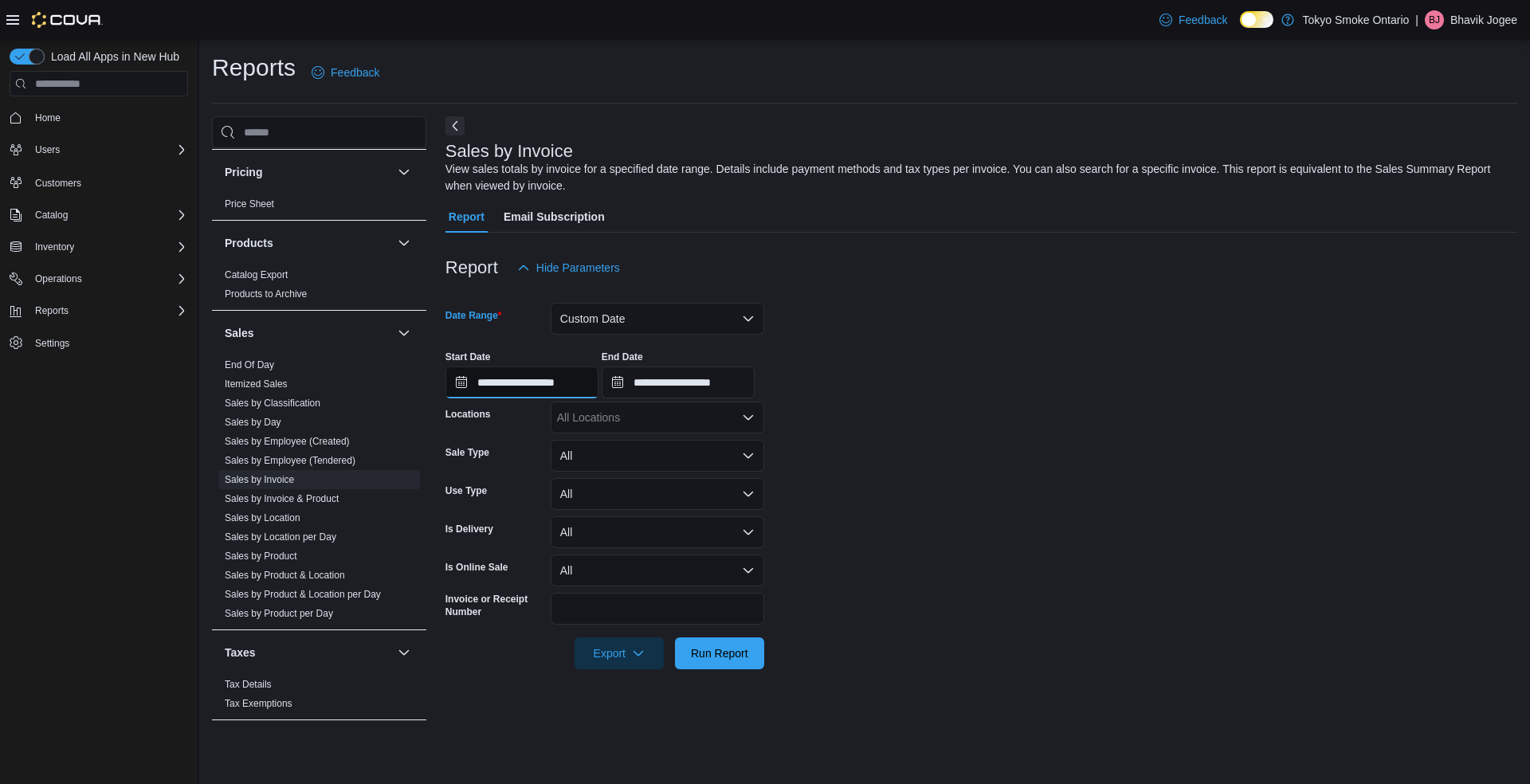click on "**********" at bounding box center [522, 382] 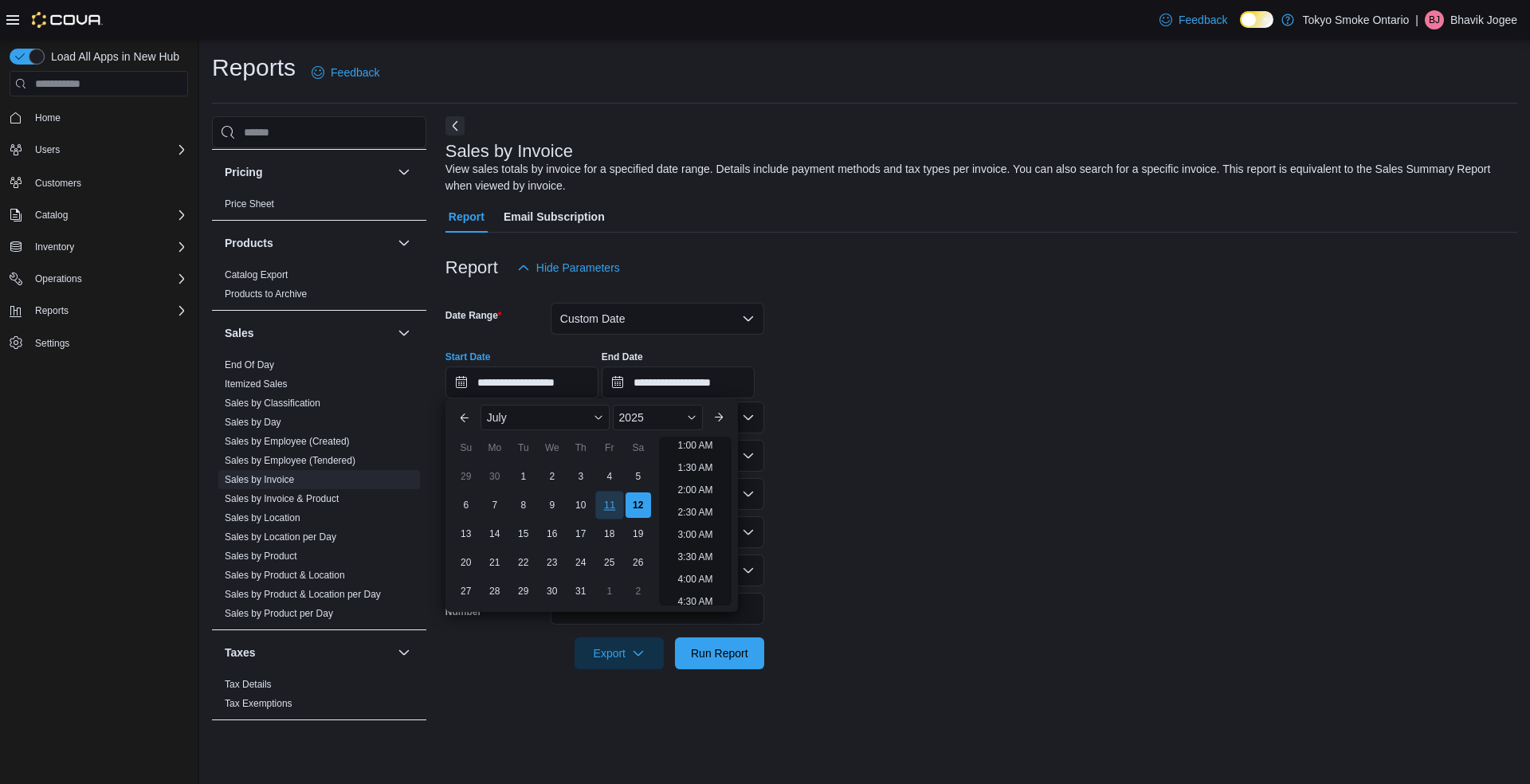 click on "11" at bounding box center (609, 505) 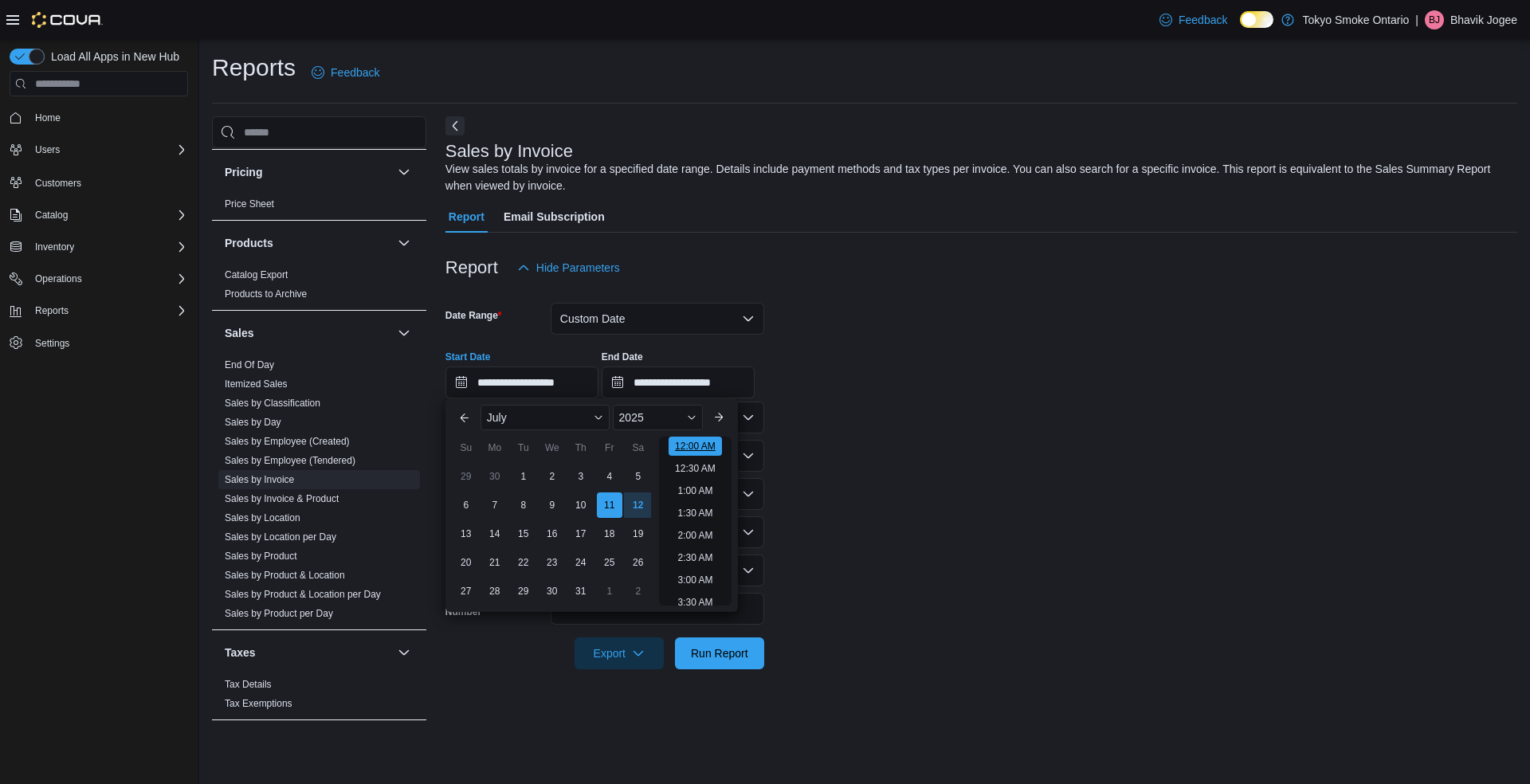 click on "12:00 AM" at bounding box center [695, 446] 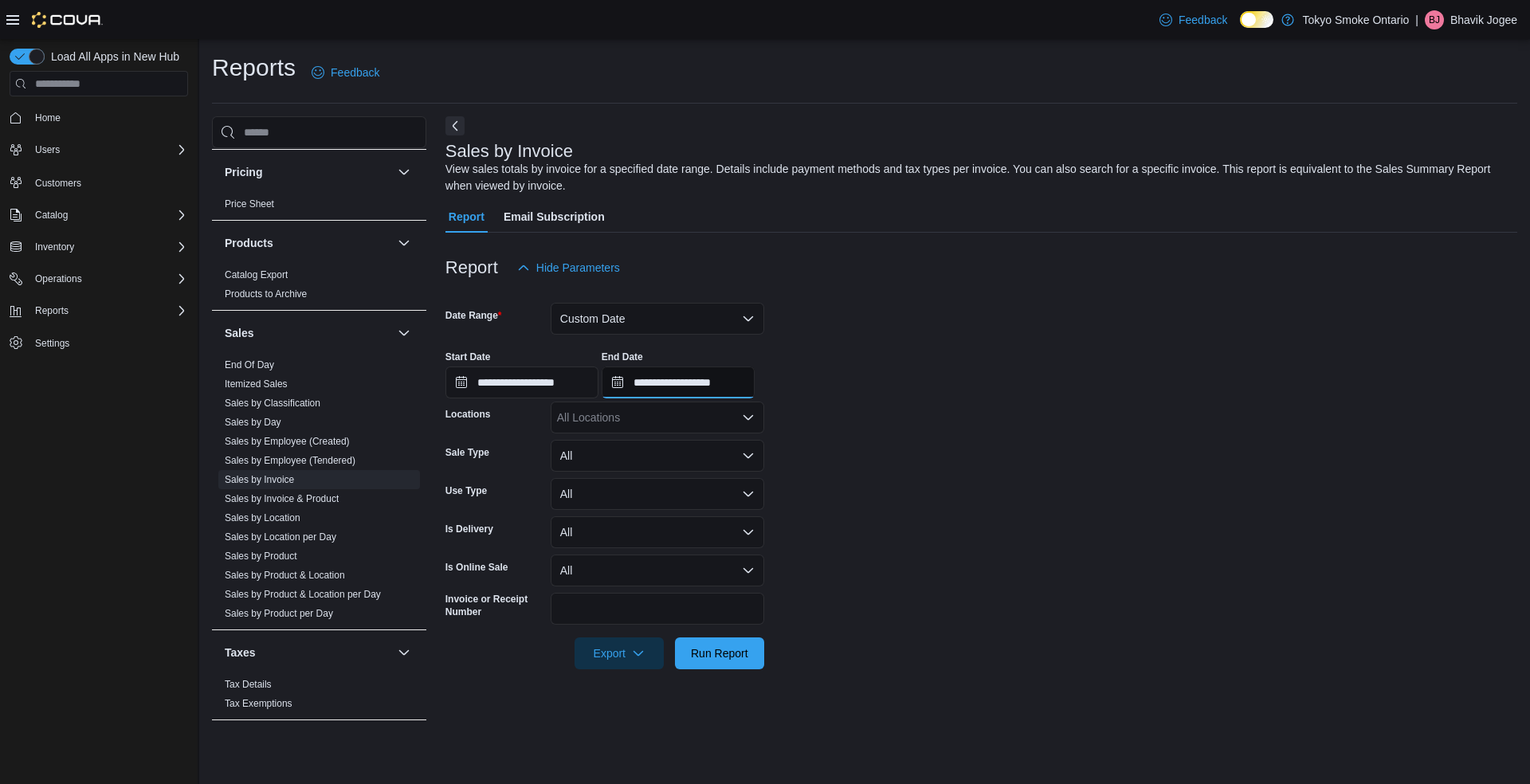 click on "**********" at bounding box center (678, 382) 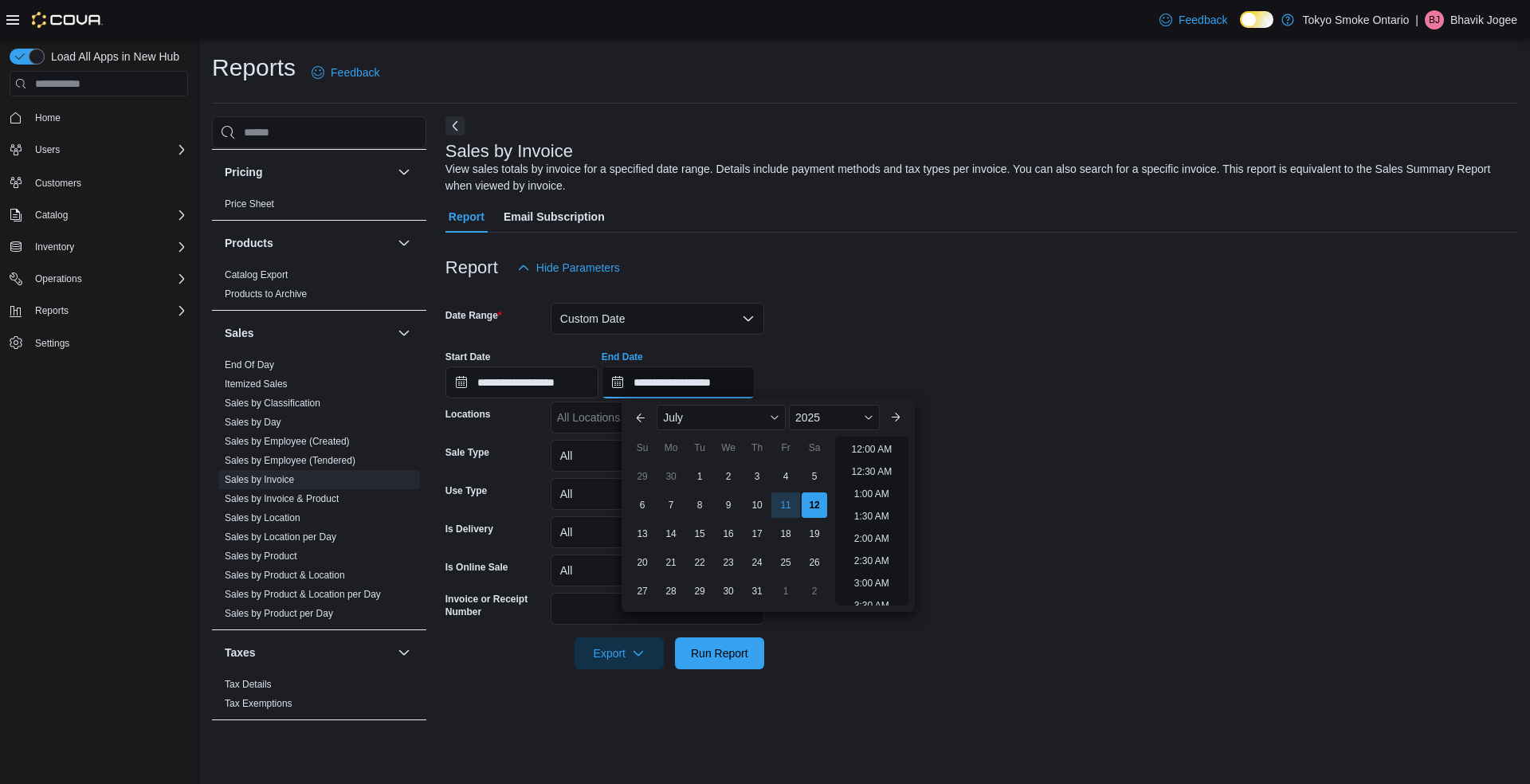 scroll, scrollTop: 905, scrollLeft: 0, axis: vertical 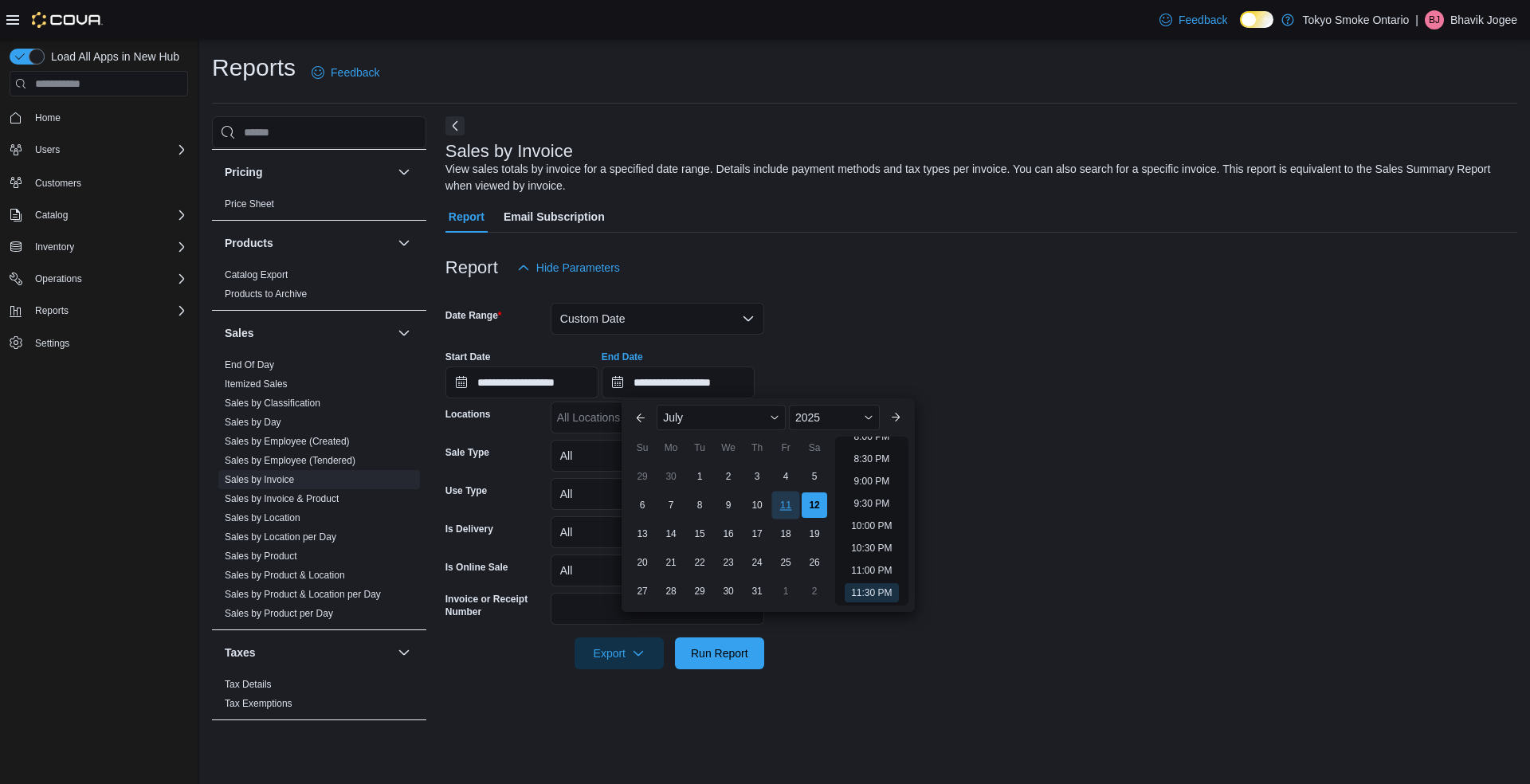 click on "11" at bounding box center (786, 505) 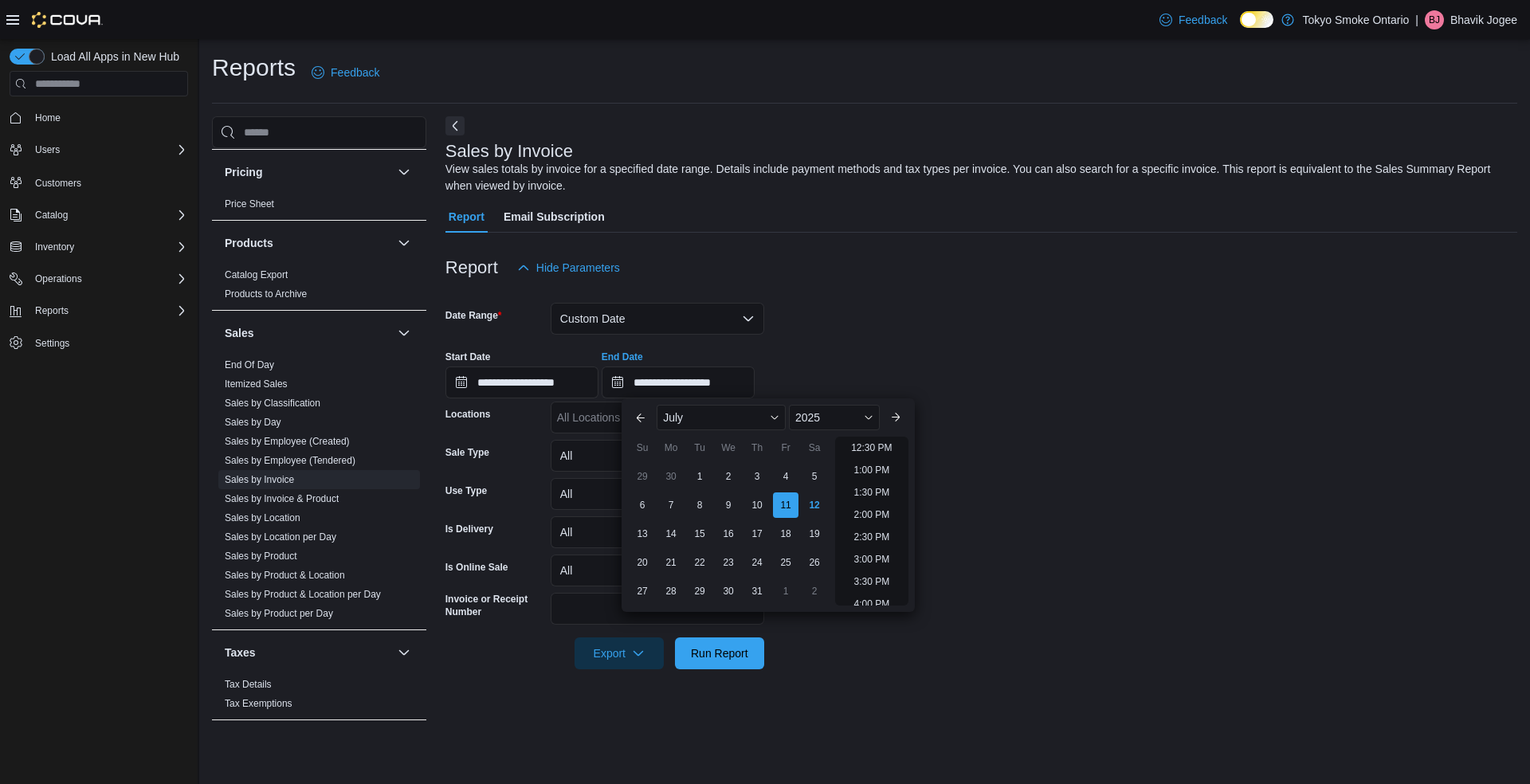 scroll, scrollTop: 559, scrollLeft: 0, axis: vertical 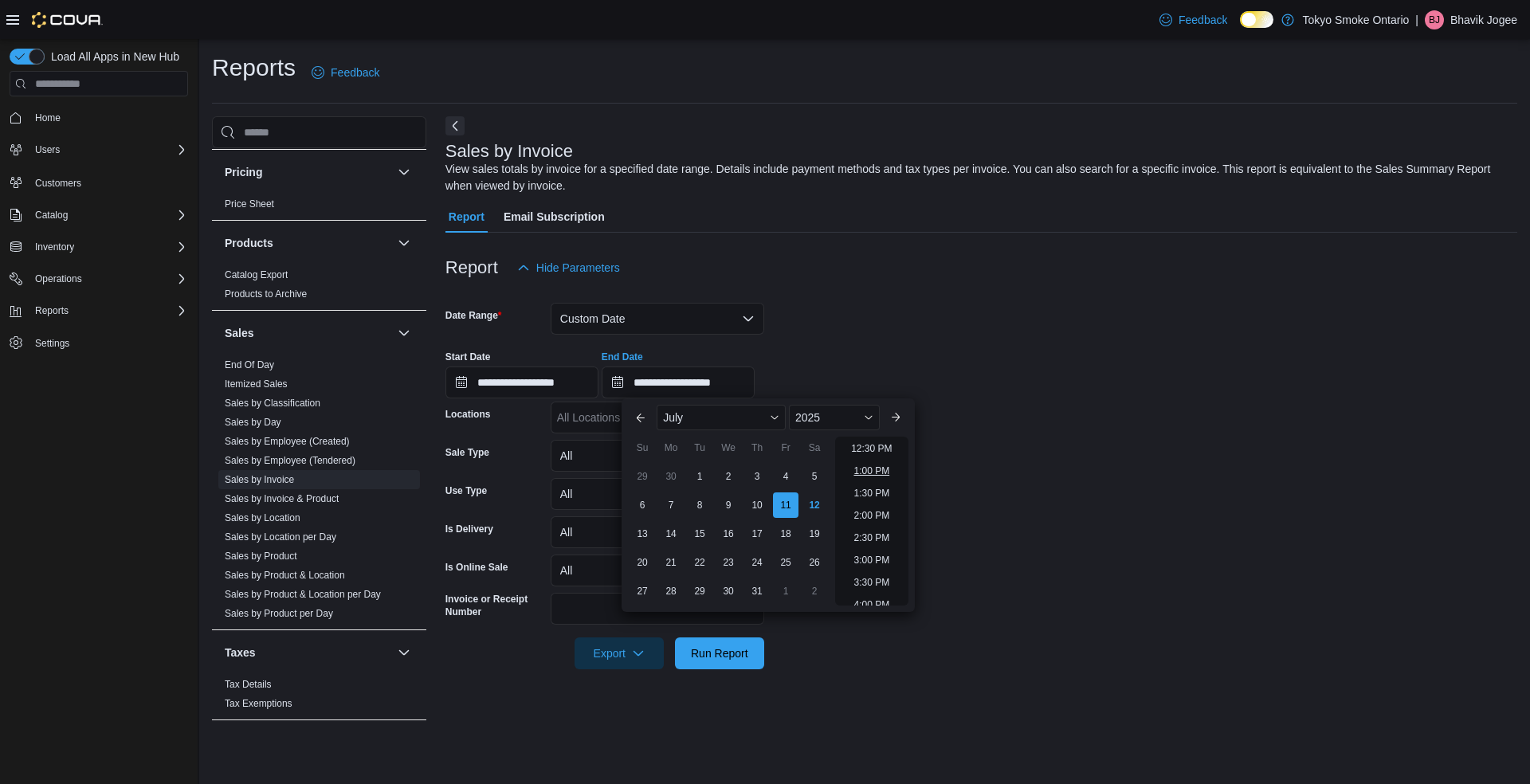 click on "1:00 PM" at bounding box center (871, 471) 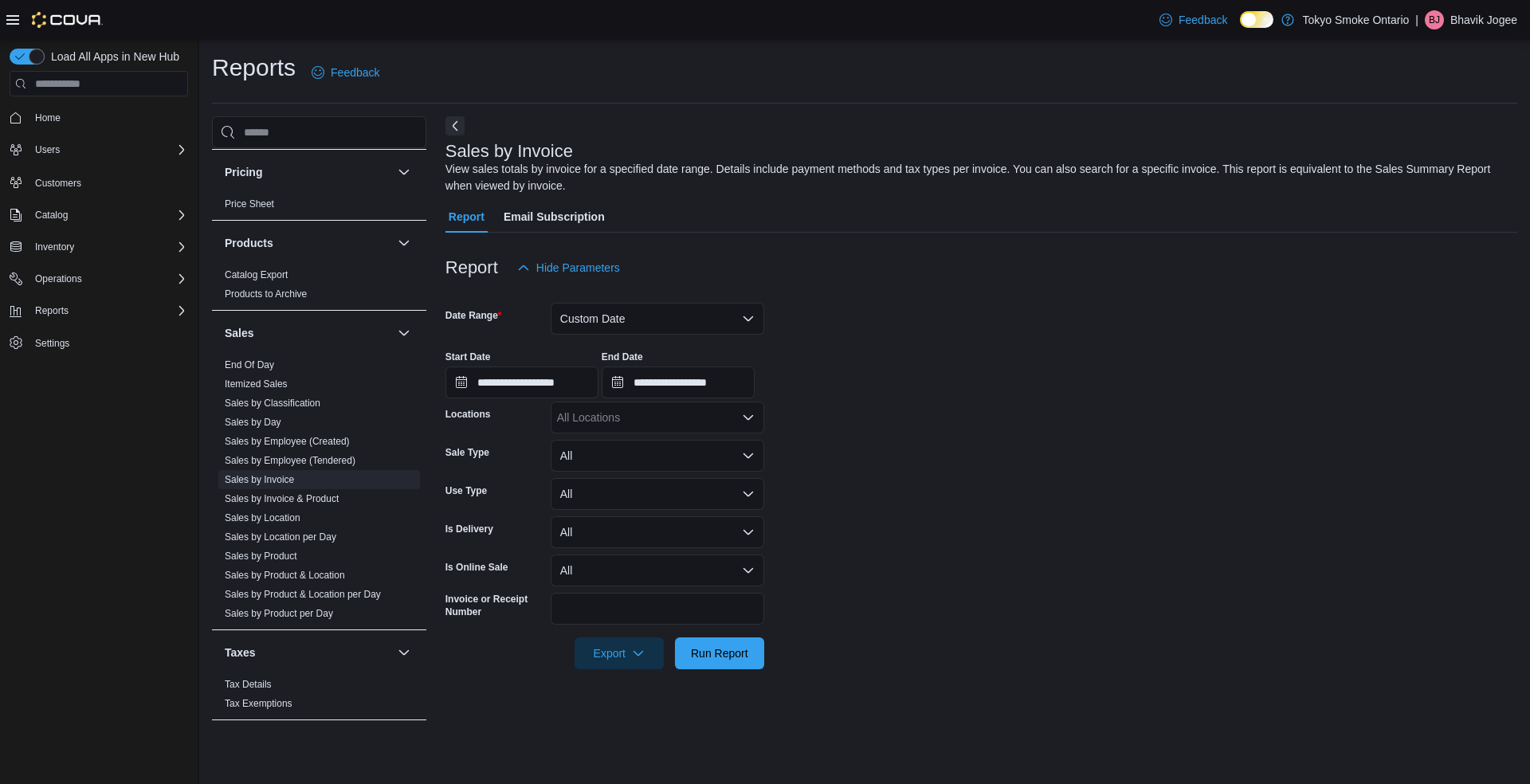 click on "All Locations" at bounding box center [657, 417] 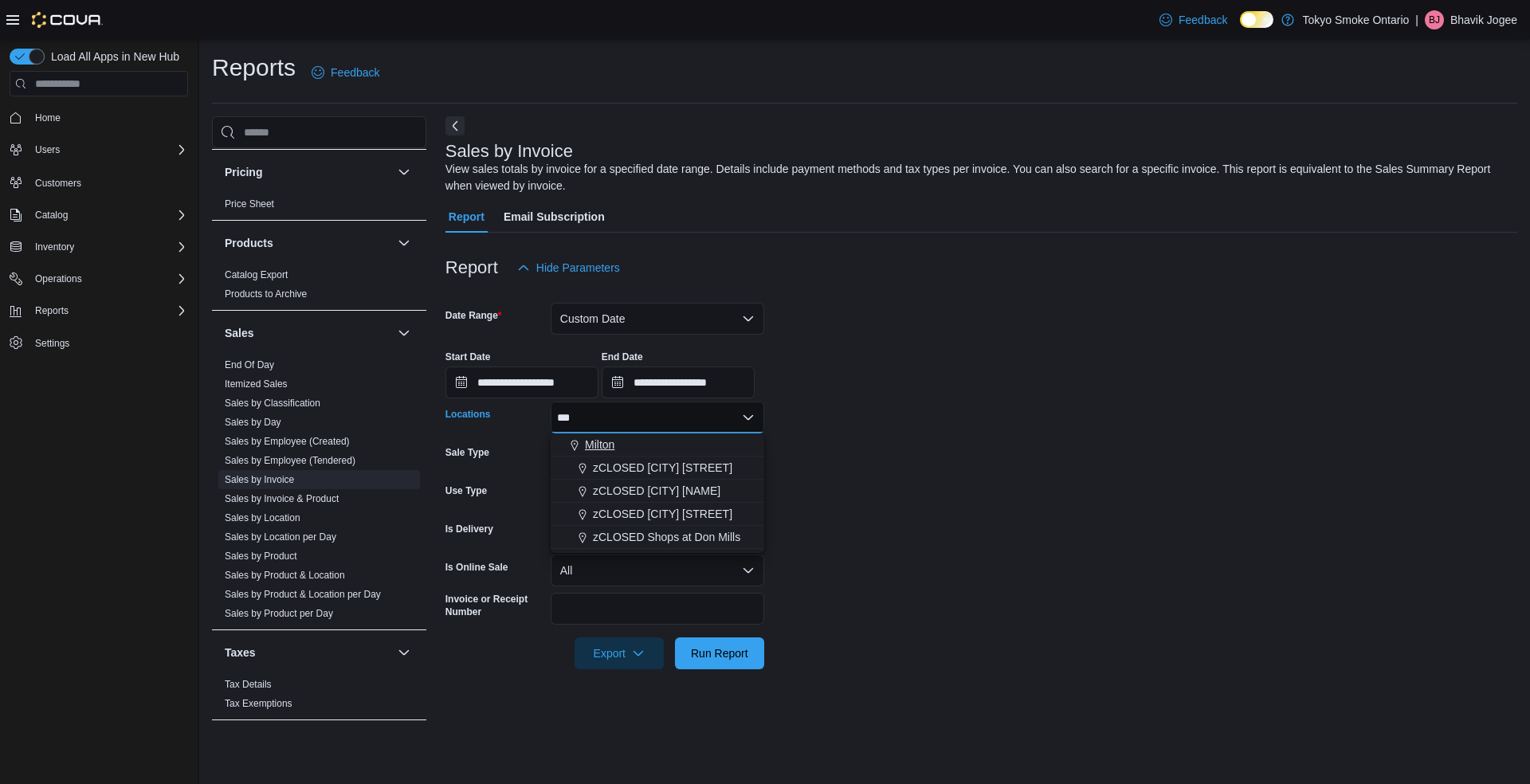 type on "***" 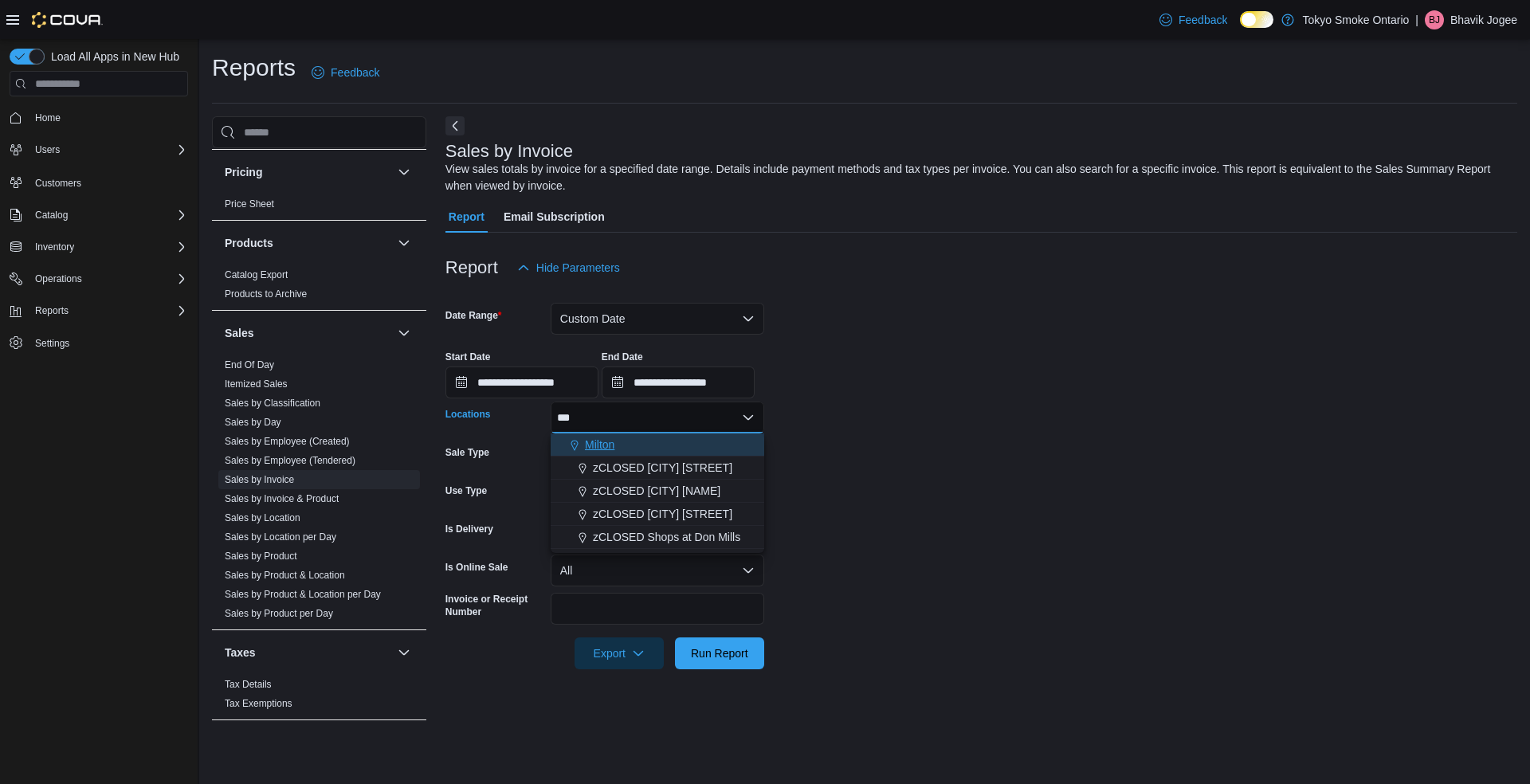 click on "Milton" at bounding box center (657, 445) 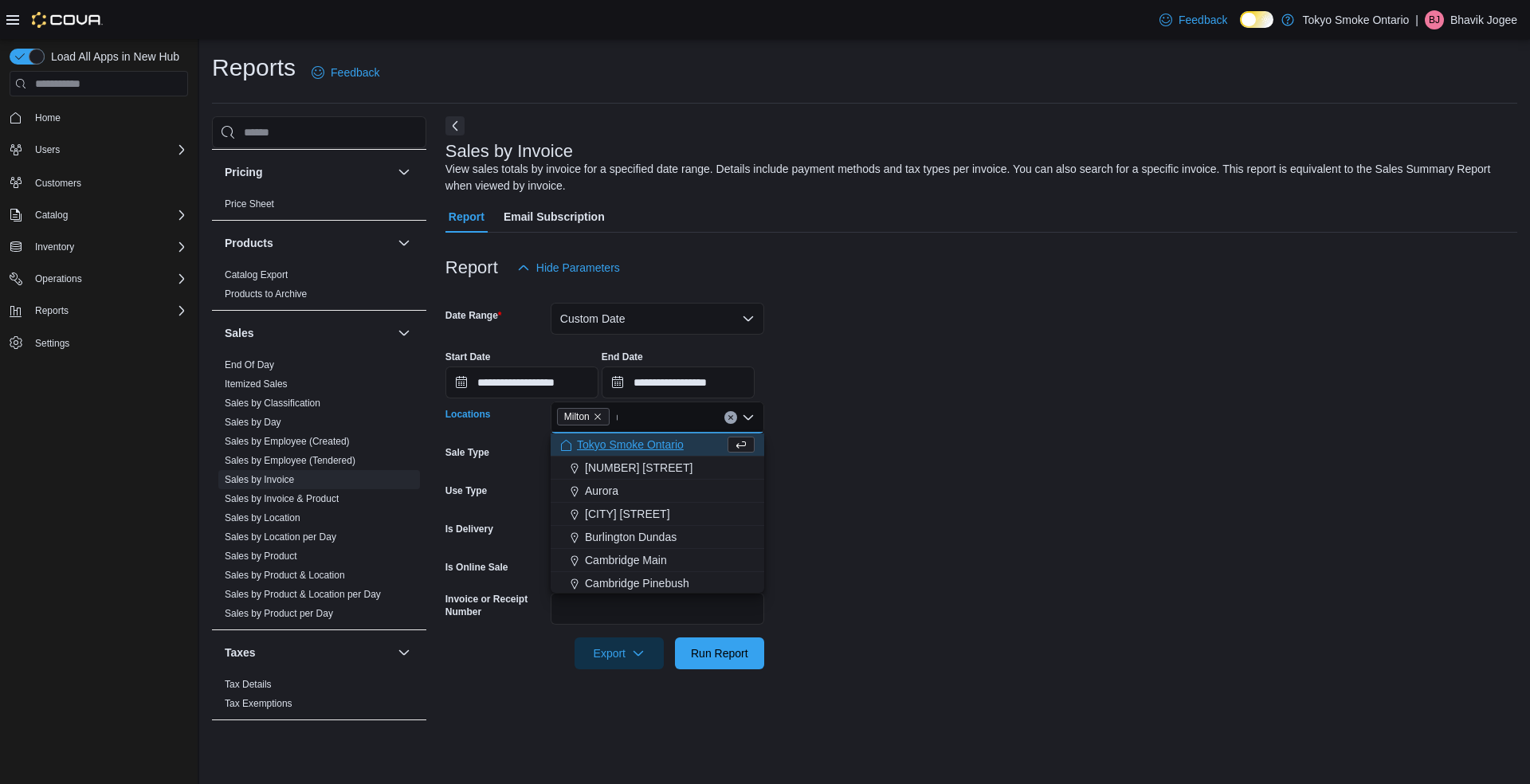 type 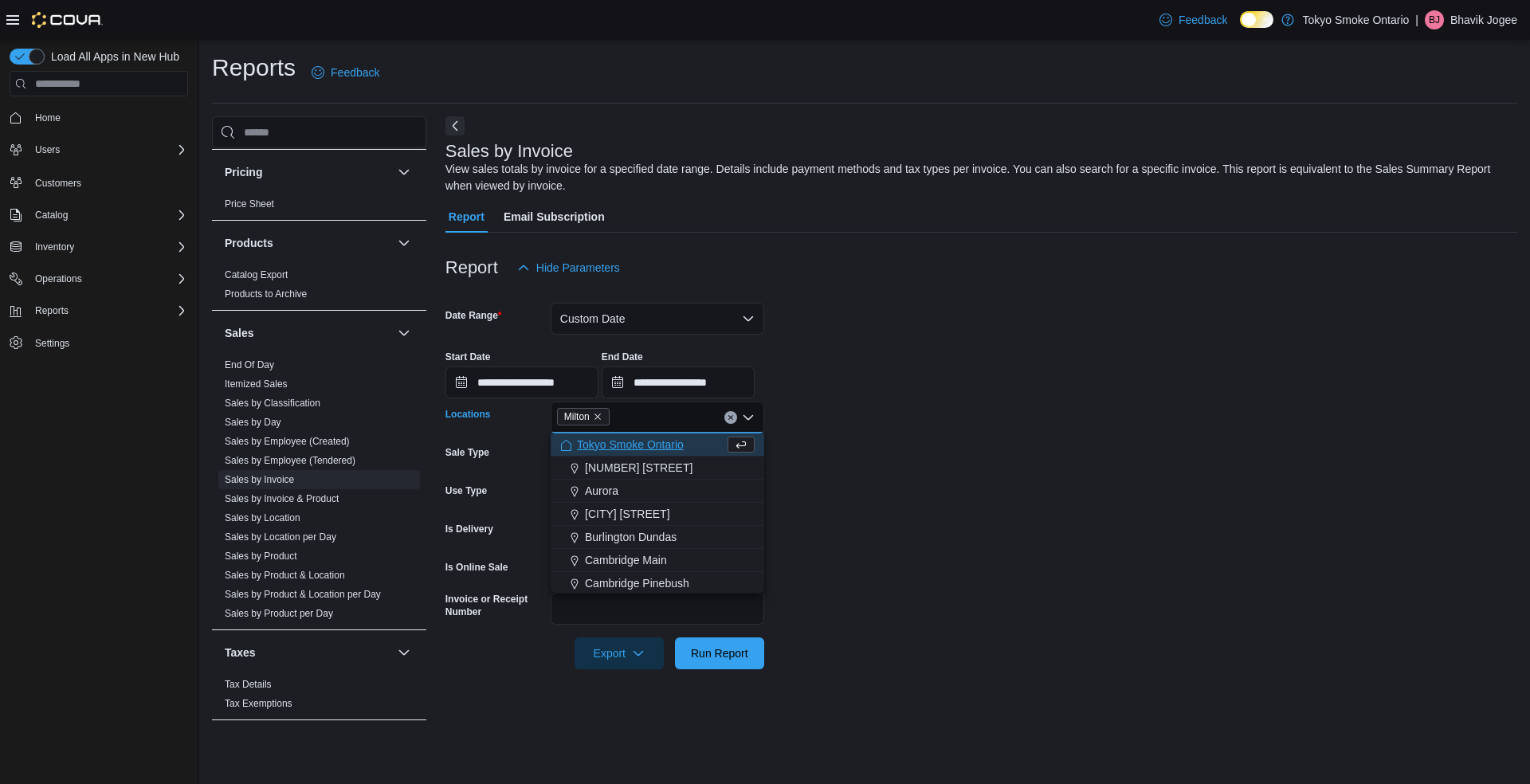 click on "**********" at bounding box center (981, 476) 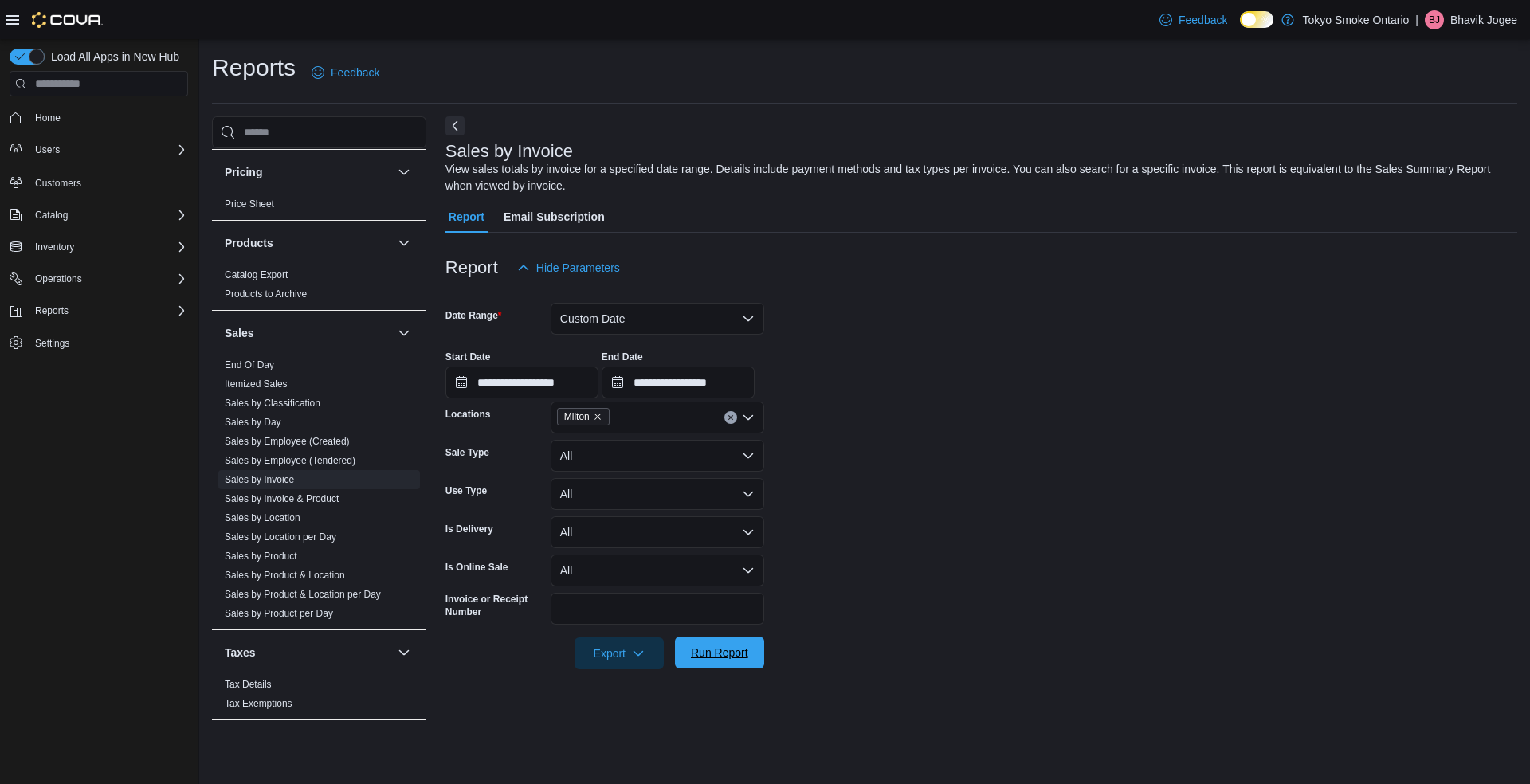 click on "Run Report" at bounding box center (720, 653) 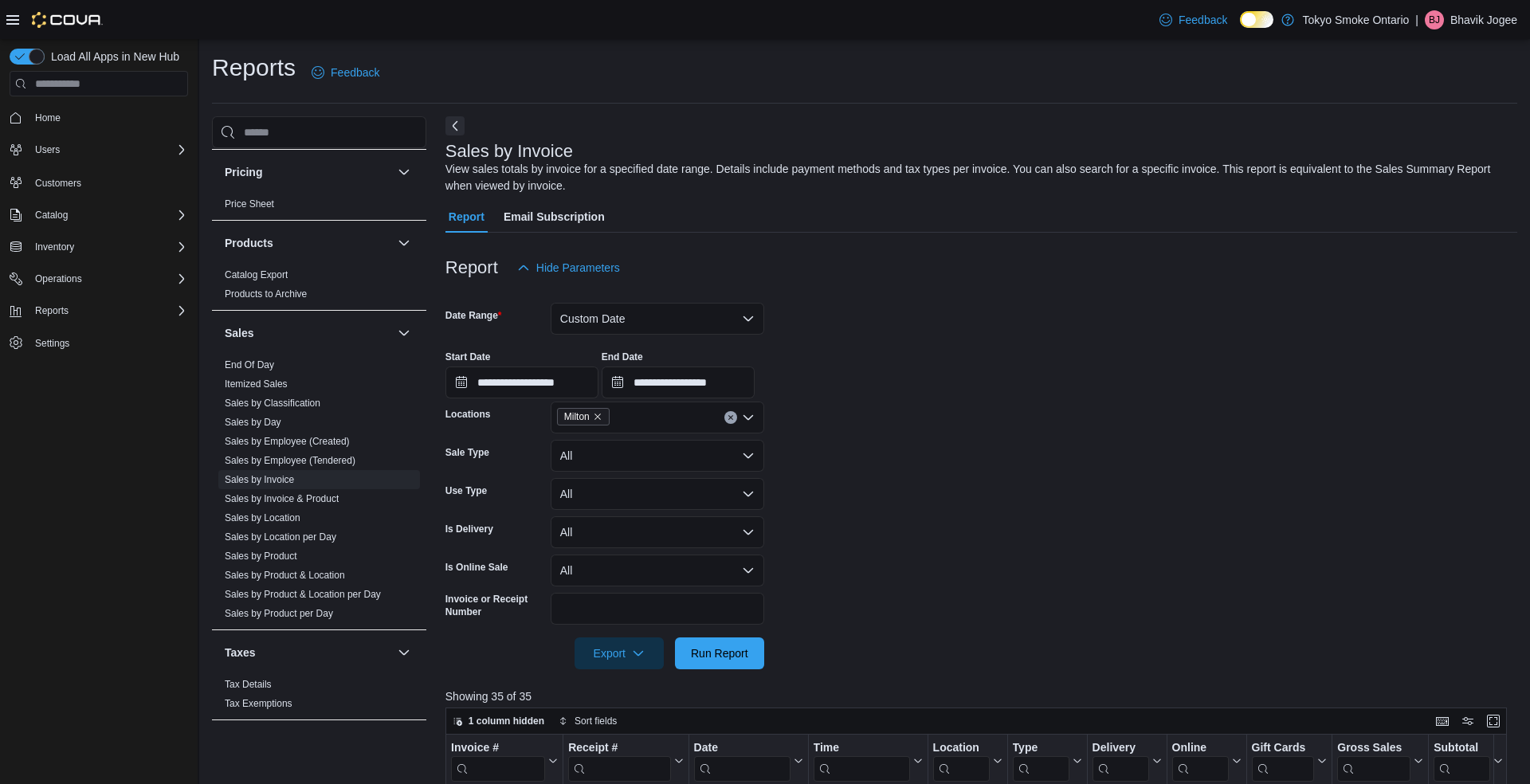 scroll, scrollTop: 564, scrollLeft: 0, axis: vertical 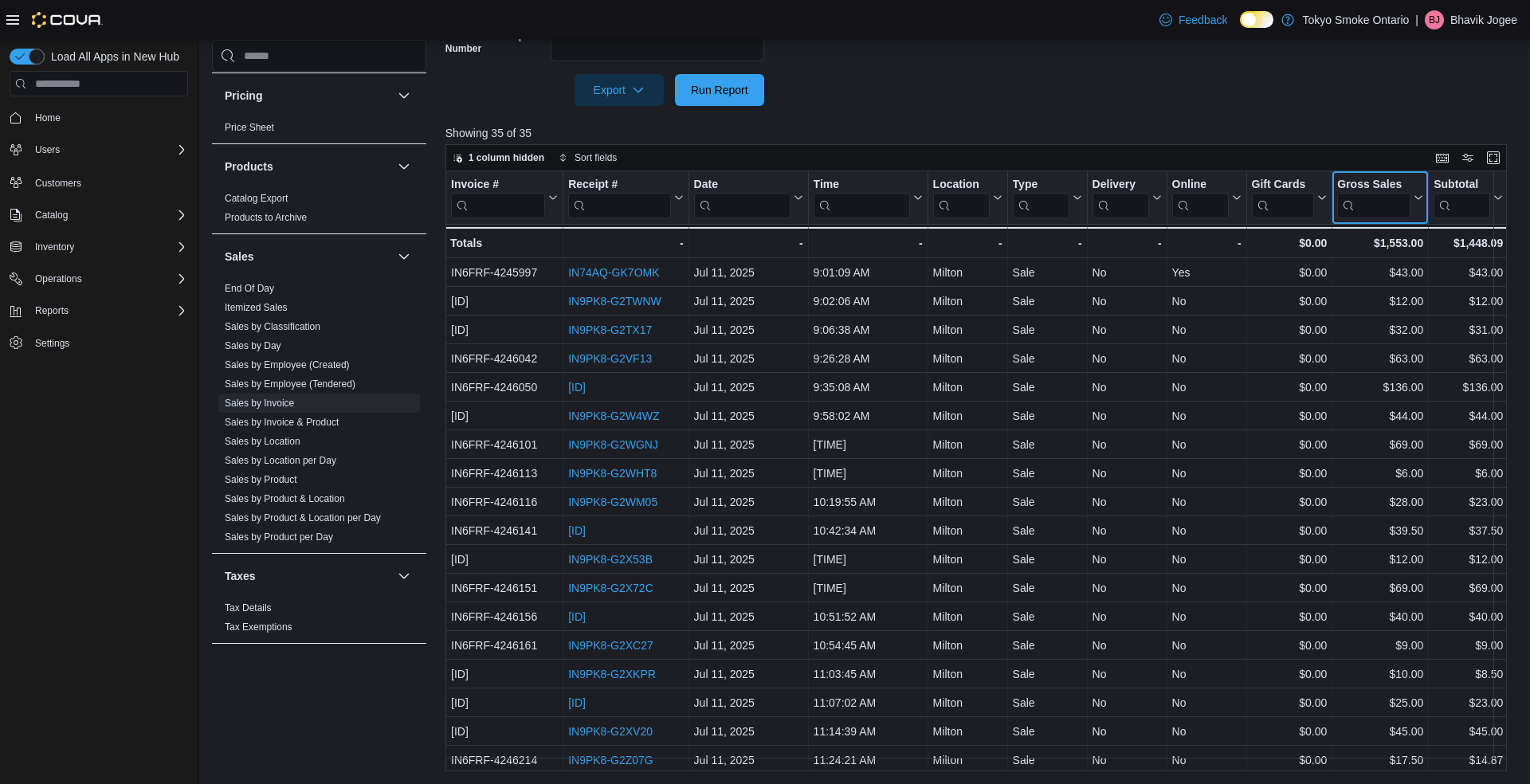 click 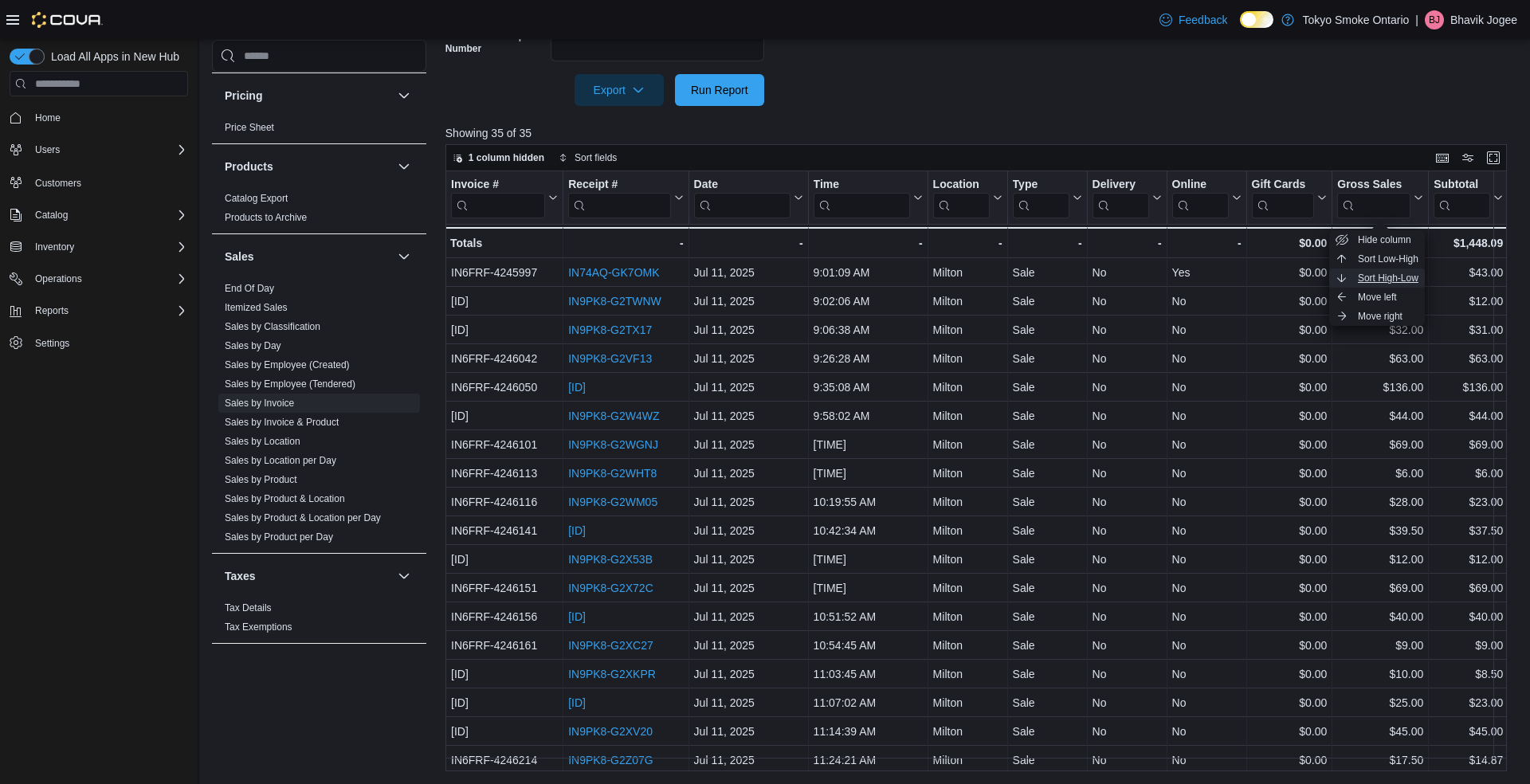 click on "Sort High-Low" at bounding box center [1388, 278] 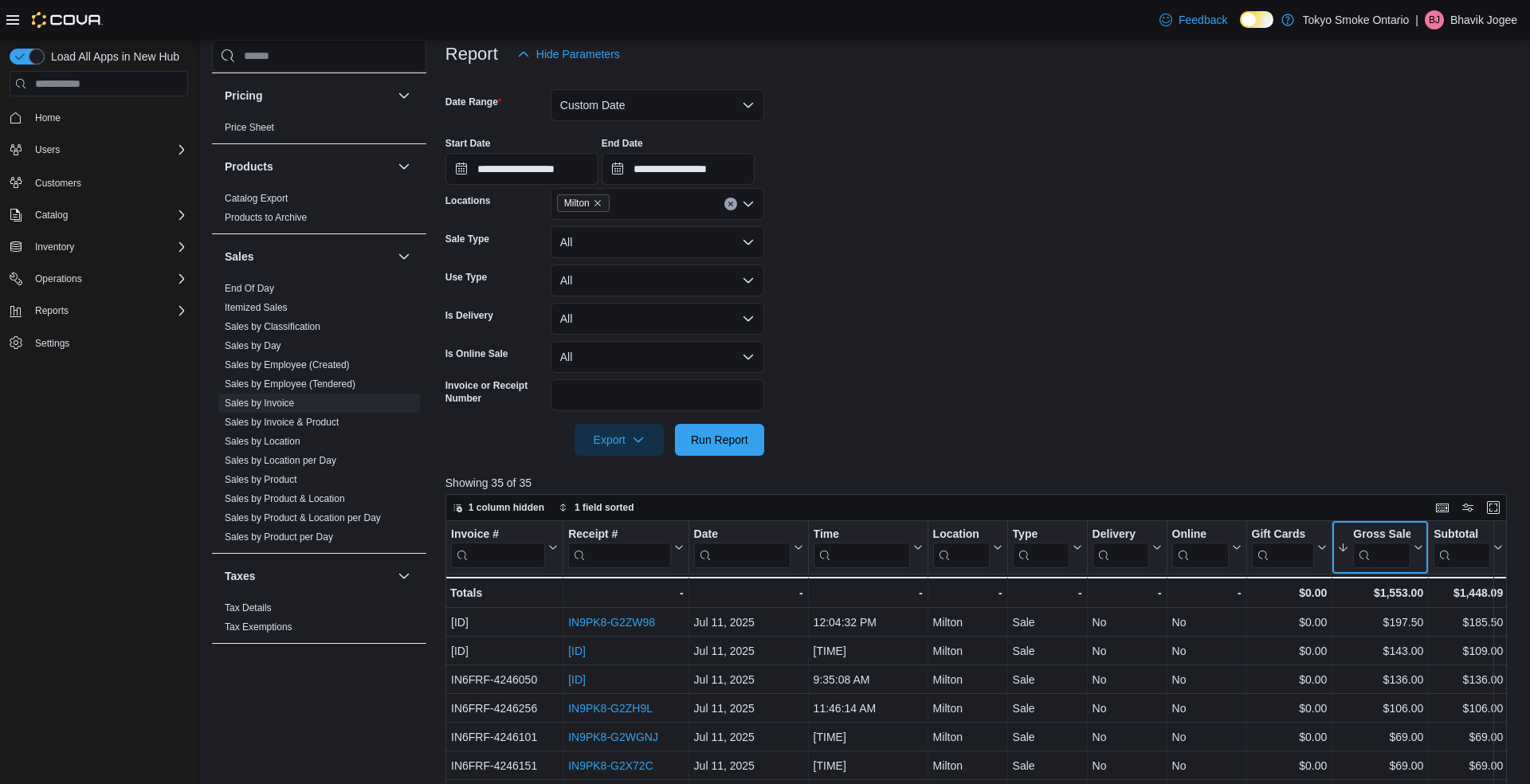 scroll, scrollTop: 208, scrollLeft: 0, axis: vertical 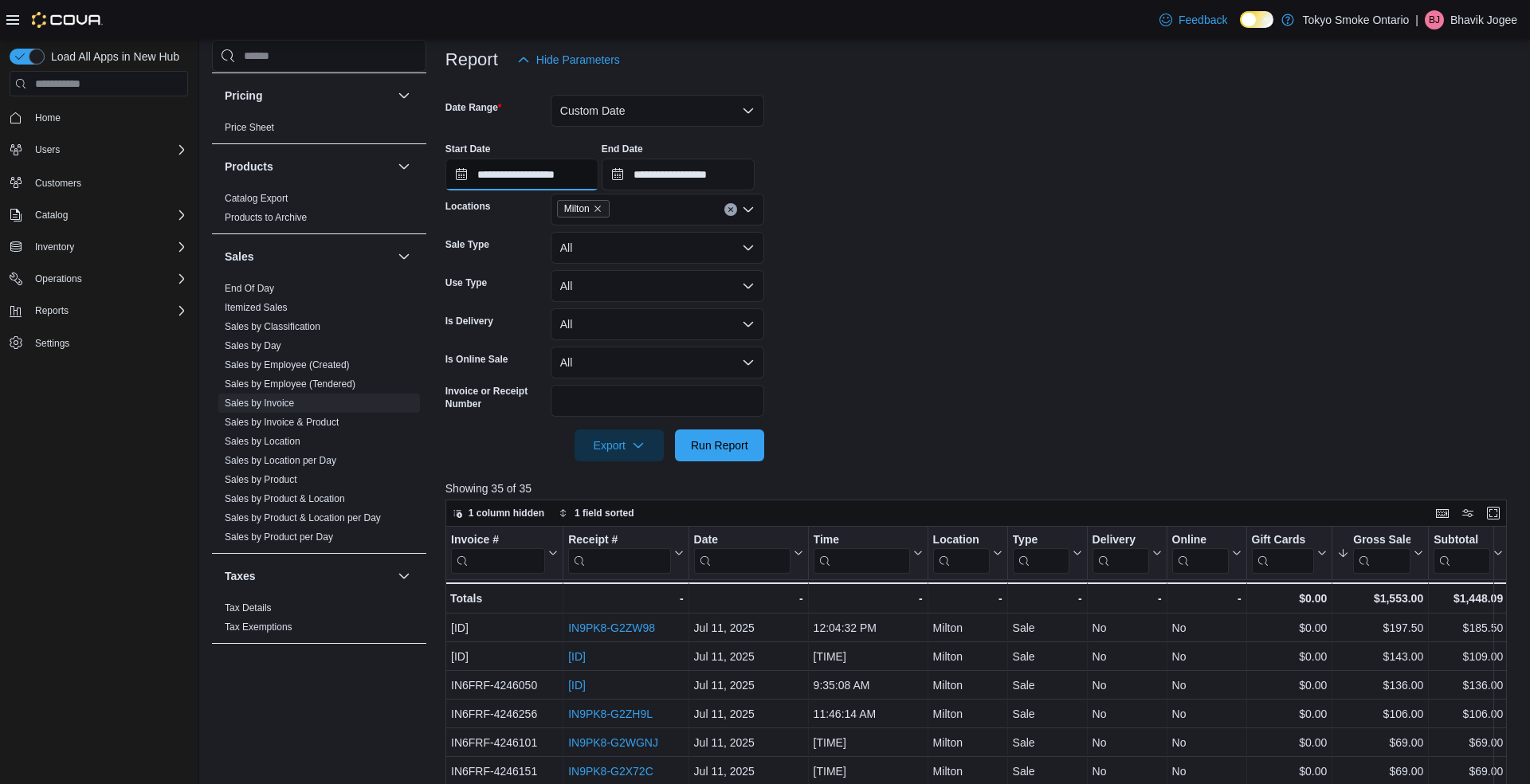 click on "**********" at bounding box center (522, 174) 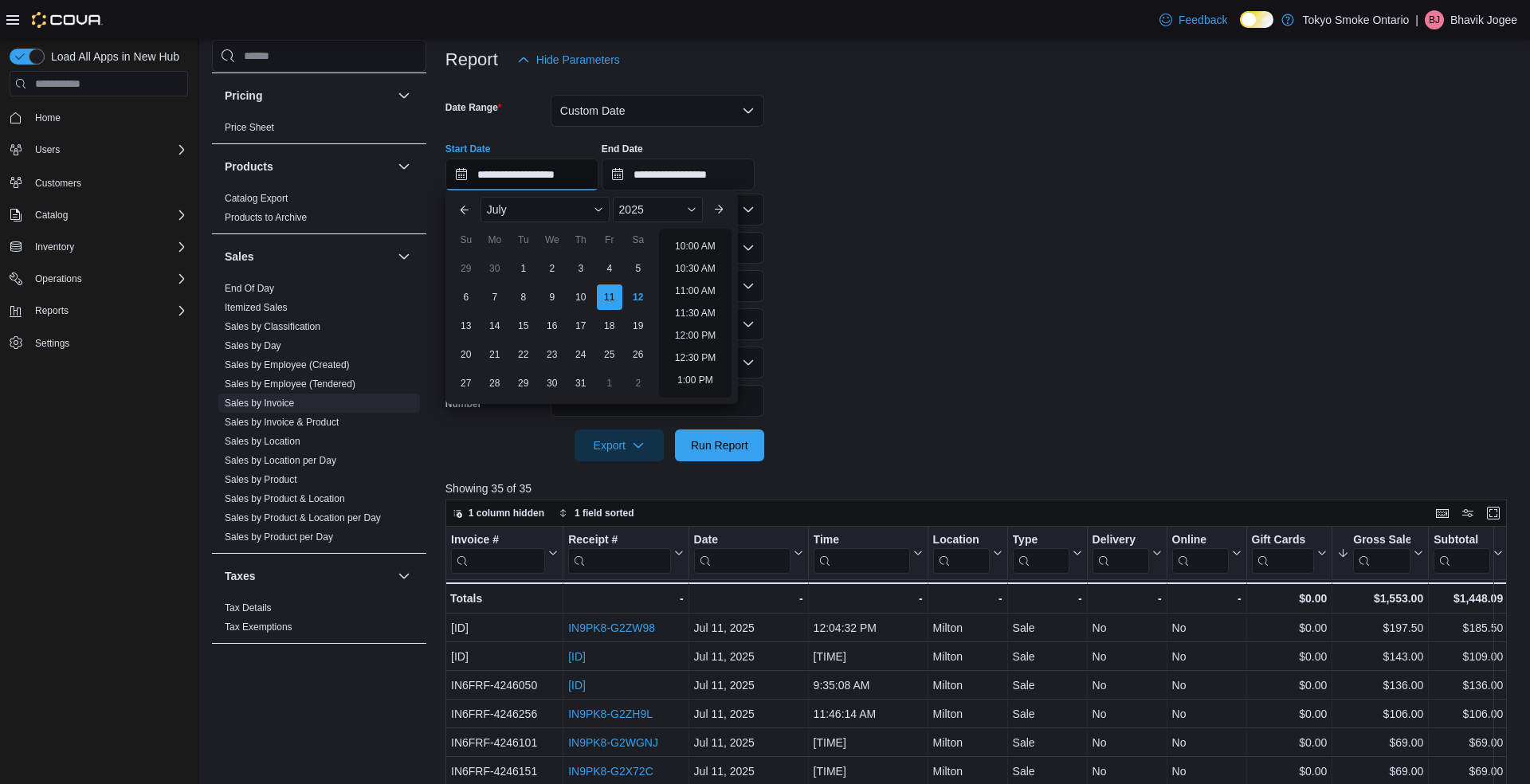scroll, scrollTop: 443, scrollLeft: 0, axis: vertical 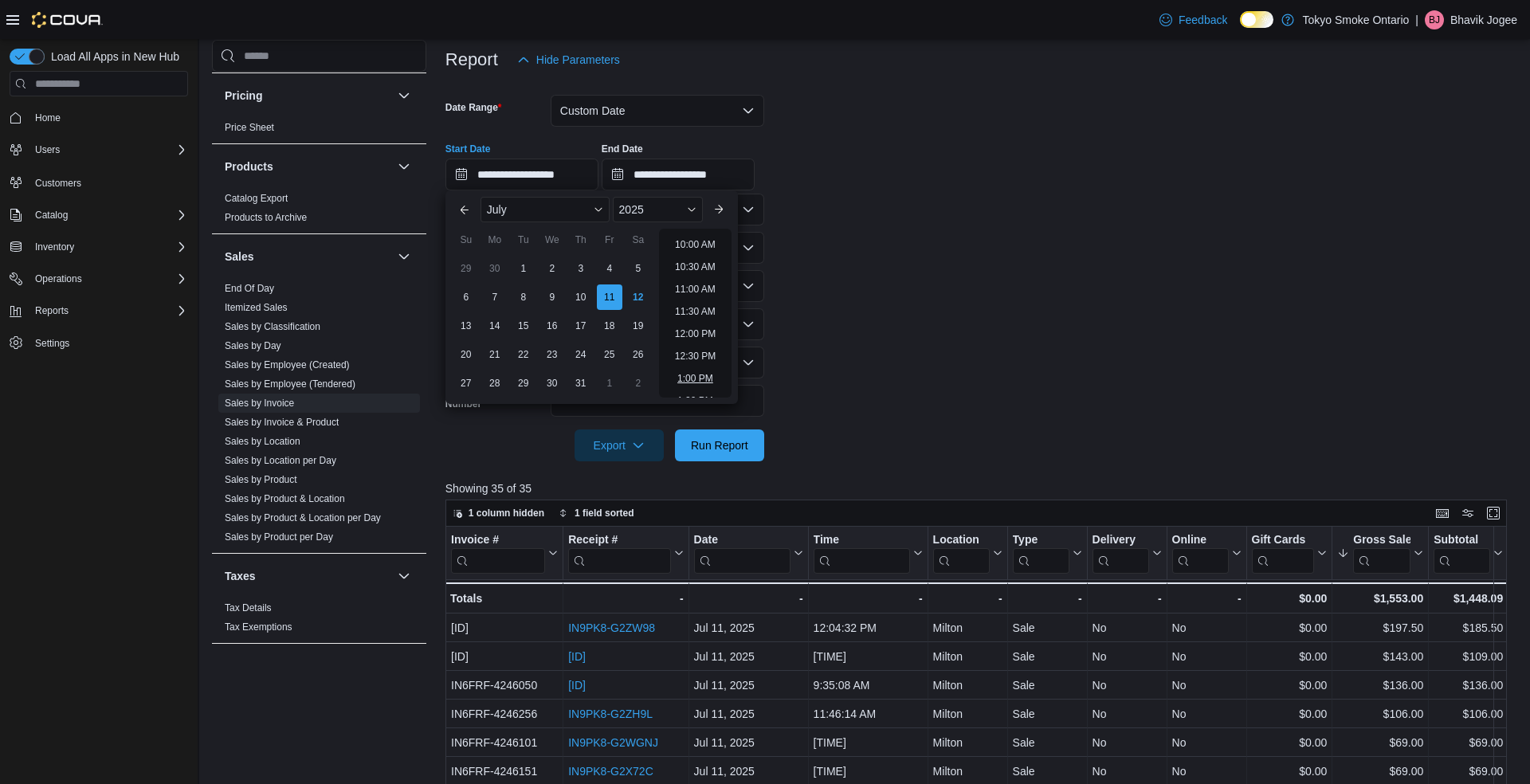 click on "1:00 PM" at bounding box center [695, 378] 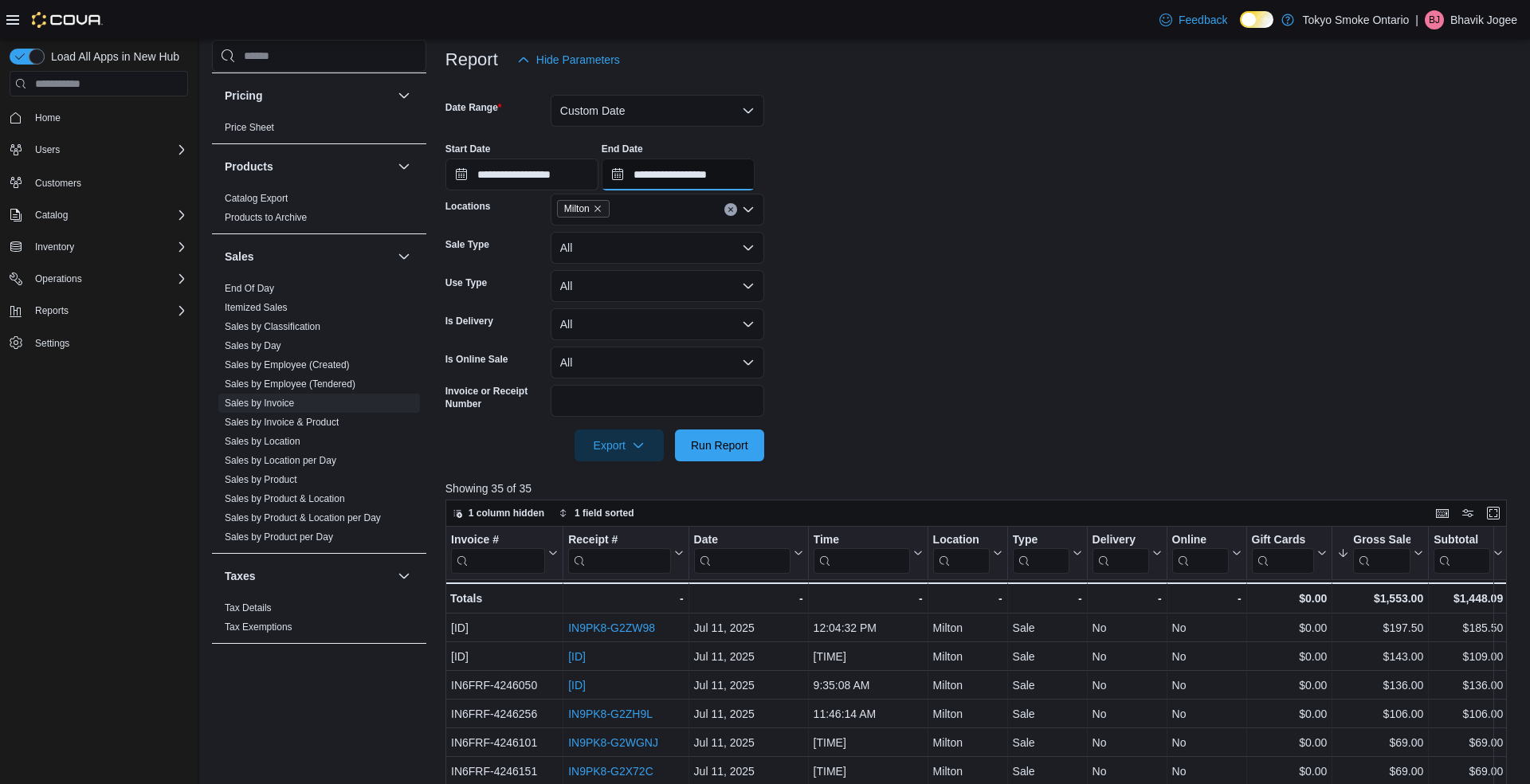 click on "**********" at bounding box center [678, 174] 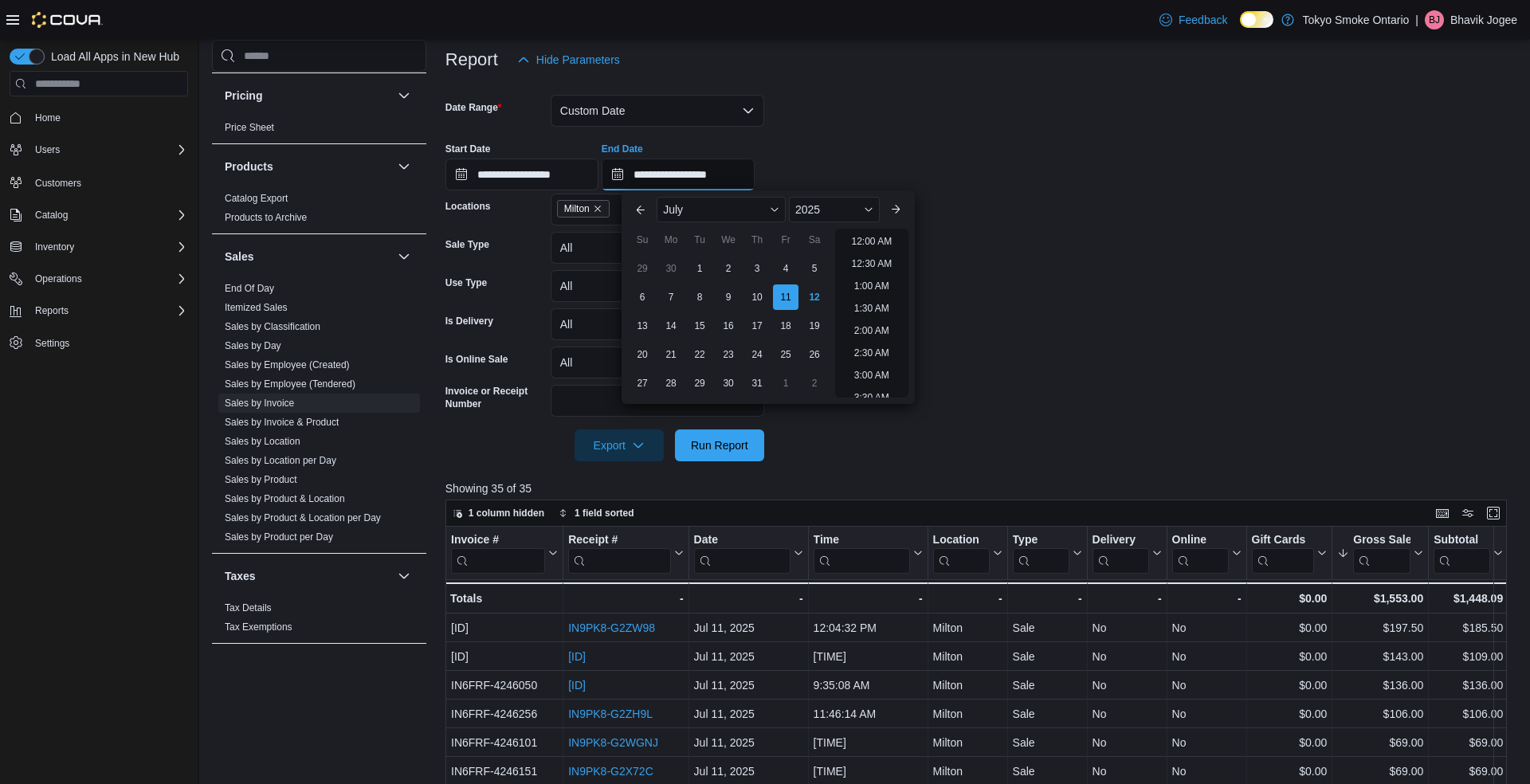scroll, scrollTop: 629, scrollLeft: 0, axis: vertical 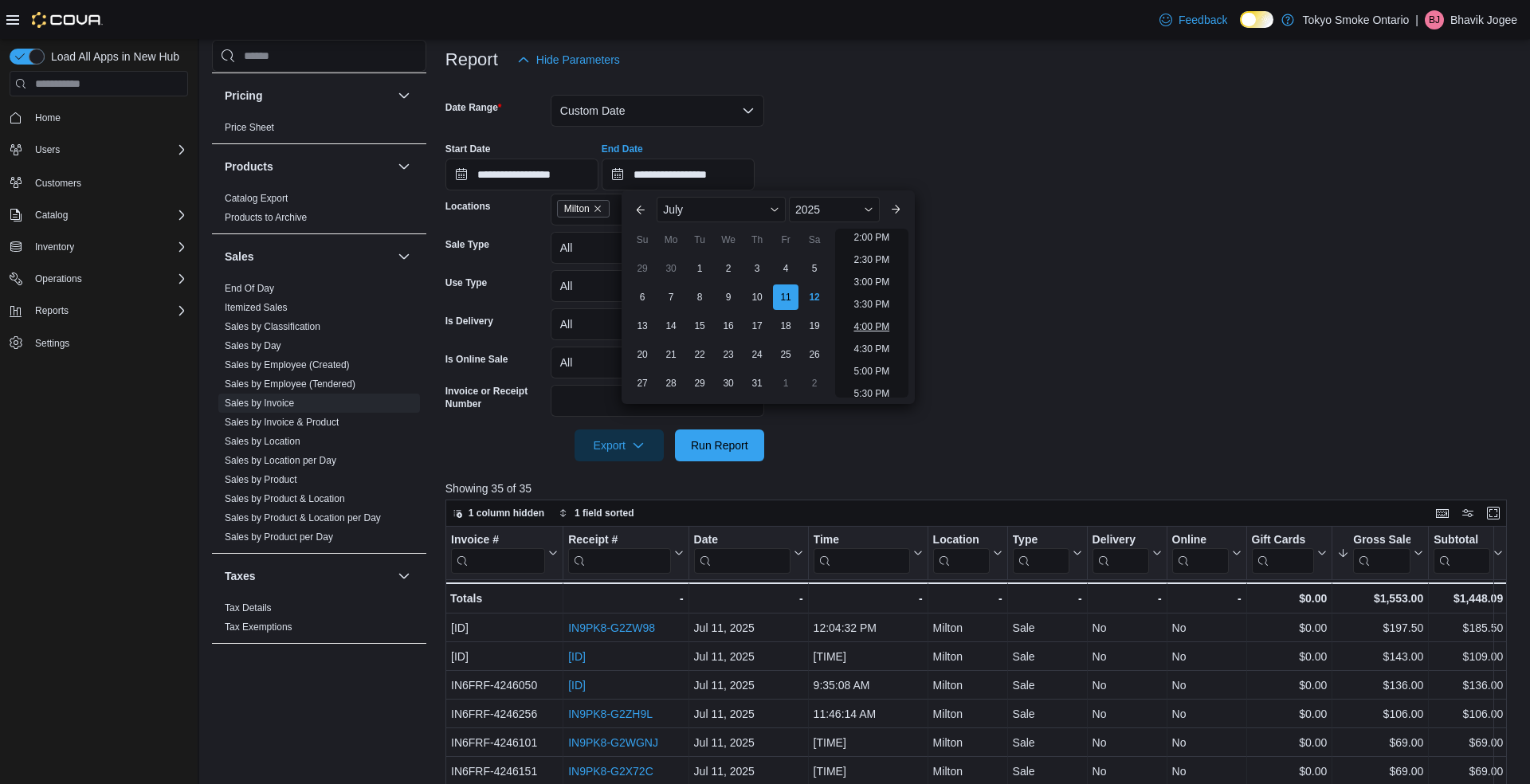 click on "4:00 PM" at bounding box center (871, 327) 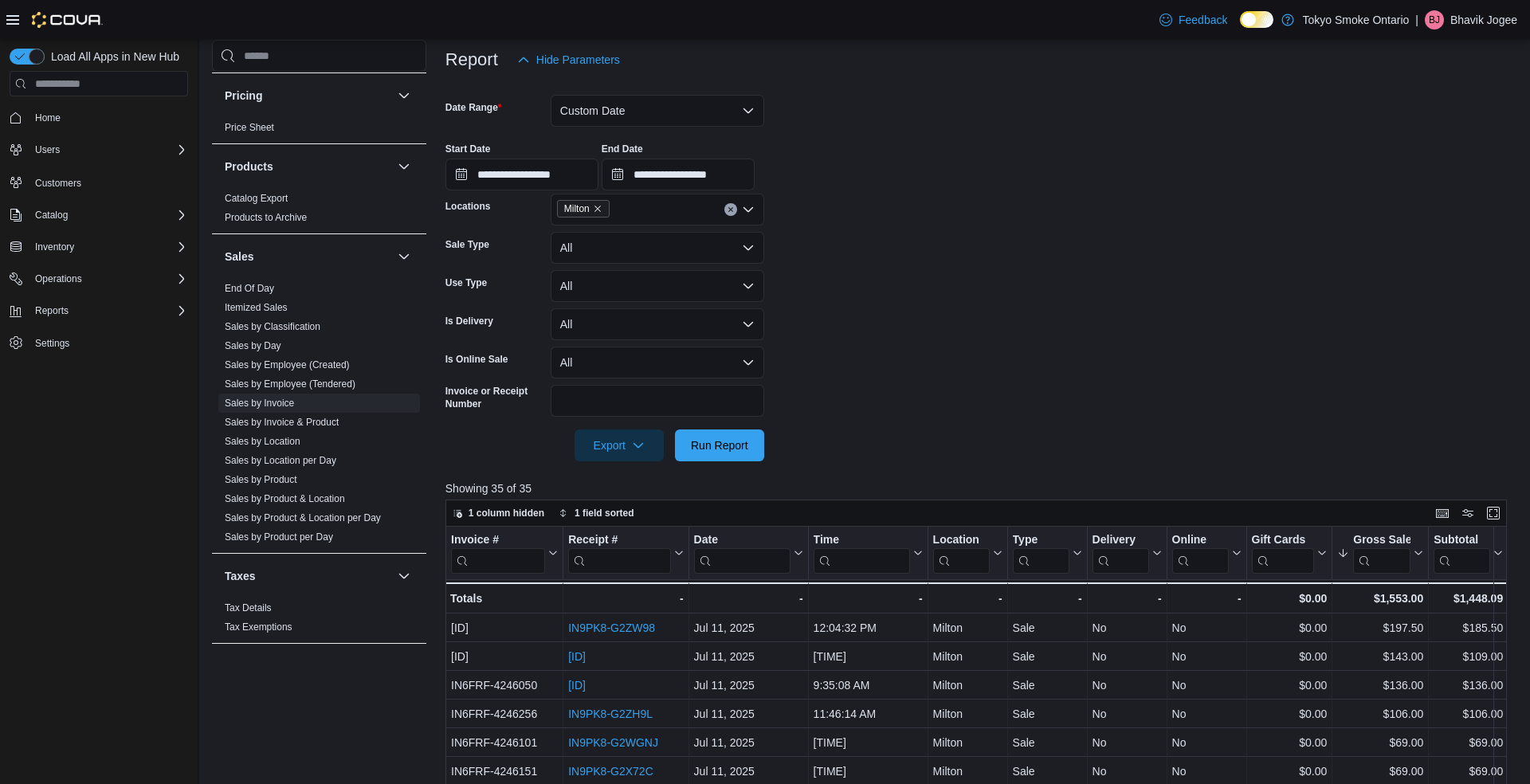 click at bounding box center [981, 471] 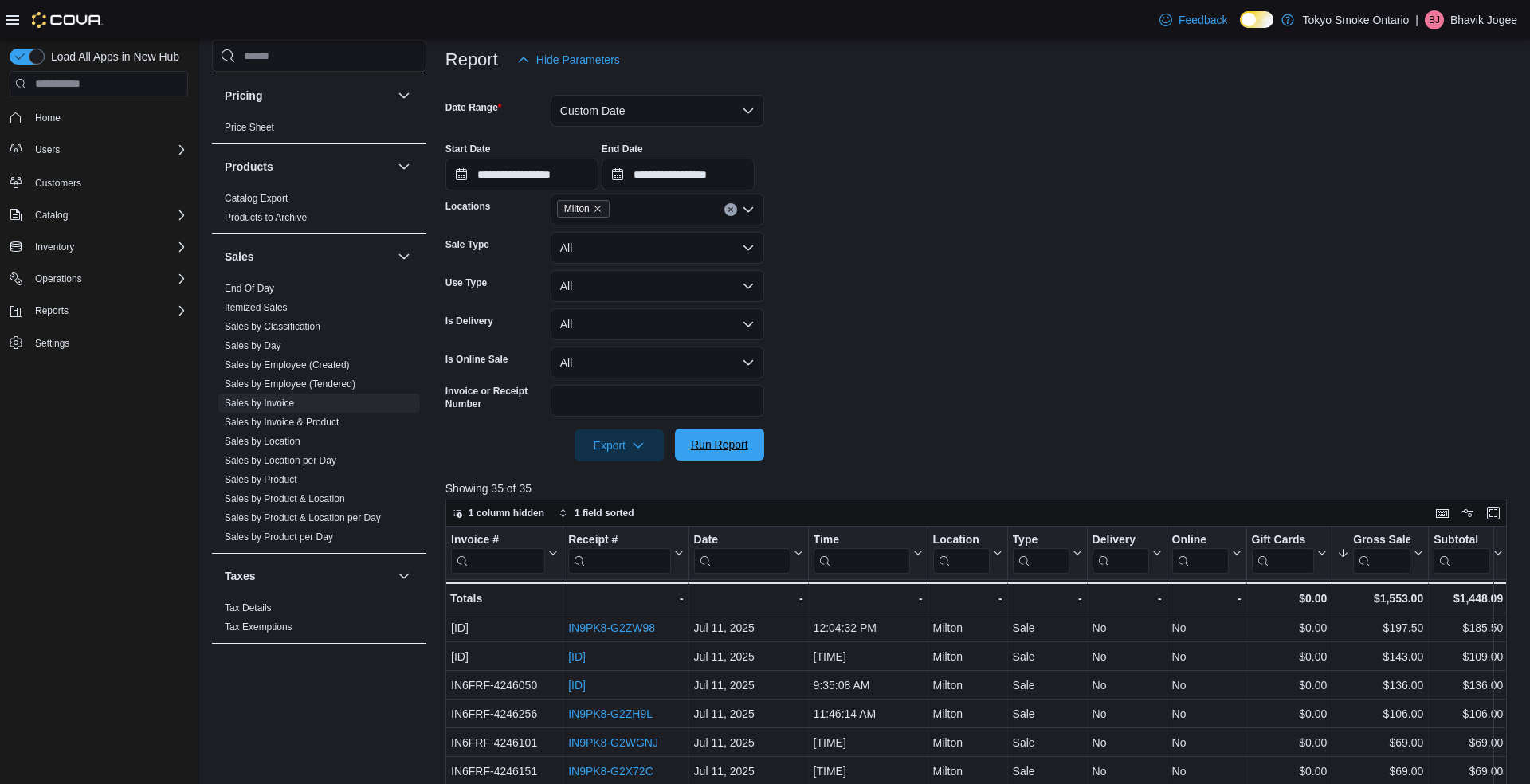click on "Run Report" at bounding box center (720, 445) 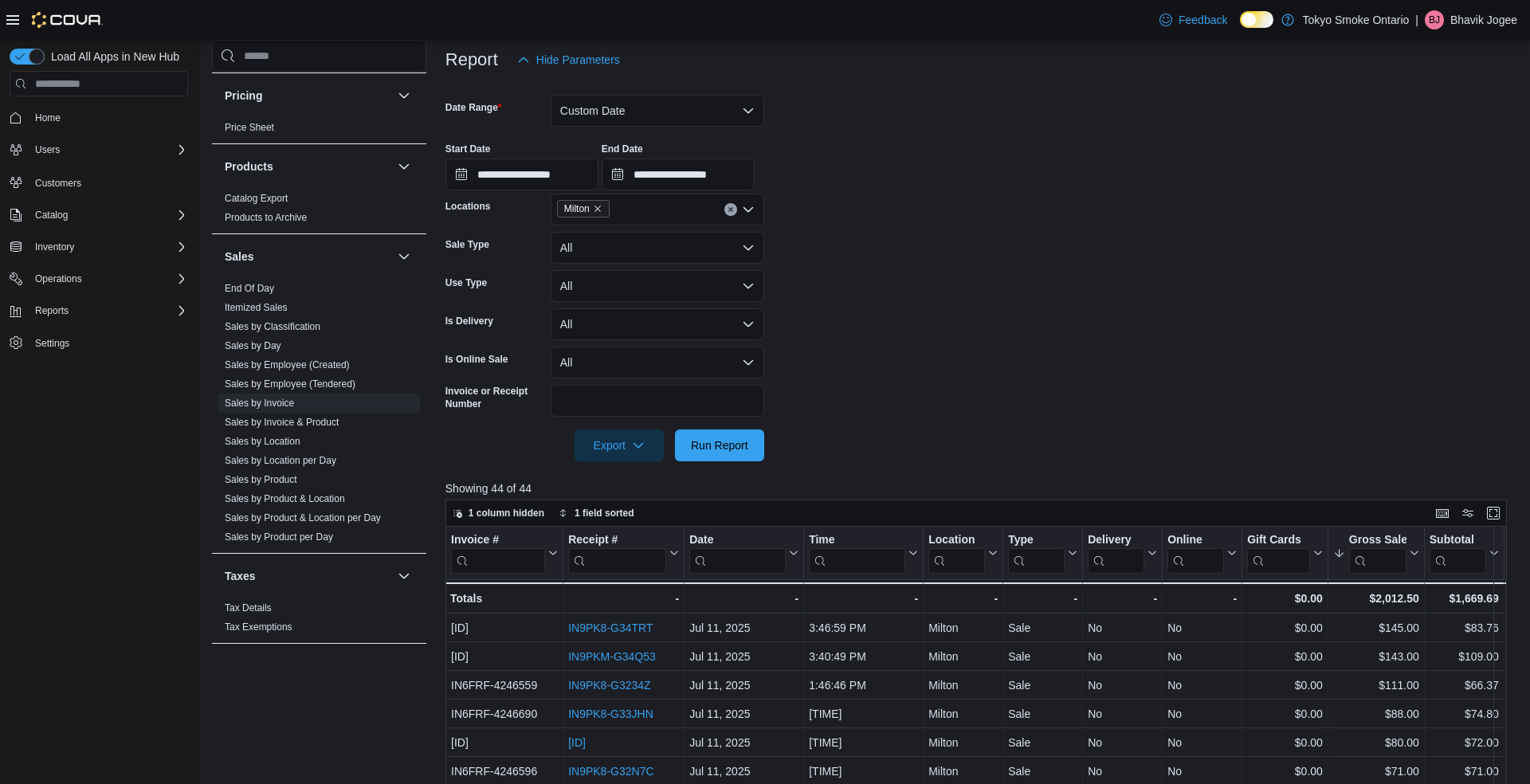 scroll, scrollTop: 523, scrollLeft: 0, axis: vertical 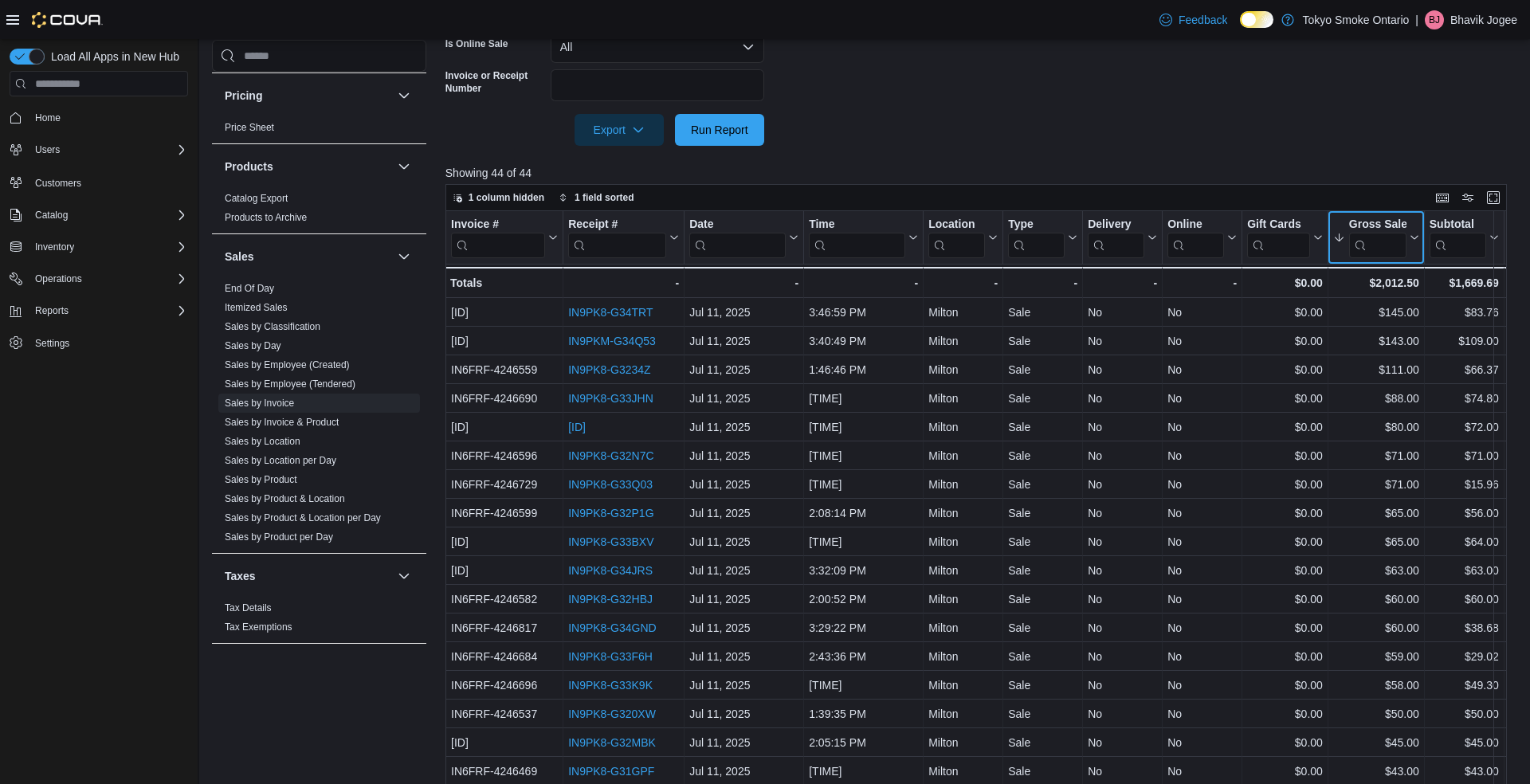 click 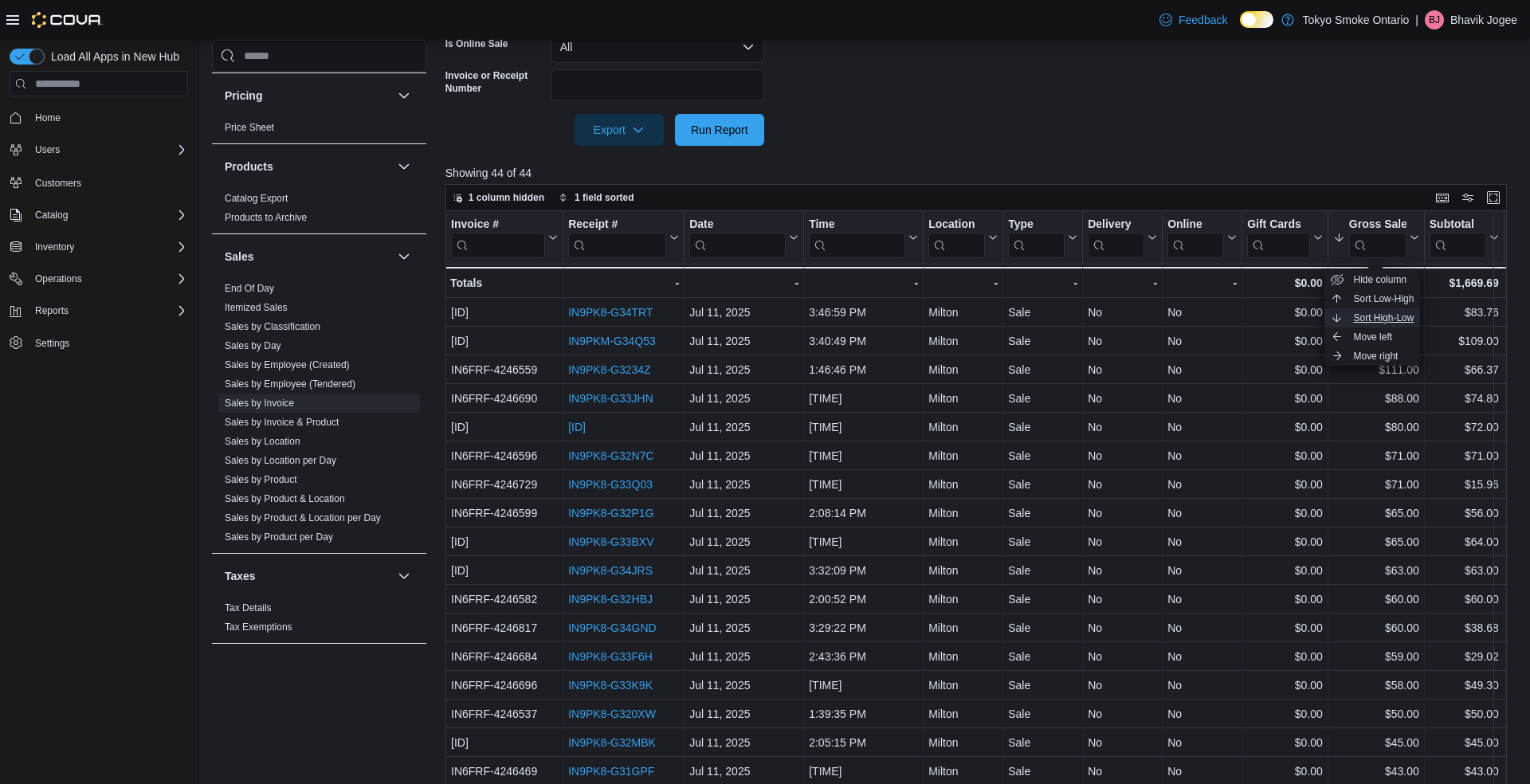click on "Sort High-Low" at bounding box center (1383, 318) 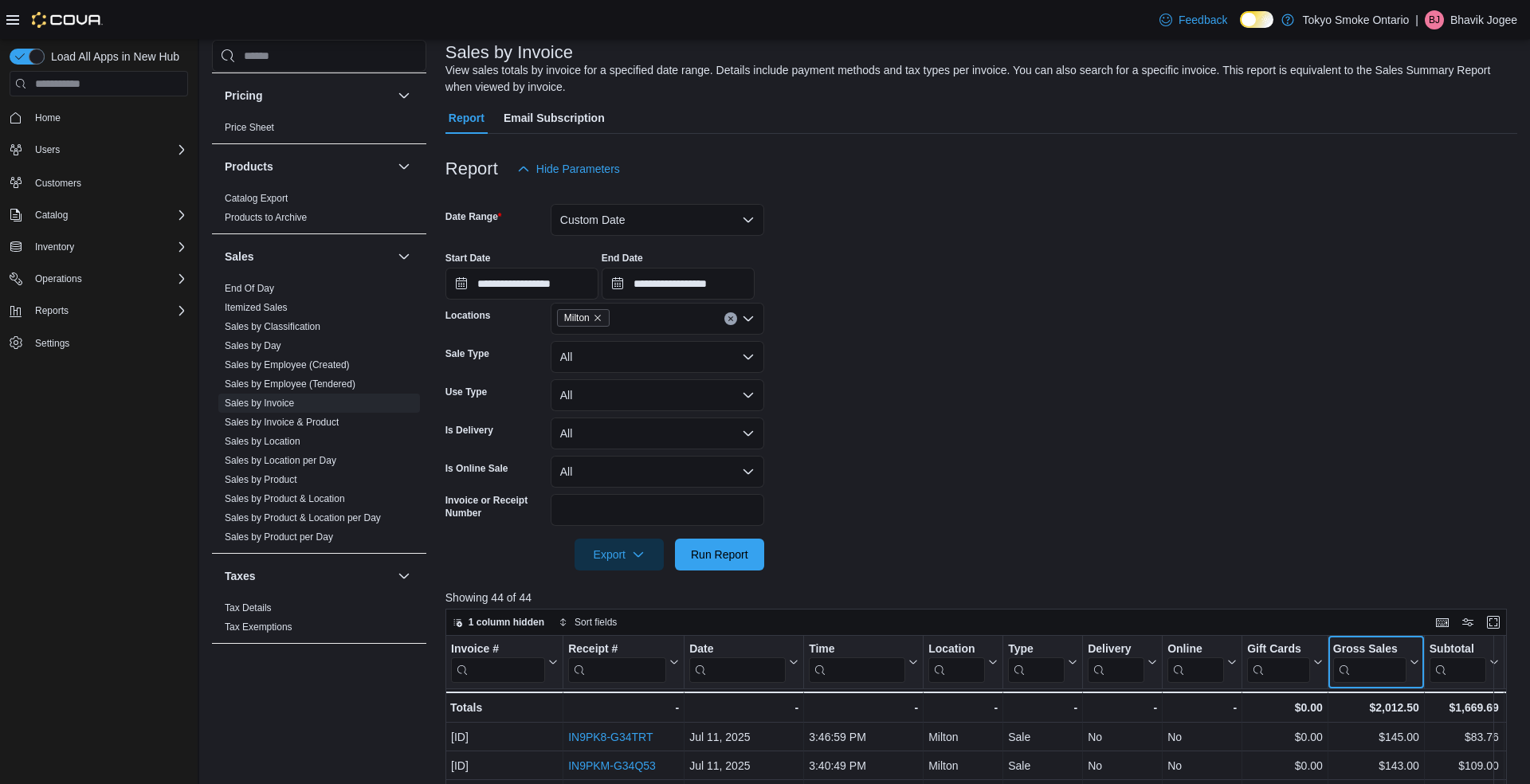 scroll, scrollTop: 96, scrollLeft: 0, axis: vertical 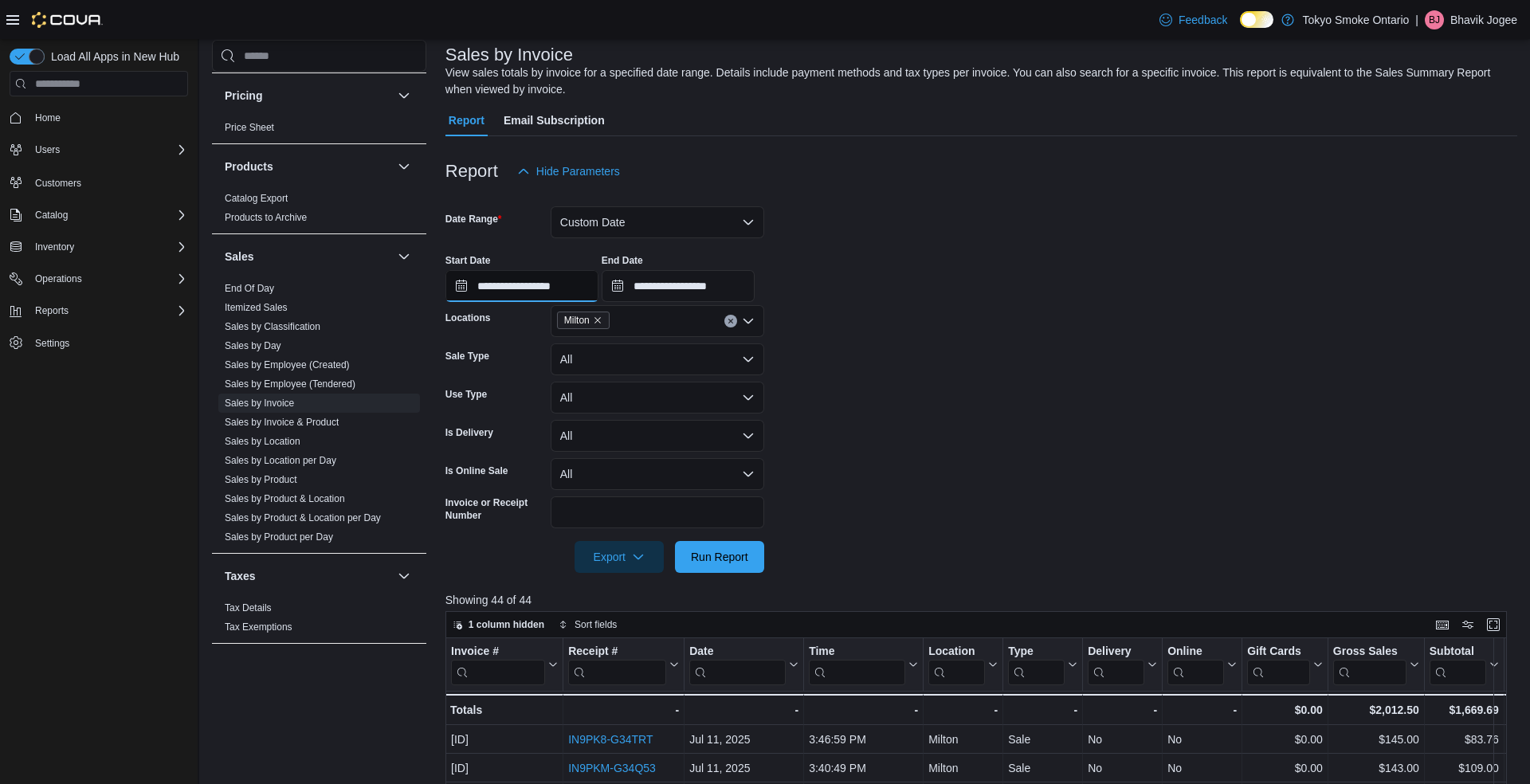 click on "**********" at bounding box center (522, 286) 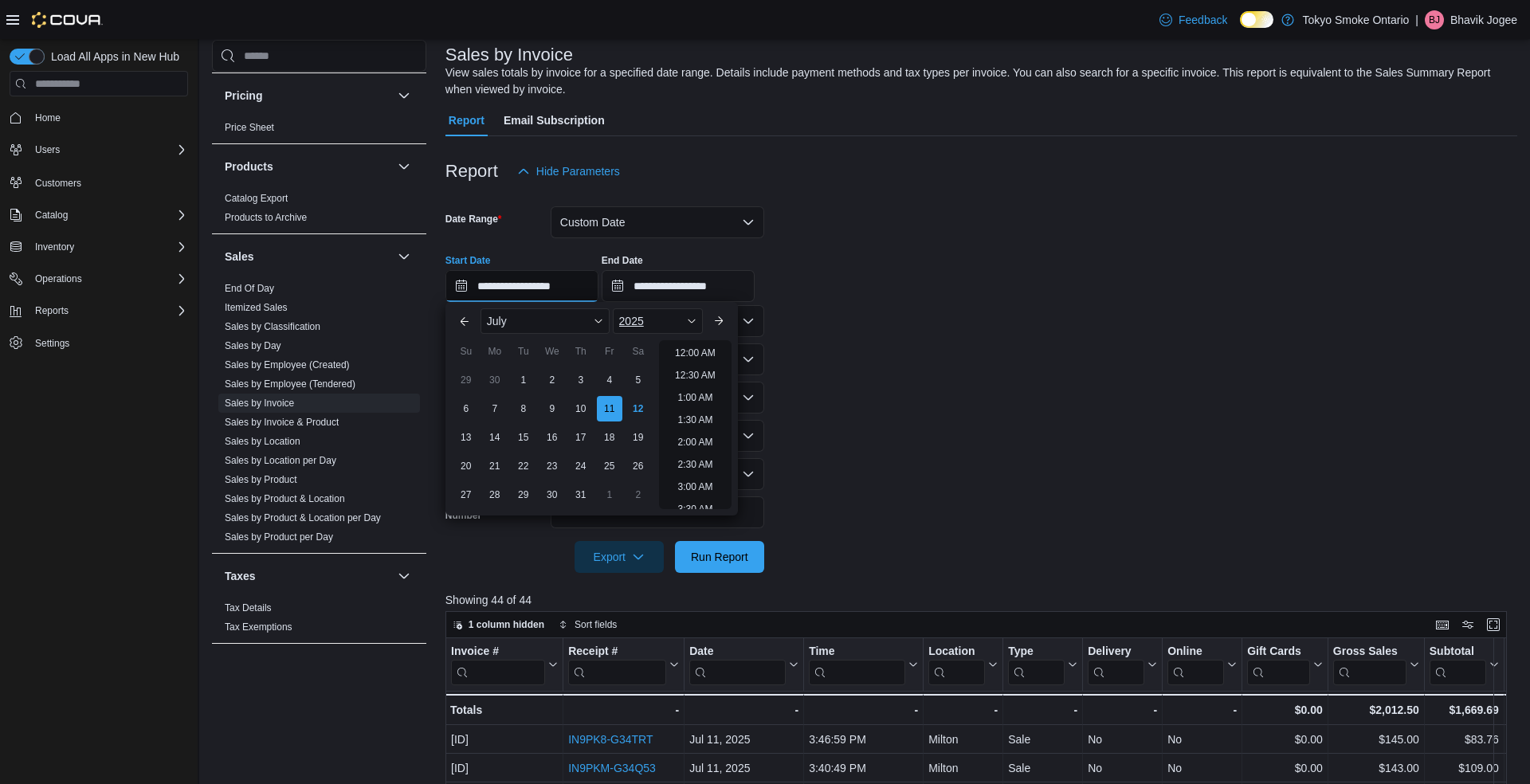 scroll, scrollTop: 629, scrollLeft: 0, axis: vertical 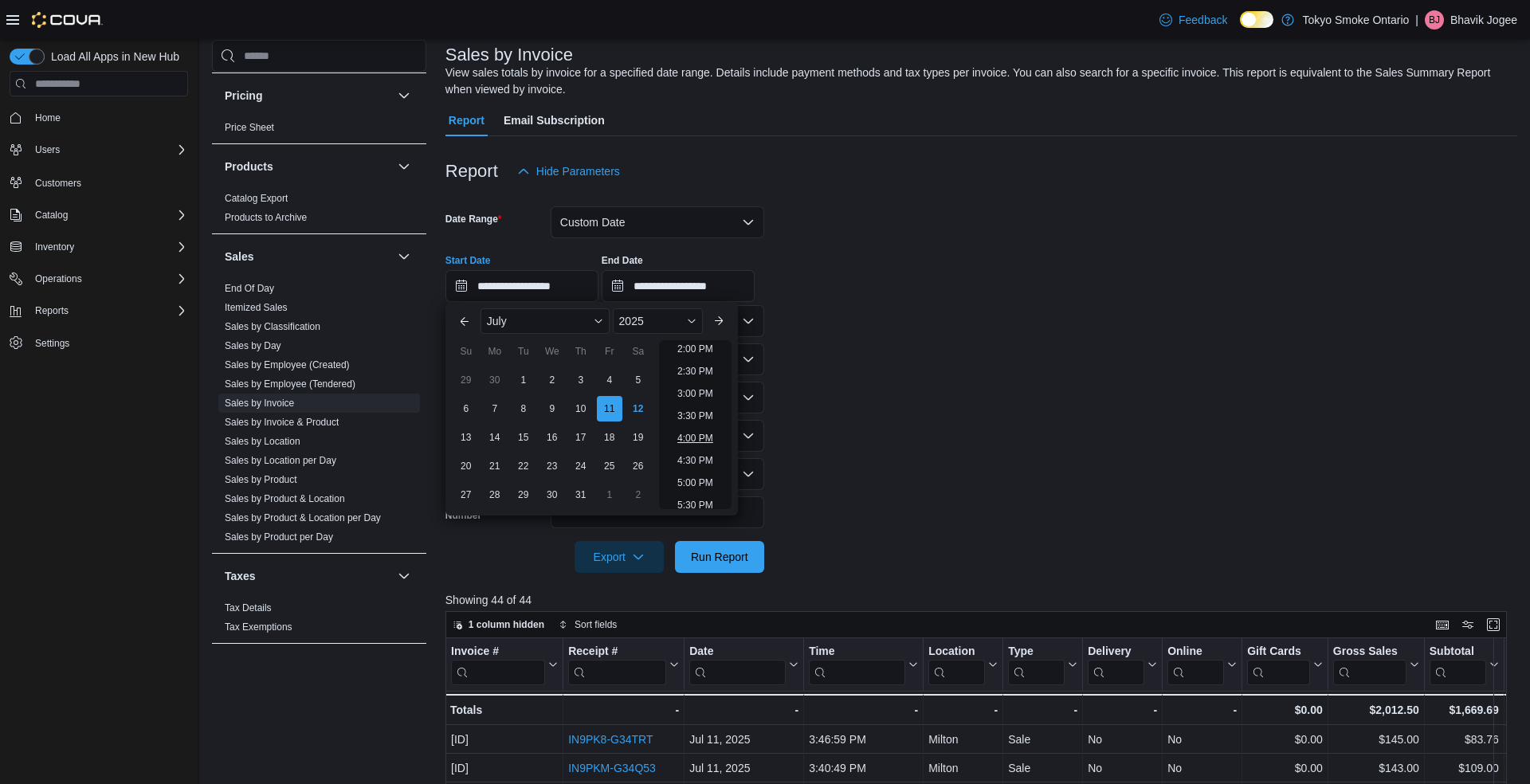 click on "4:00 PM" at bounding box center [695, 438] 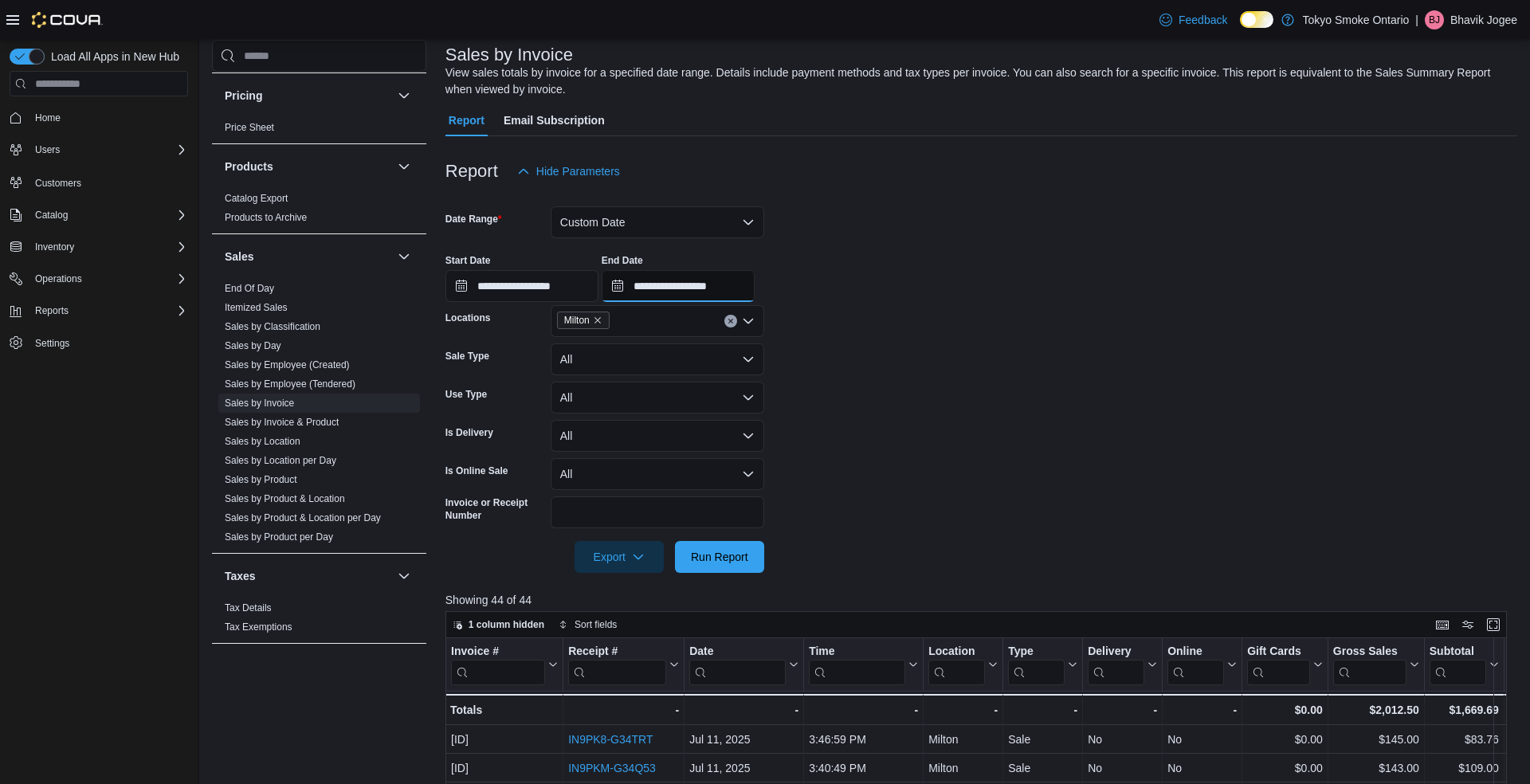 click on "**********" at bounding box center [678, 286] 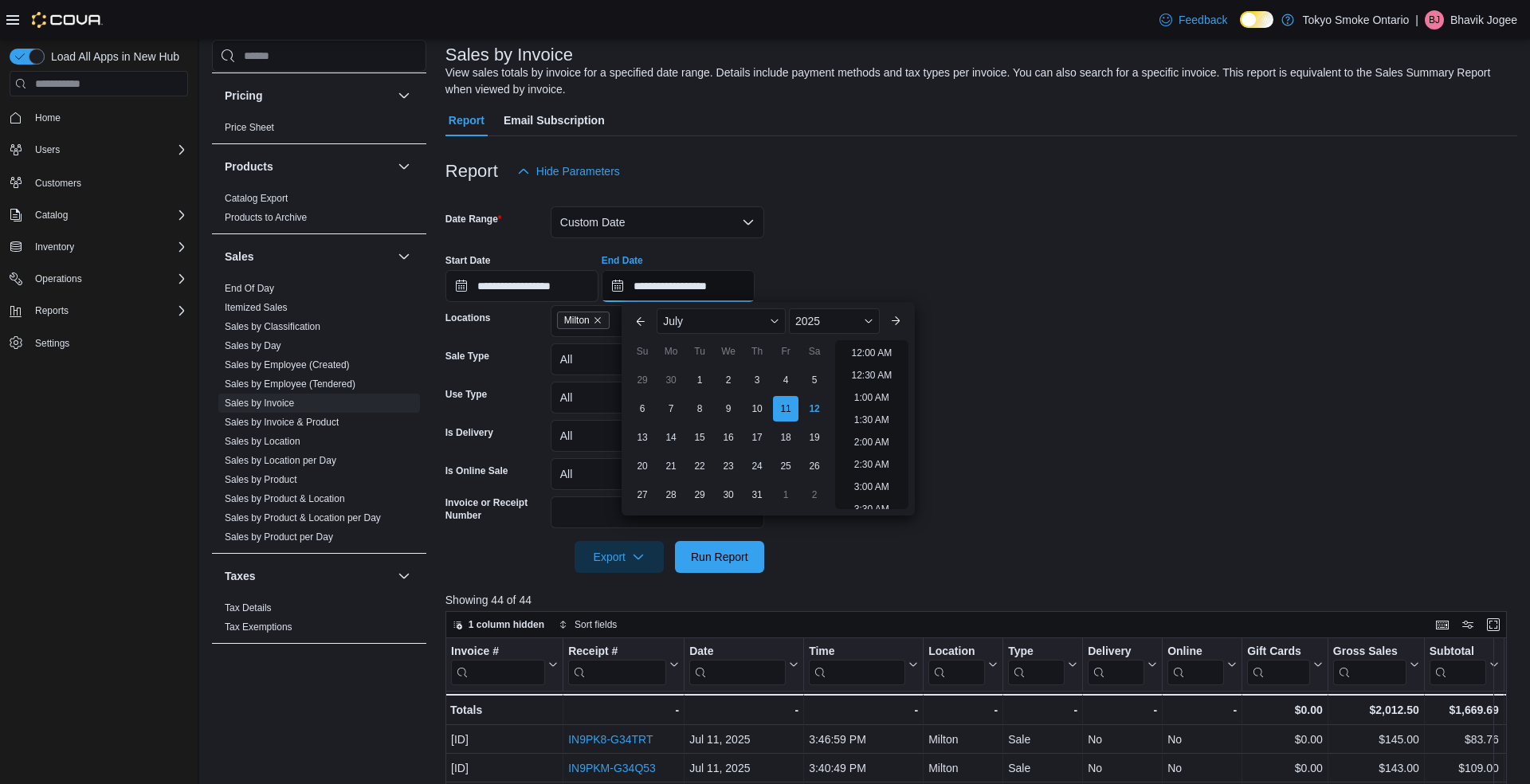 scroll, scrollTop: 762, scrollLeft: 0, axis: vertical 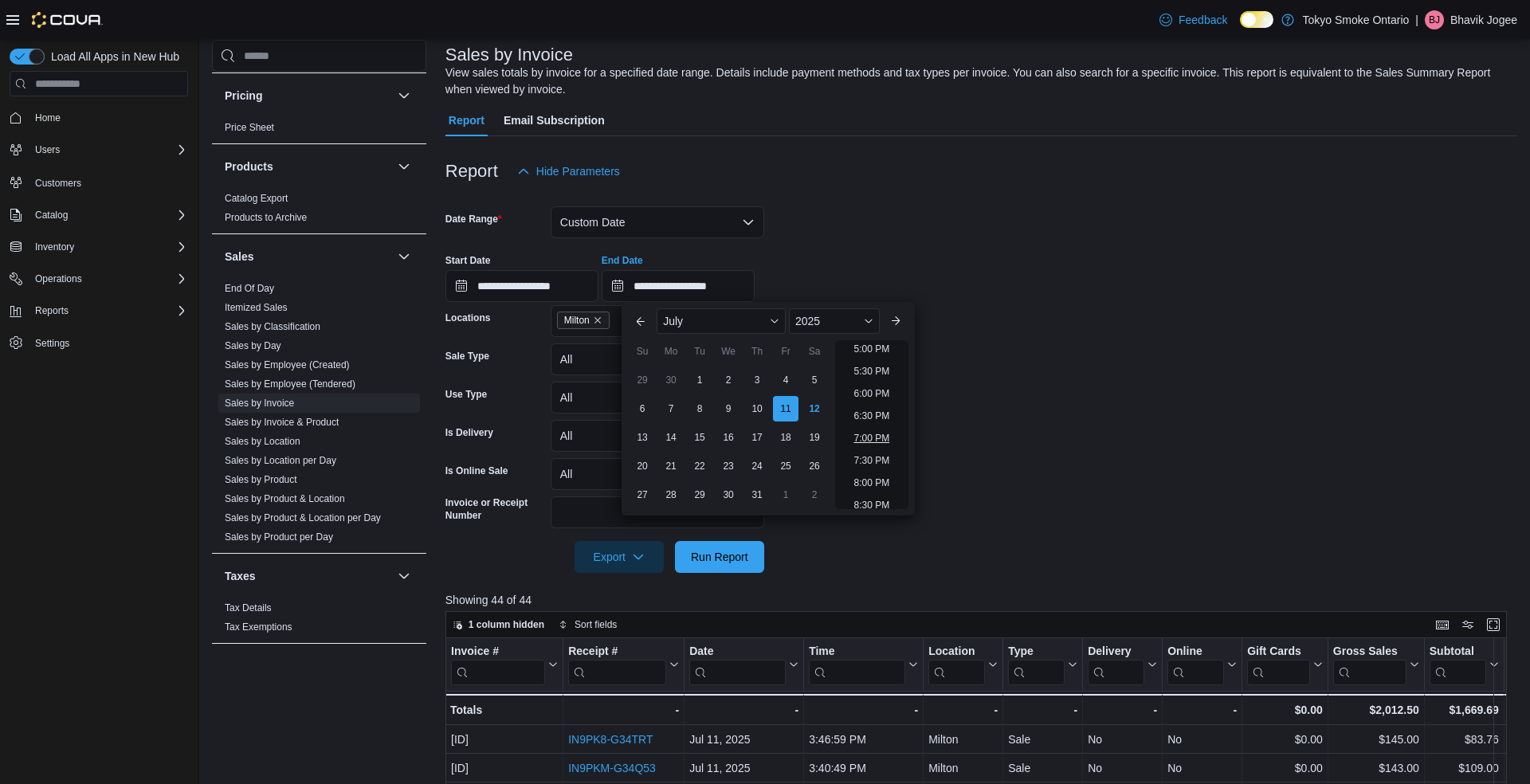 click on "7:00 PM" at bounding box center (871, 438) 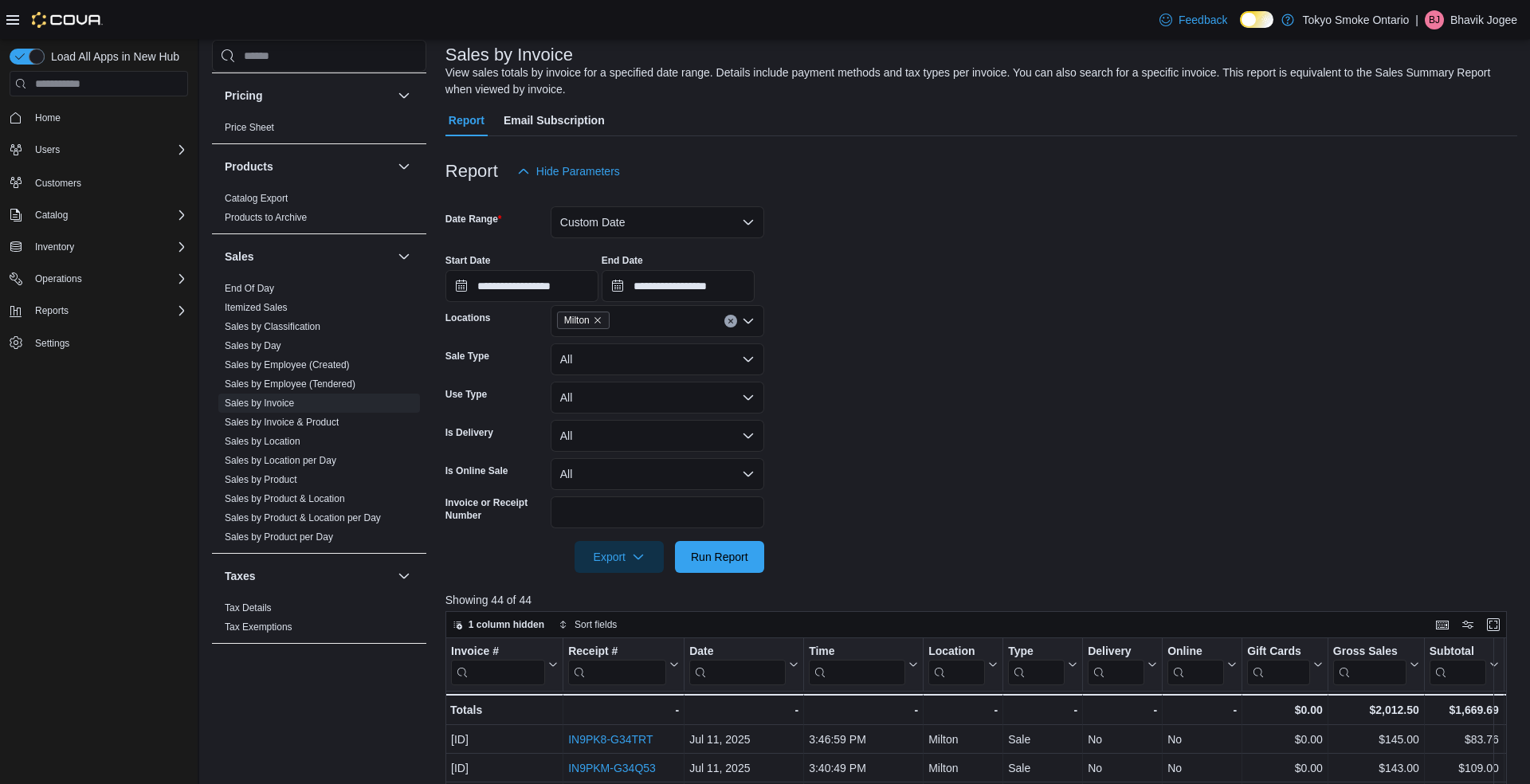 click at bounding box center [981, 535] 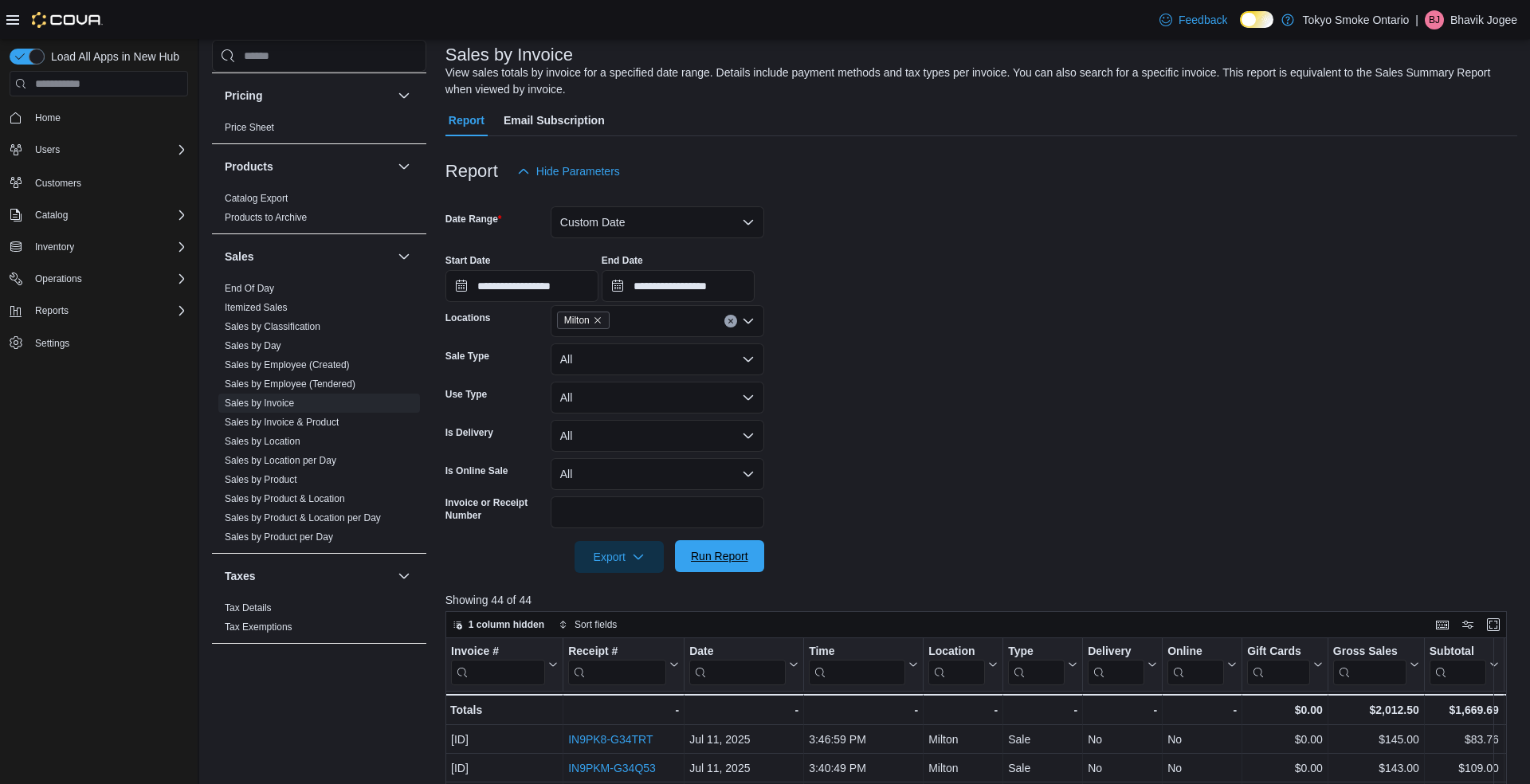 click on "Run Report" at bounding box center [720, 556] 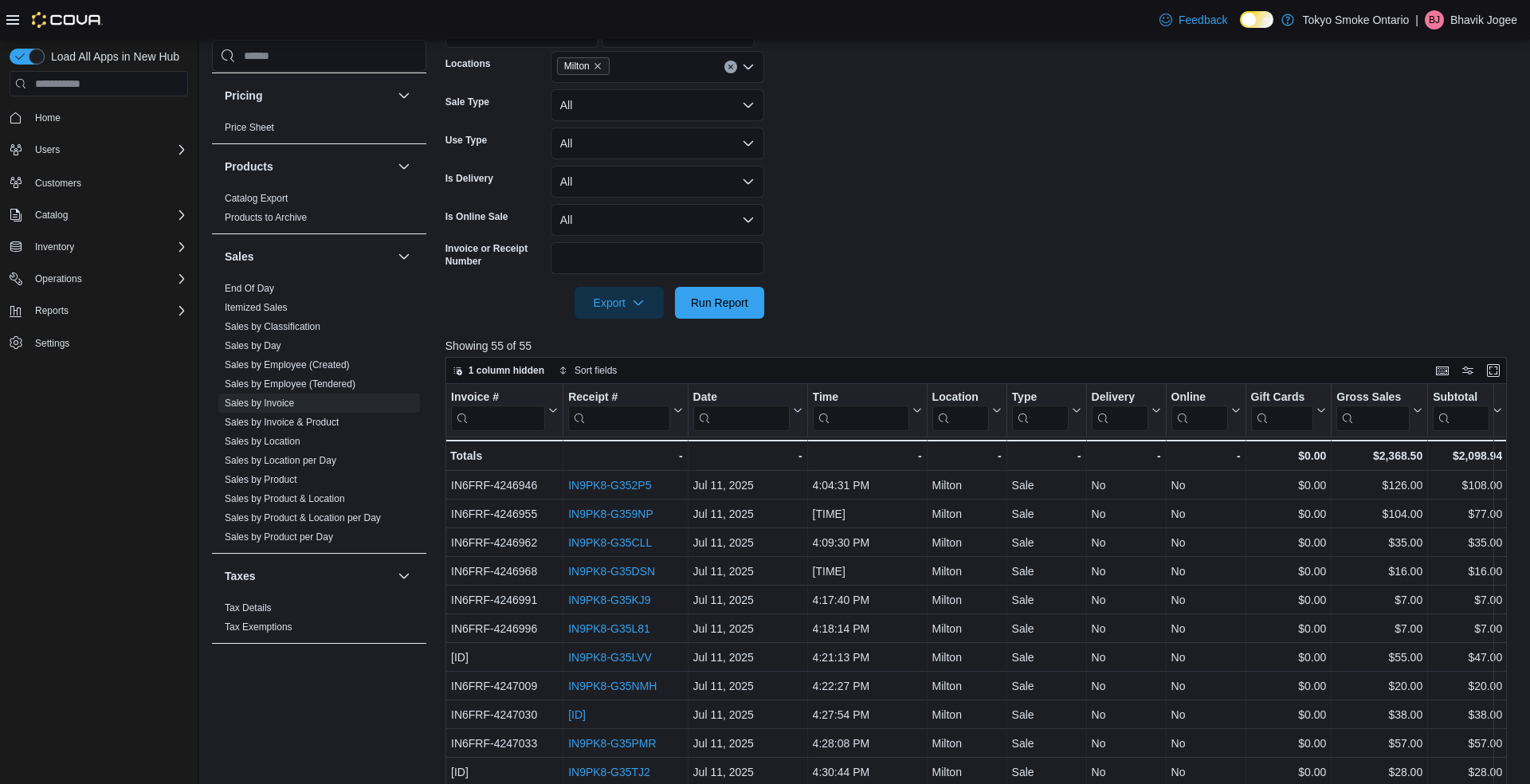 scroll, scrollTop: 441, scrollLeft: 0, axis: vertical 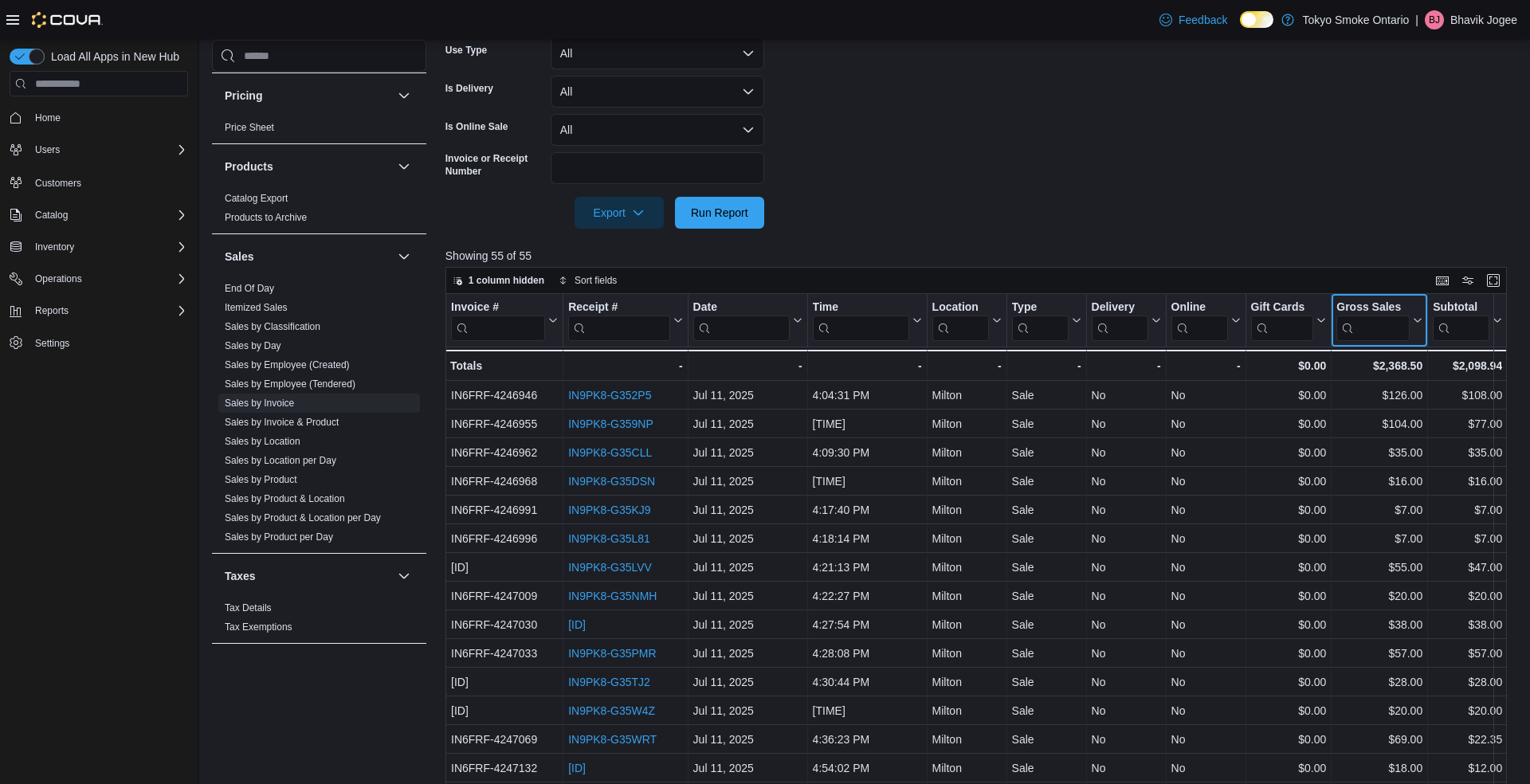click 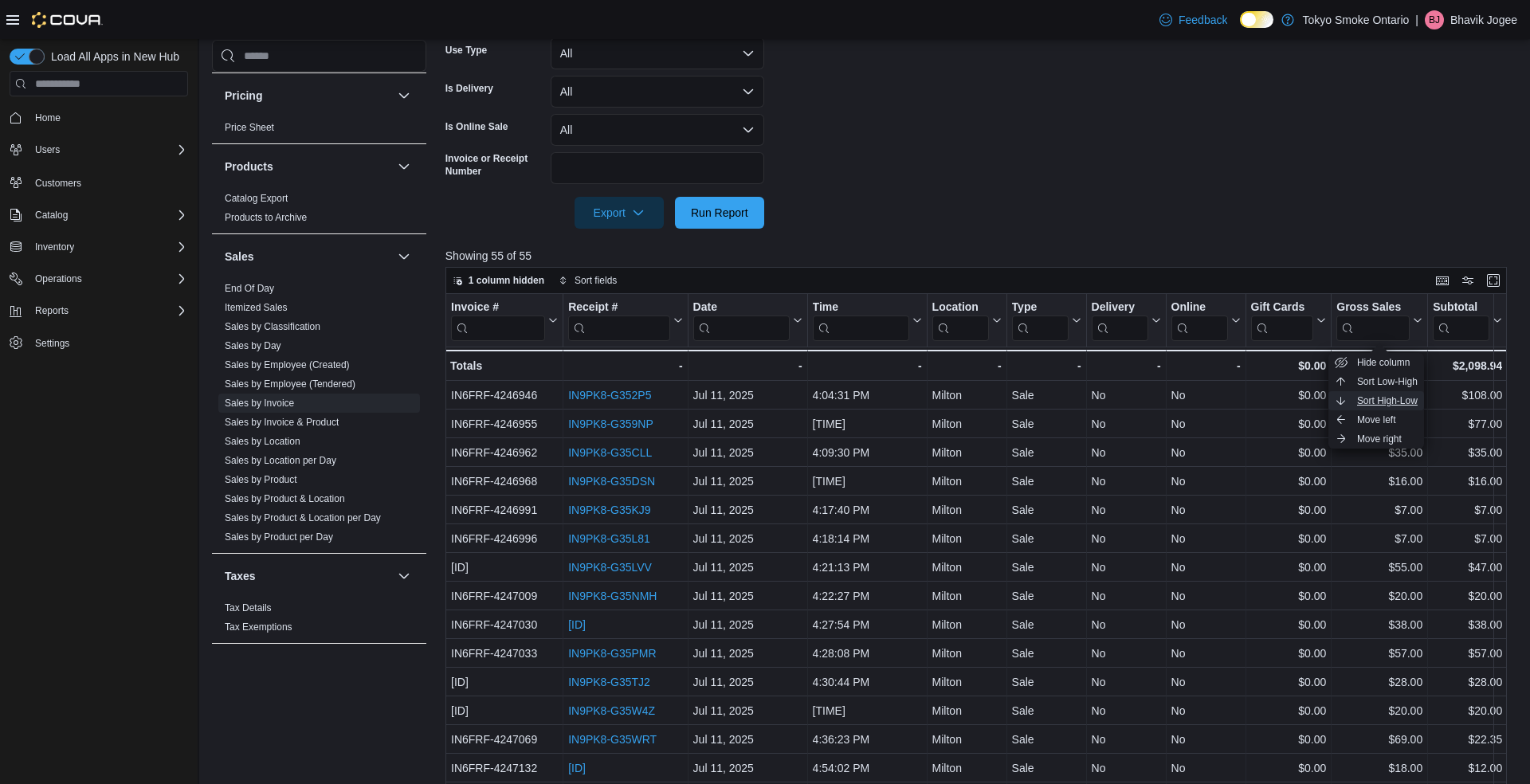 click on "Sort High-Low" at bounding box center [1387, 401] 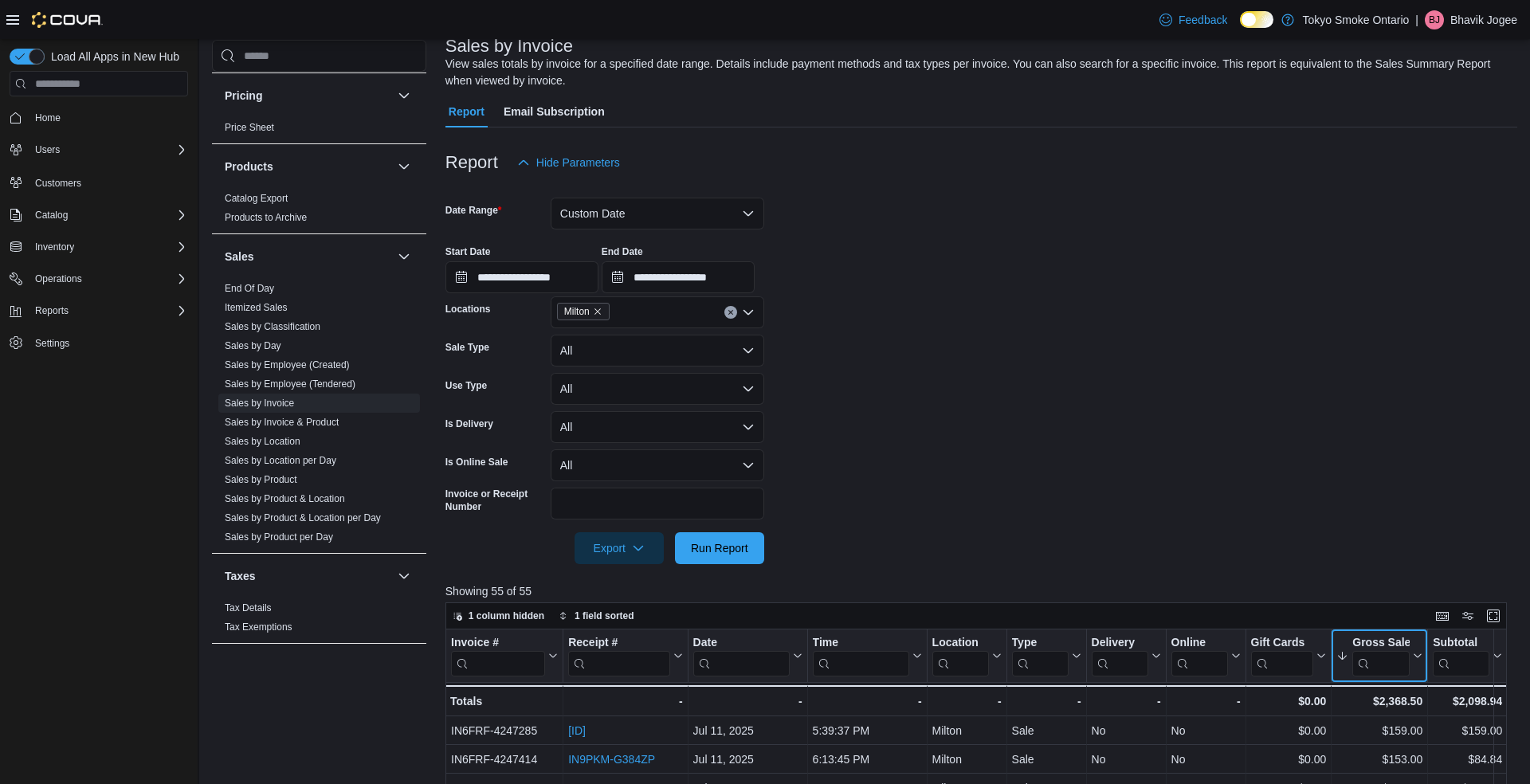 scroll, scrollTop: 52, scrollLeft: 0, axis: vertical 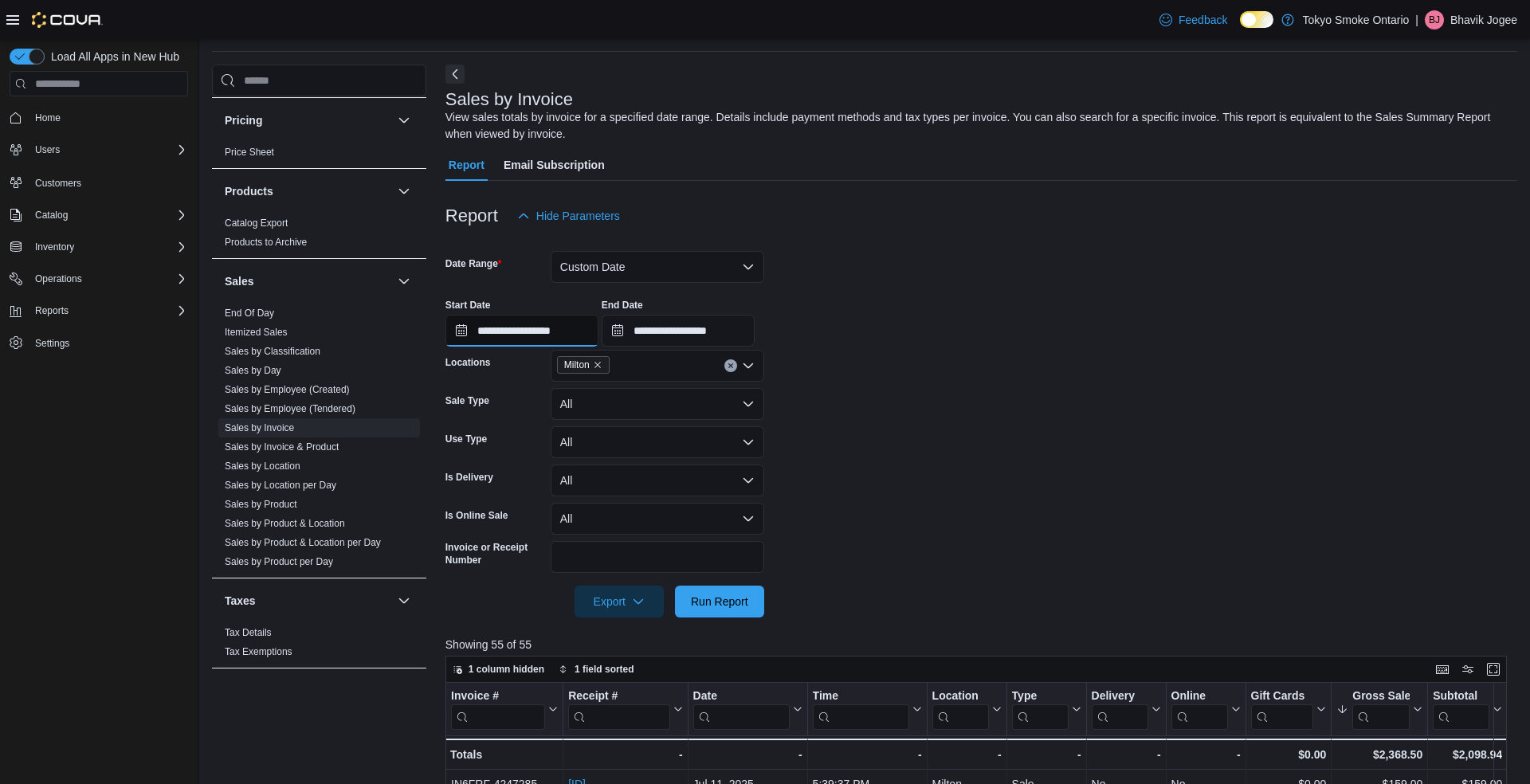 click on "**********" at bounding box center (522, 331) 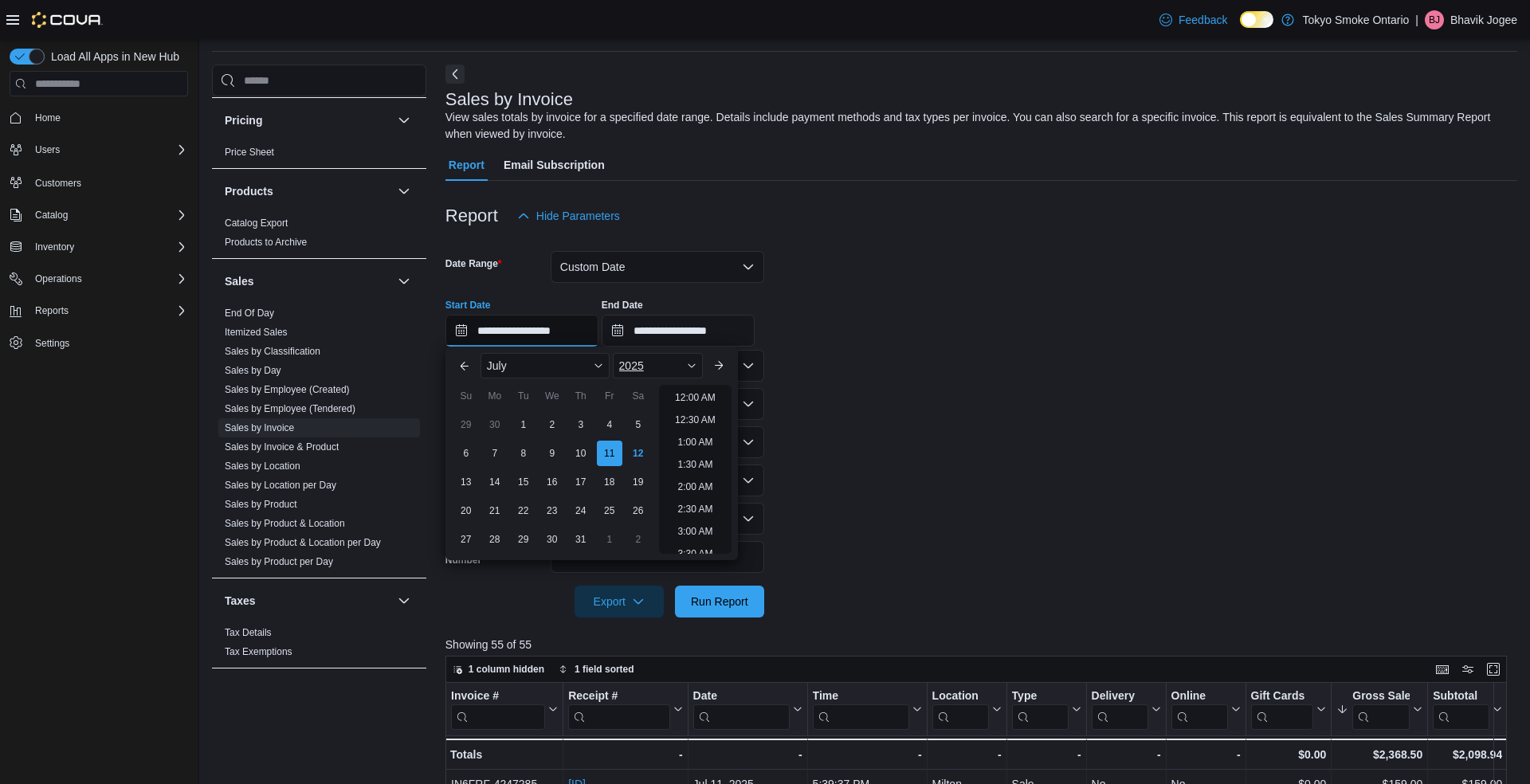 scroll, scrollTop: 762, scrollLeft: 0, axis: vertical 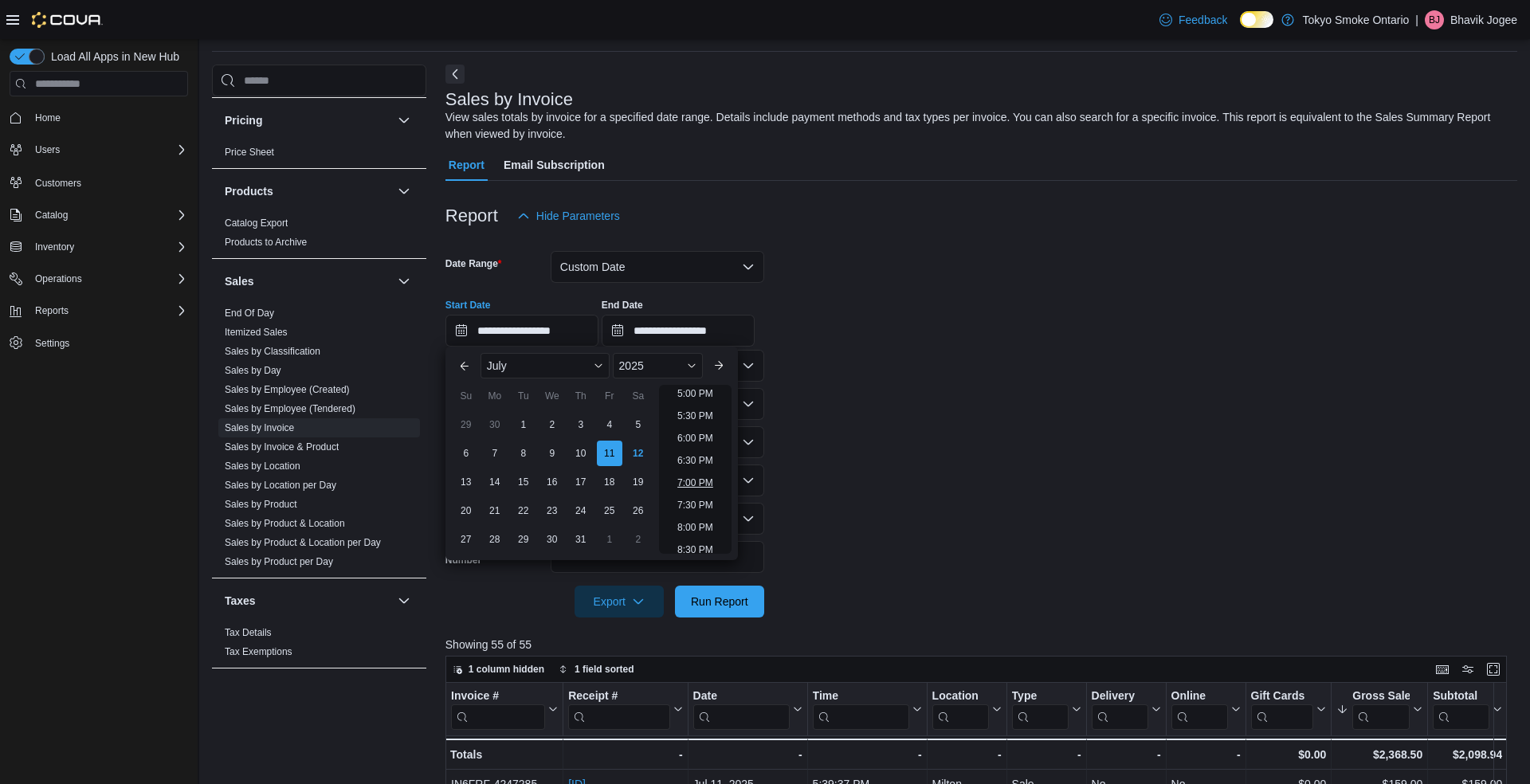 click on "7:00 PM" at bounding box center [695, 483] 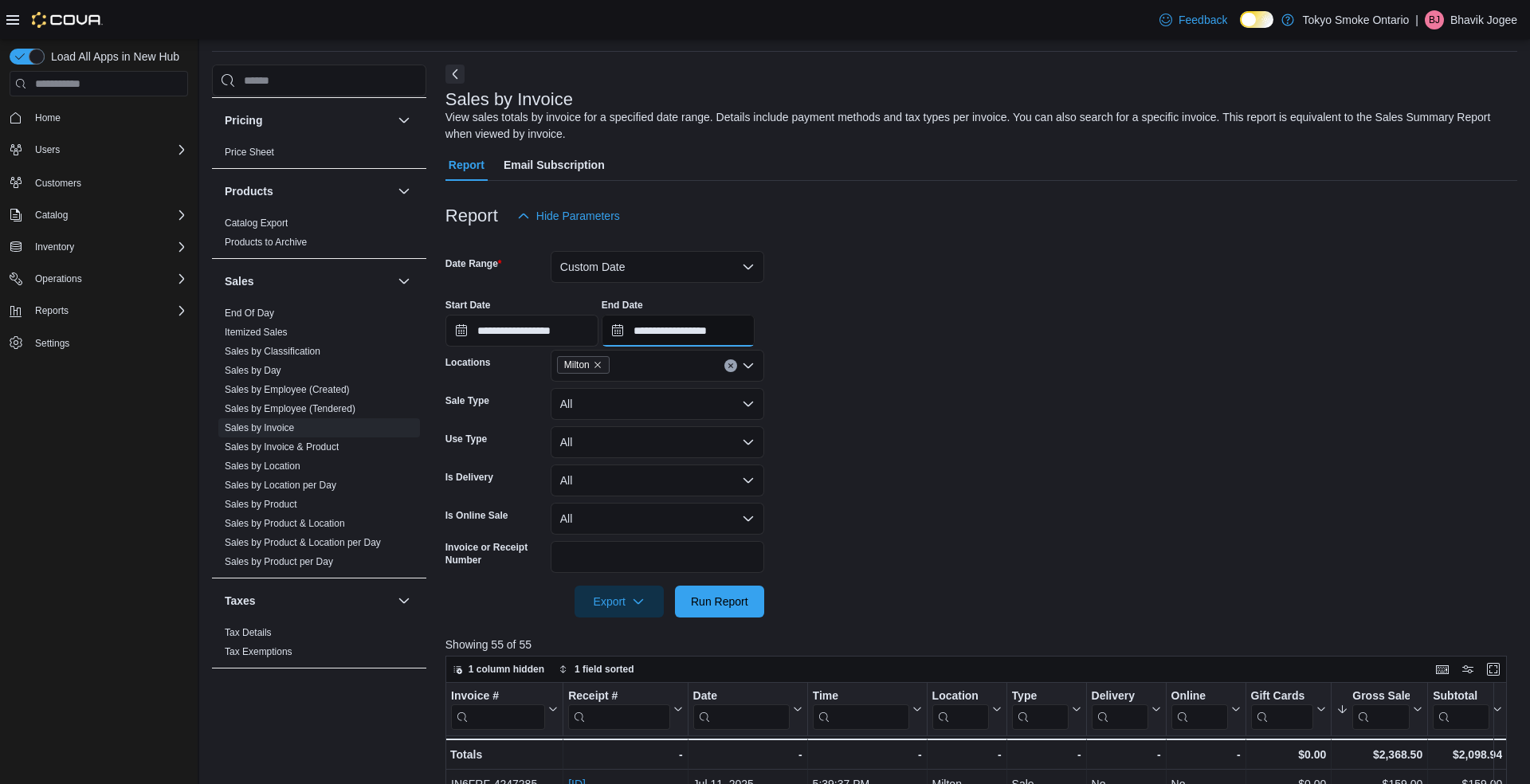 click on "**********" at bounding box center [678, 331] 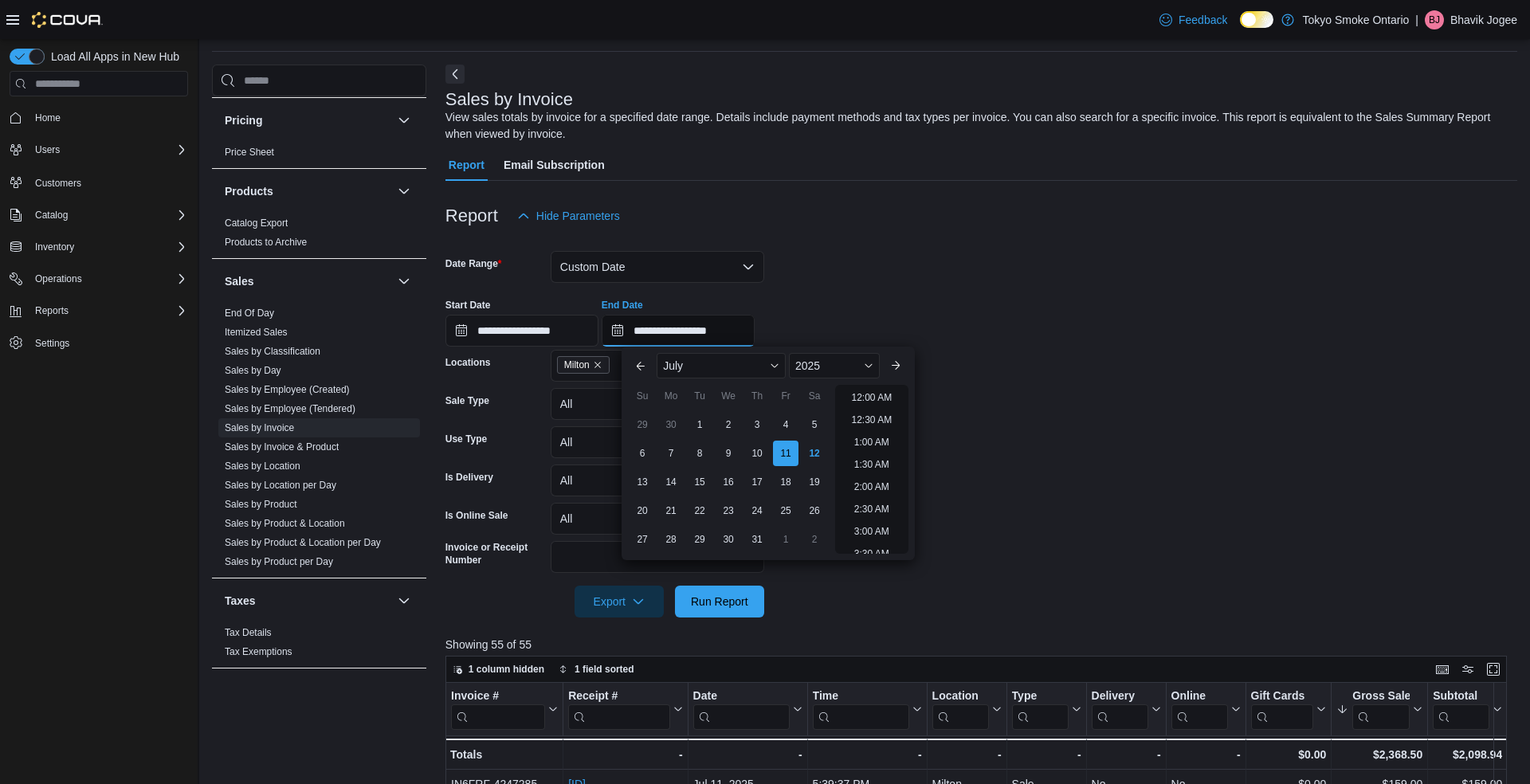 scroll, scrollTop: 896, scrollLeft: 0, axis: vertical 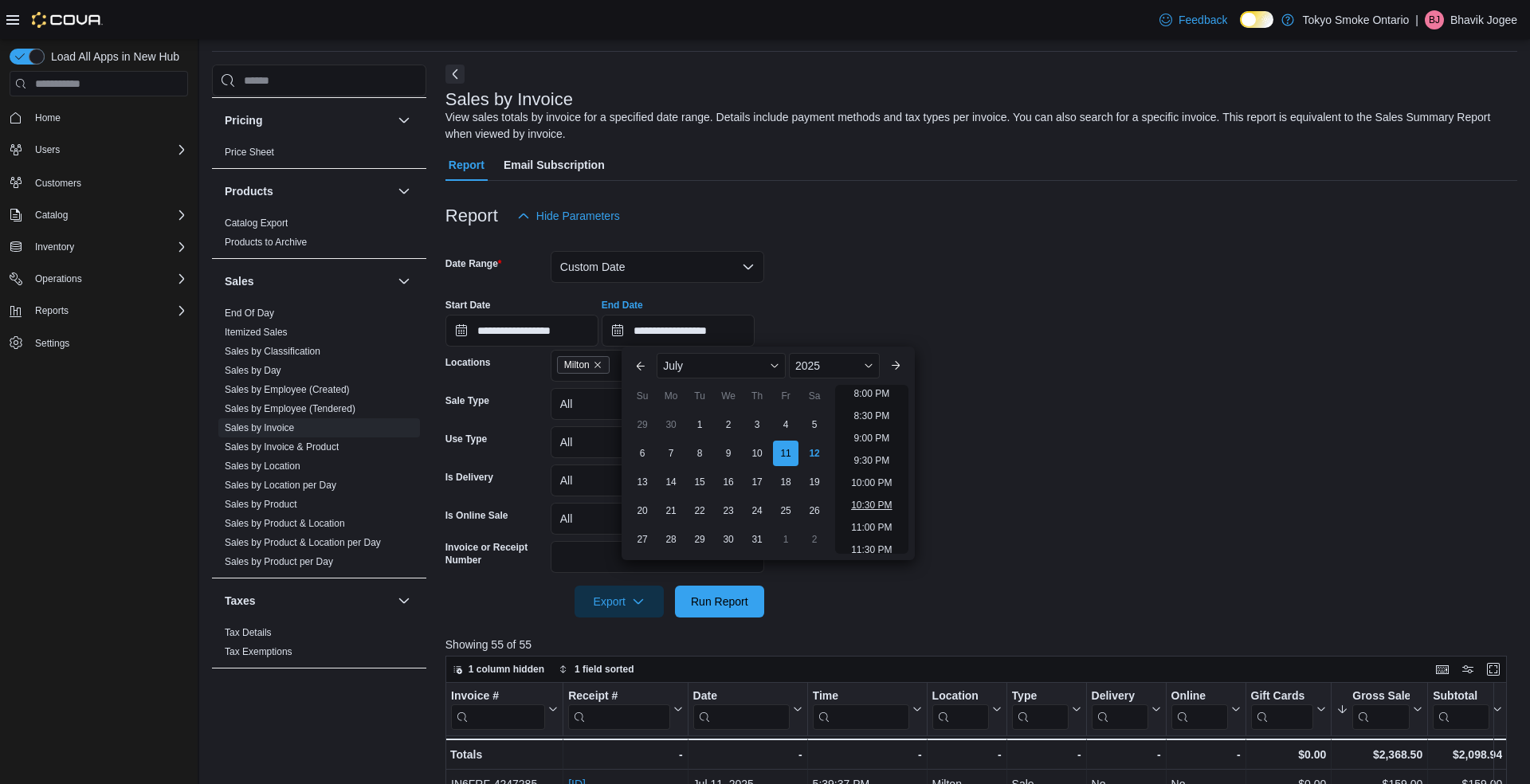 click on "10:30 PM" at bounding box center (871, 505) 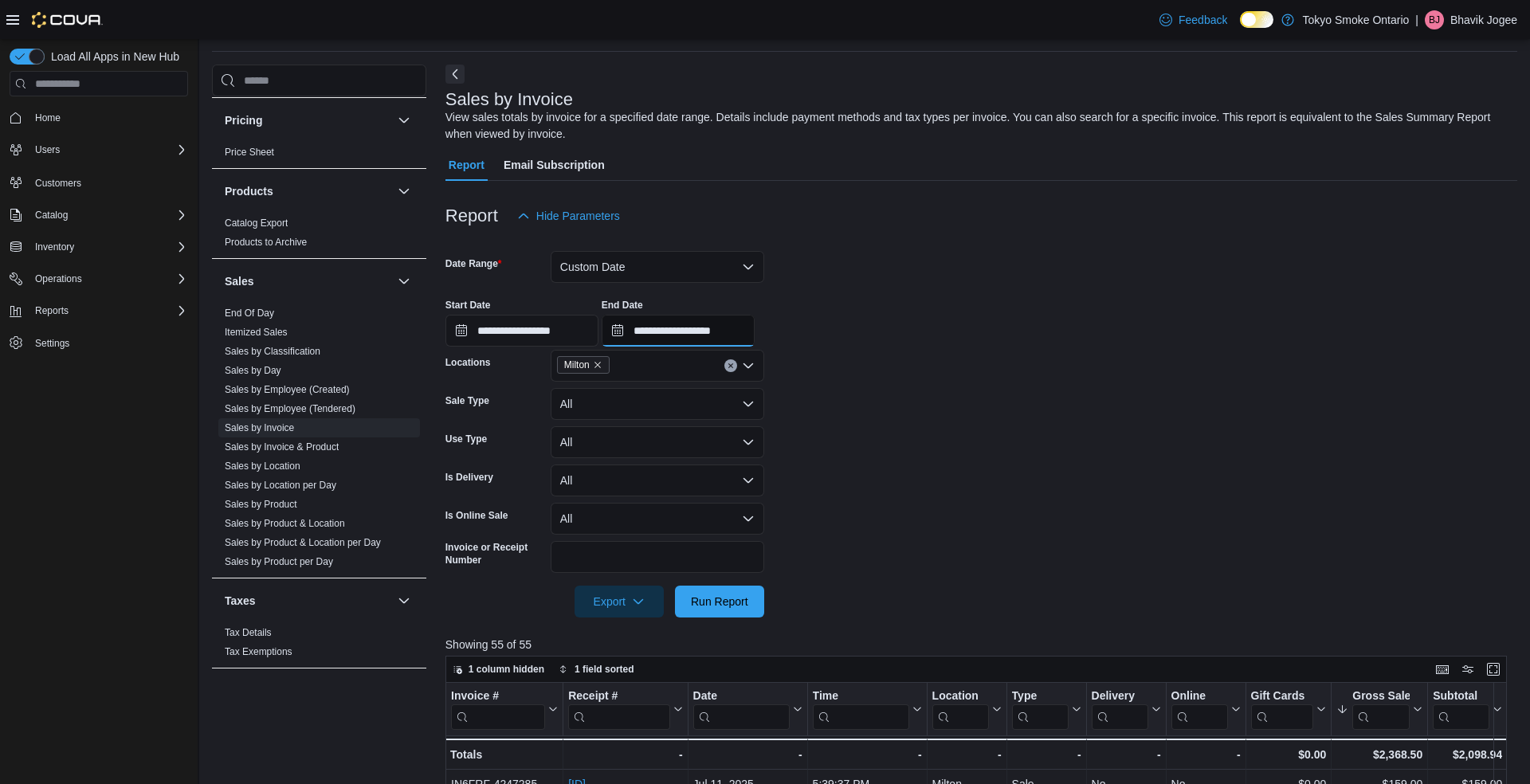 click on "**********" at bounding box center [678, 331] 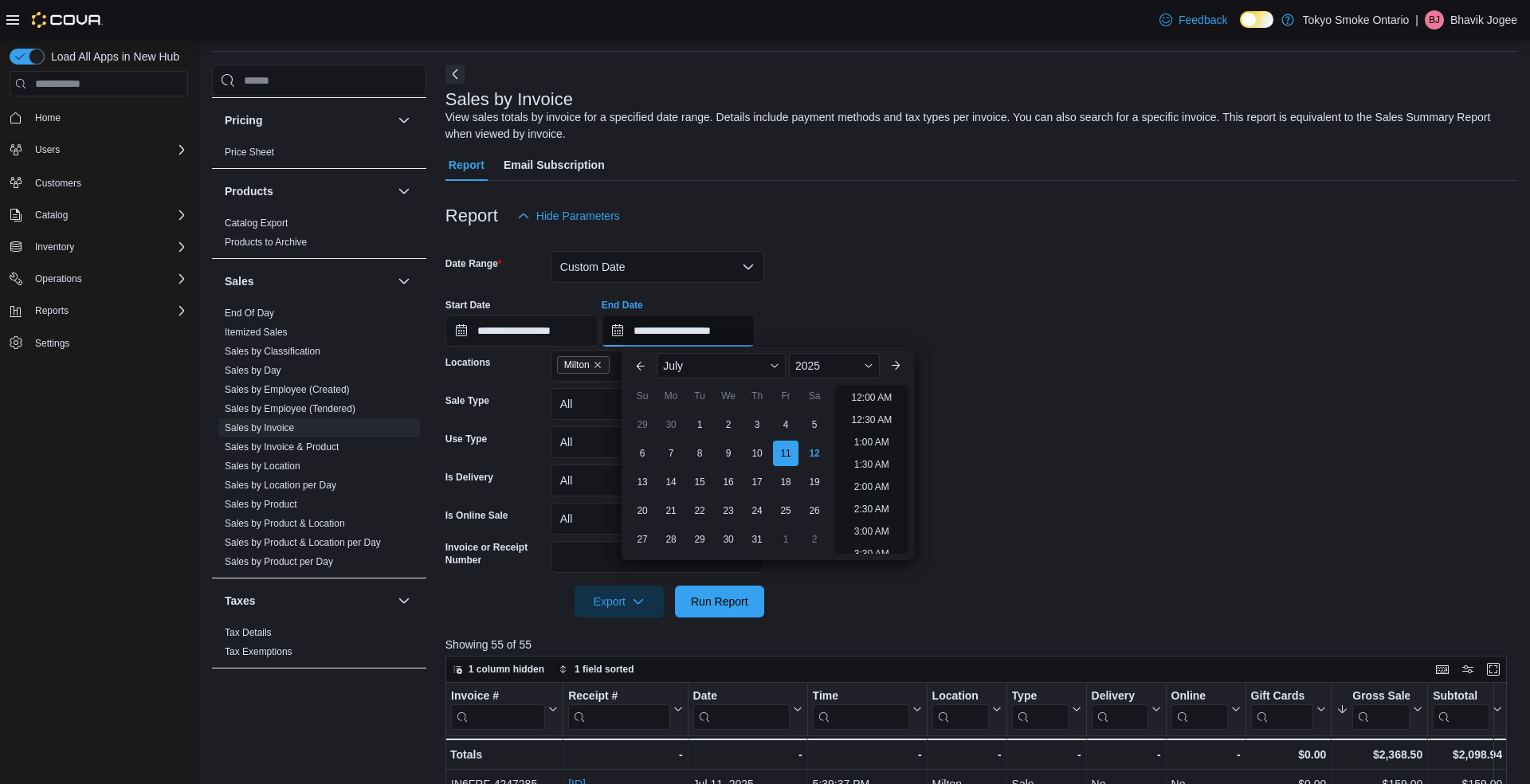 scroll, scrollTop: 905, scrollLeft: 0, axis: vertical 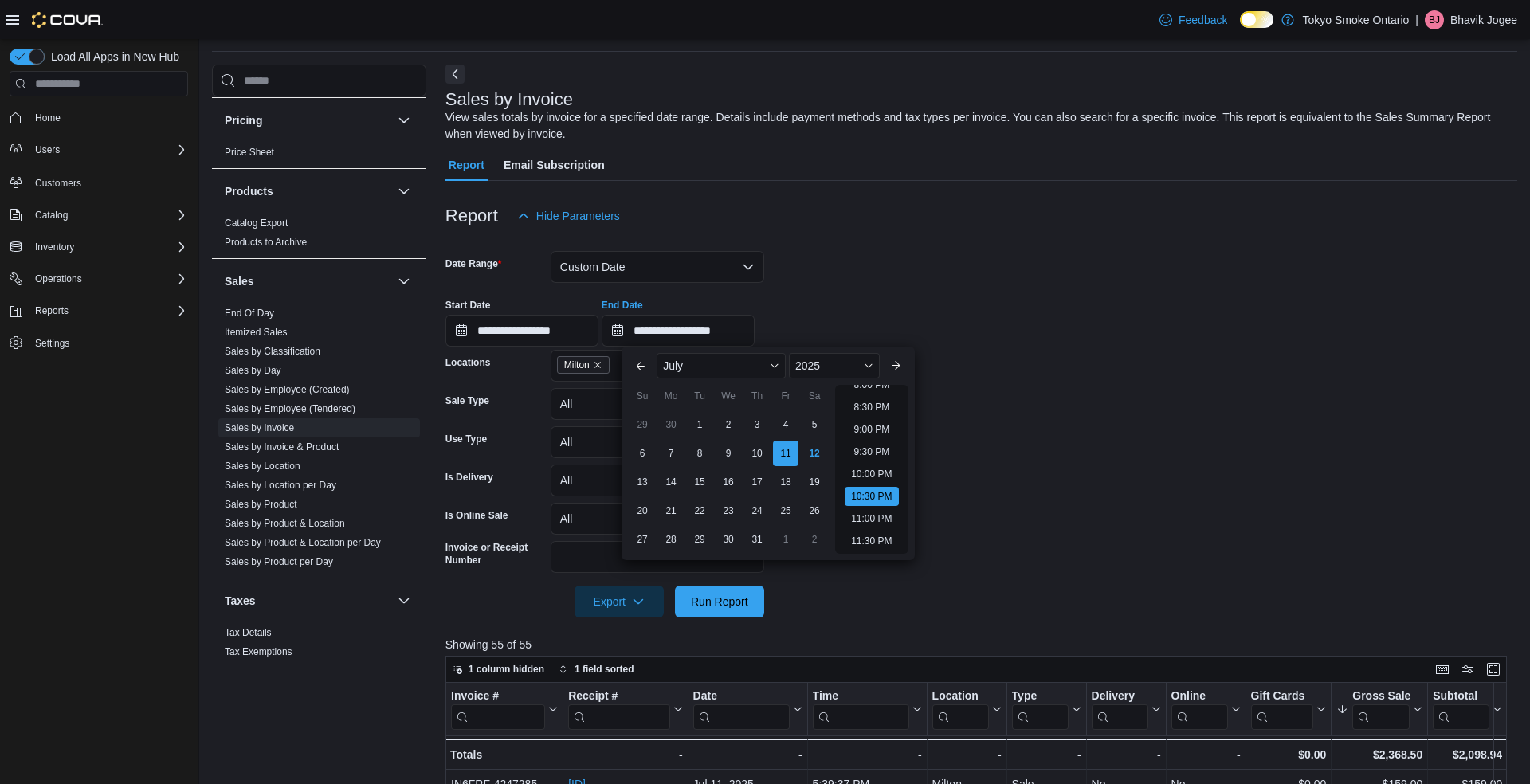 click on "11:00 PM" at bounding box center [871, 519] 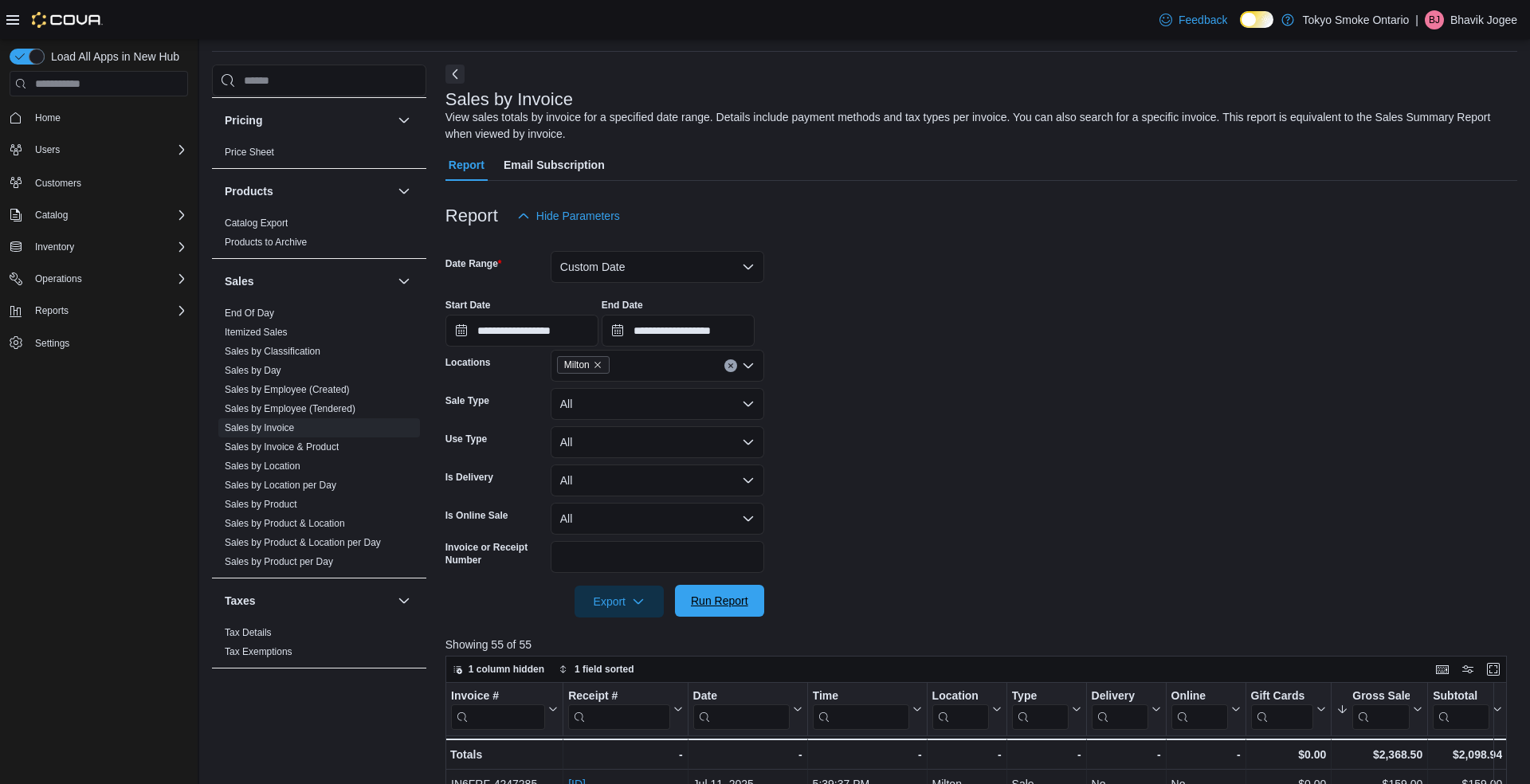click on "Run Report" at bounding box center (720, 601) 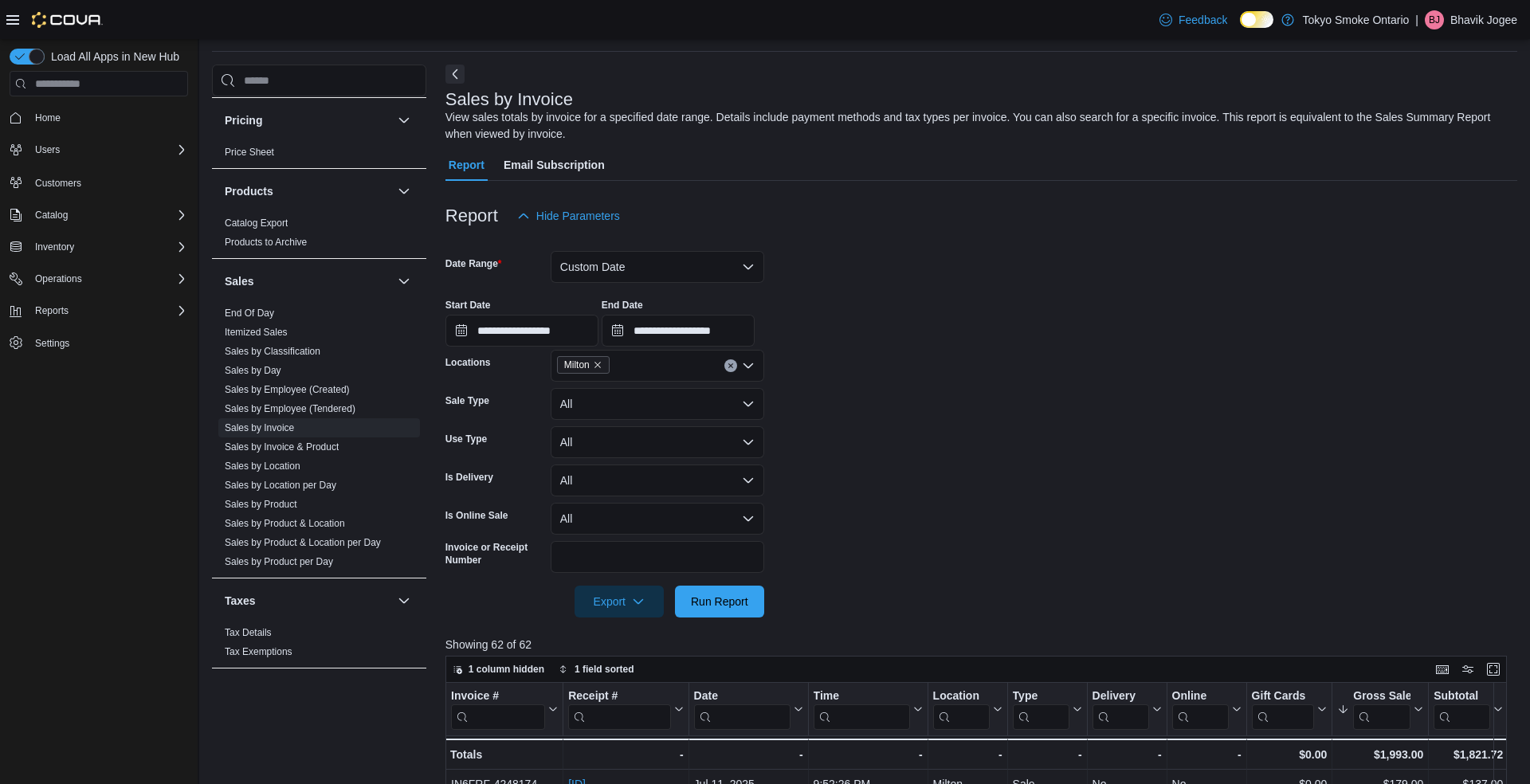 scroll, scrollTop: 547, scrollLeft: 0, axis: vertical 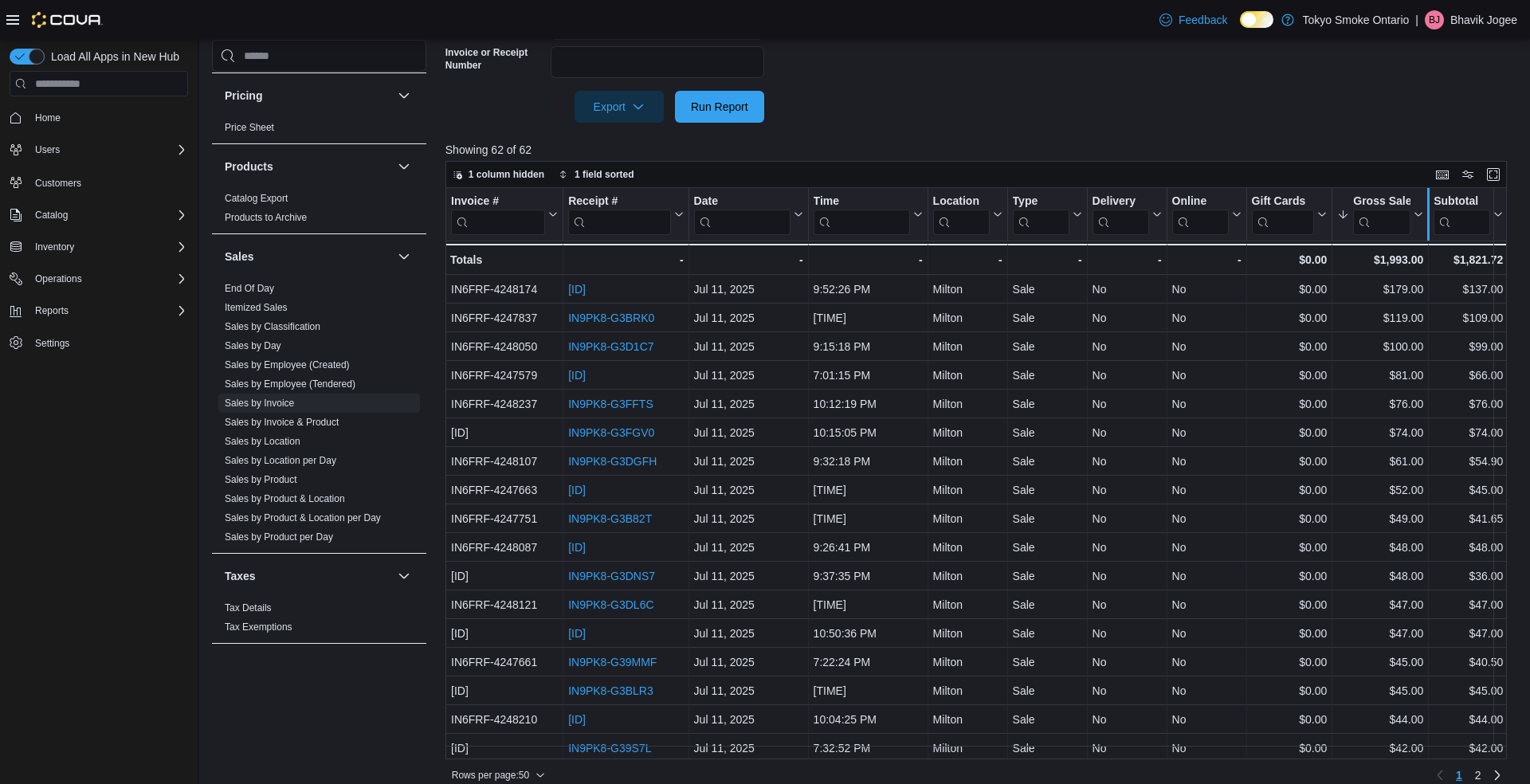 click at bounding box center [1428, 214] 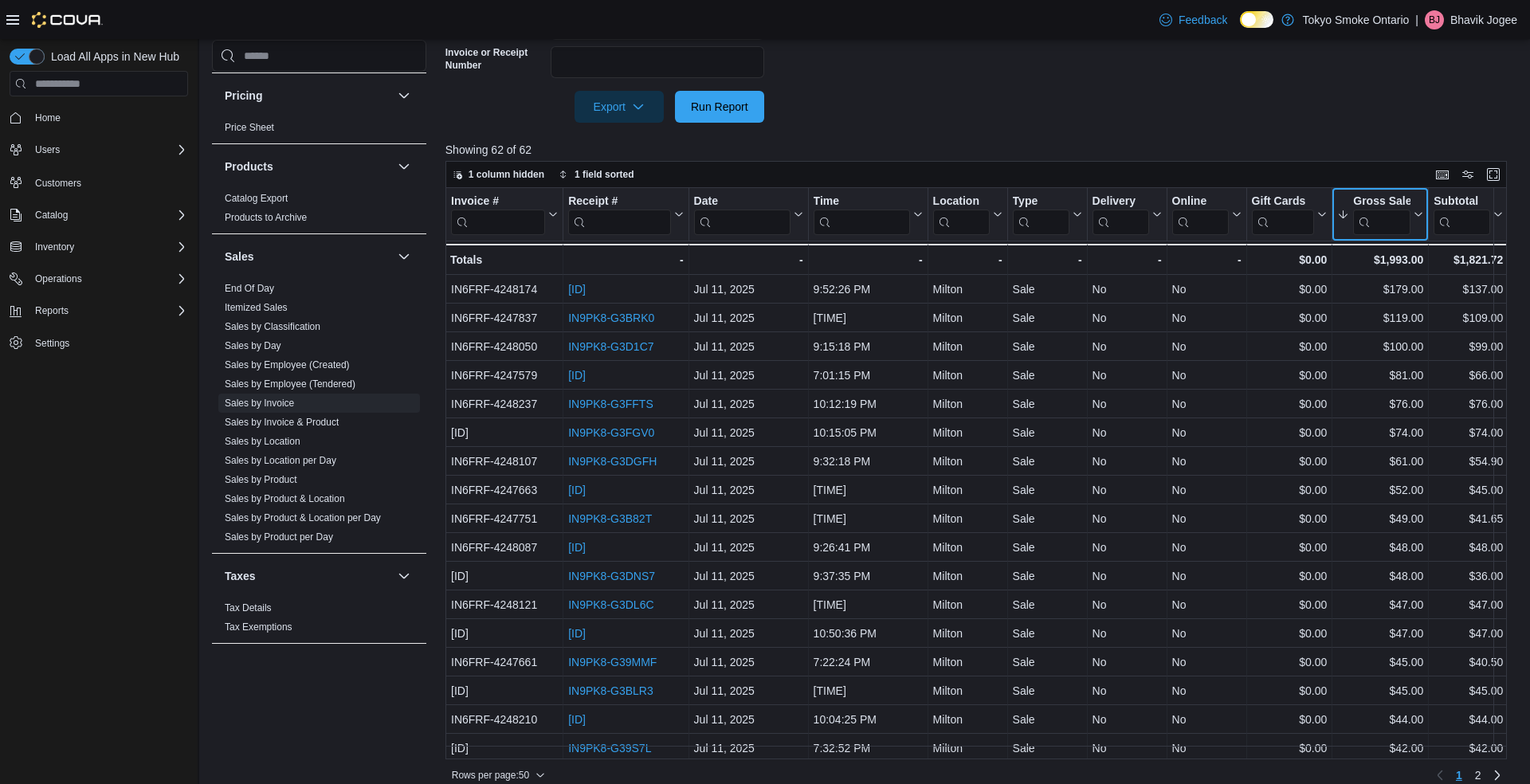click 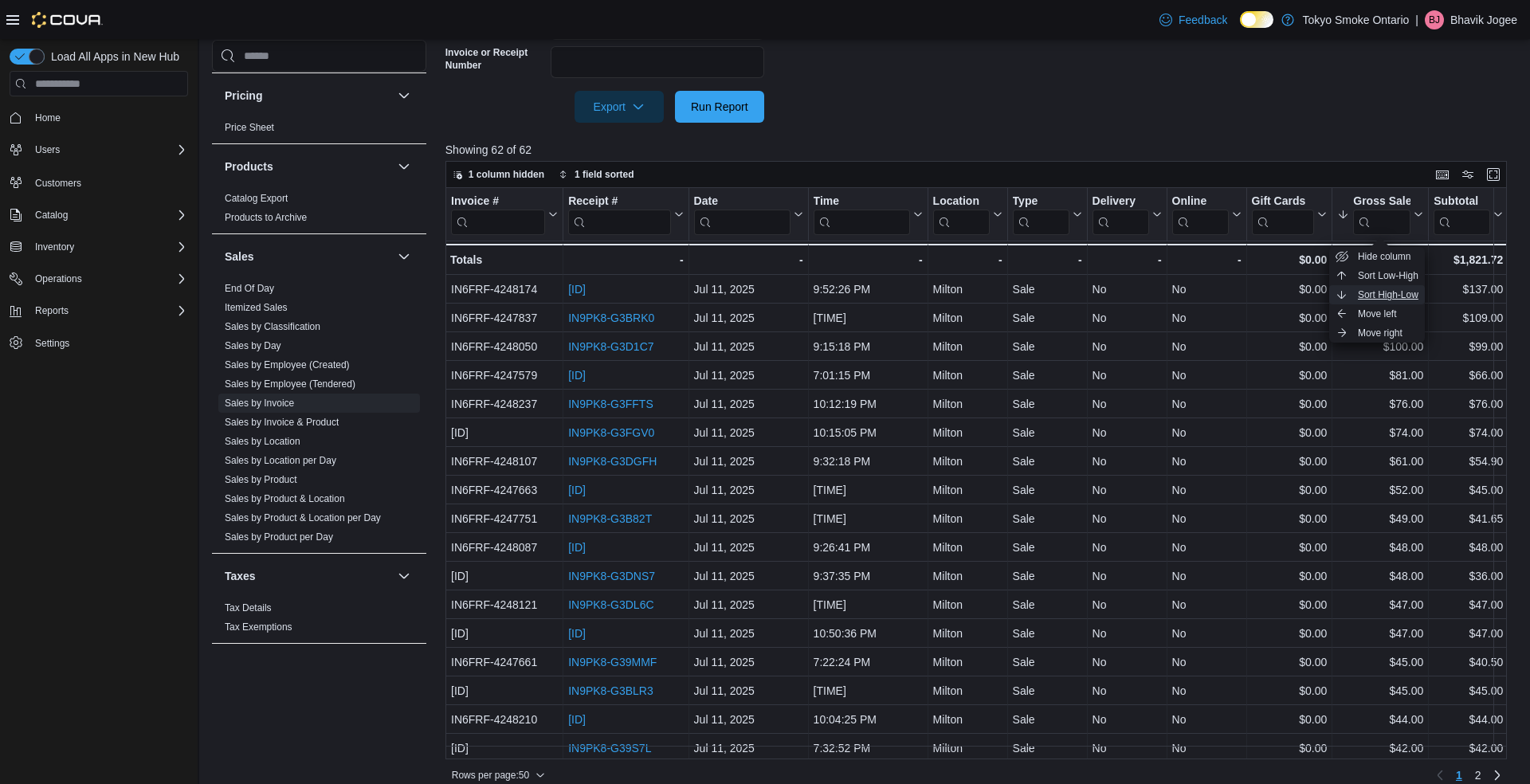click on "Sort High-Low" at bounding box center (1388, 295) 